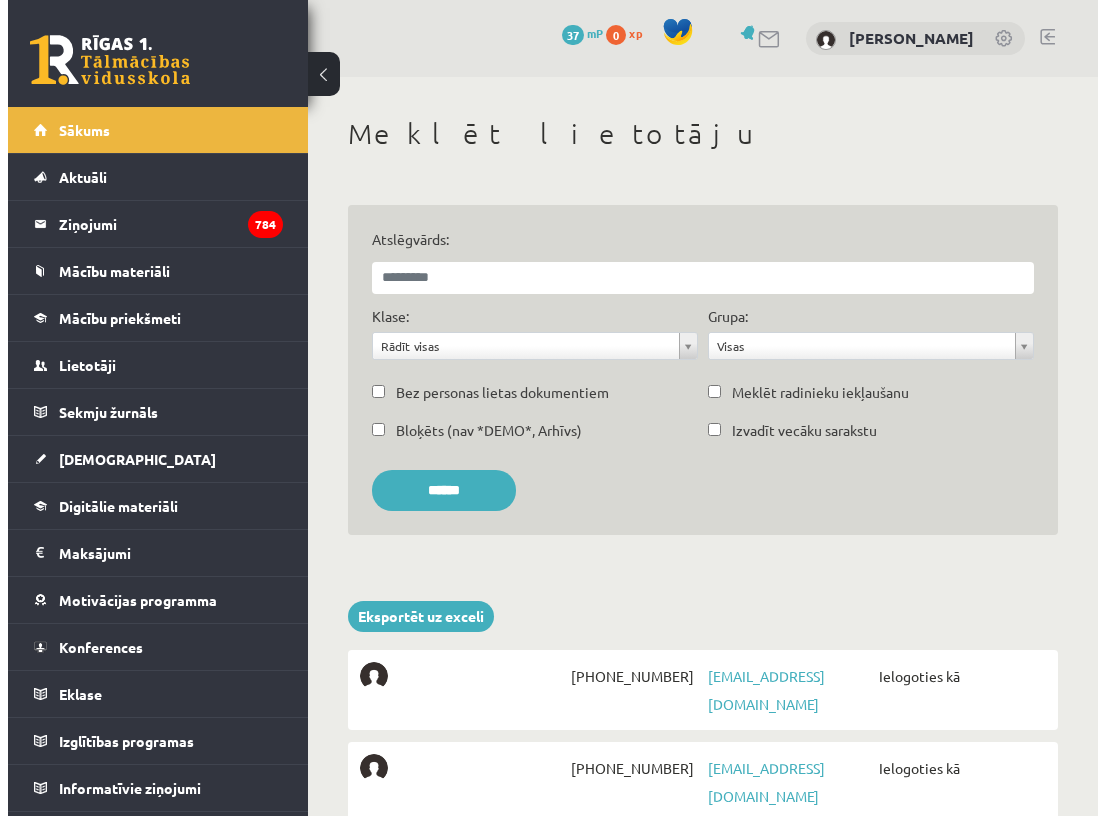 scroll, scrollTop: 0, scrollLeft: 0, axis: both 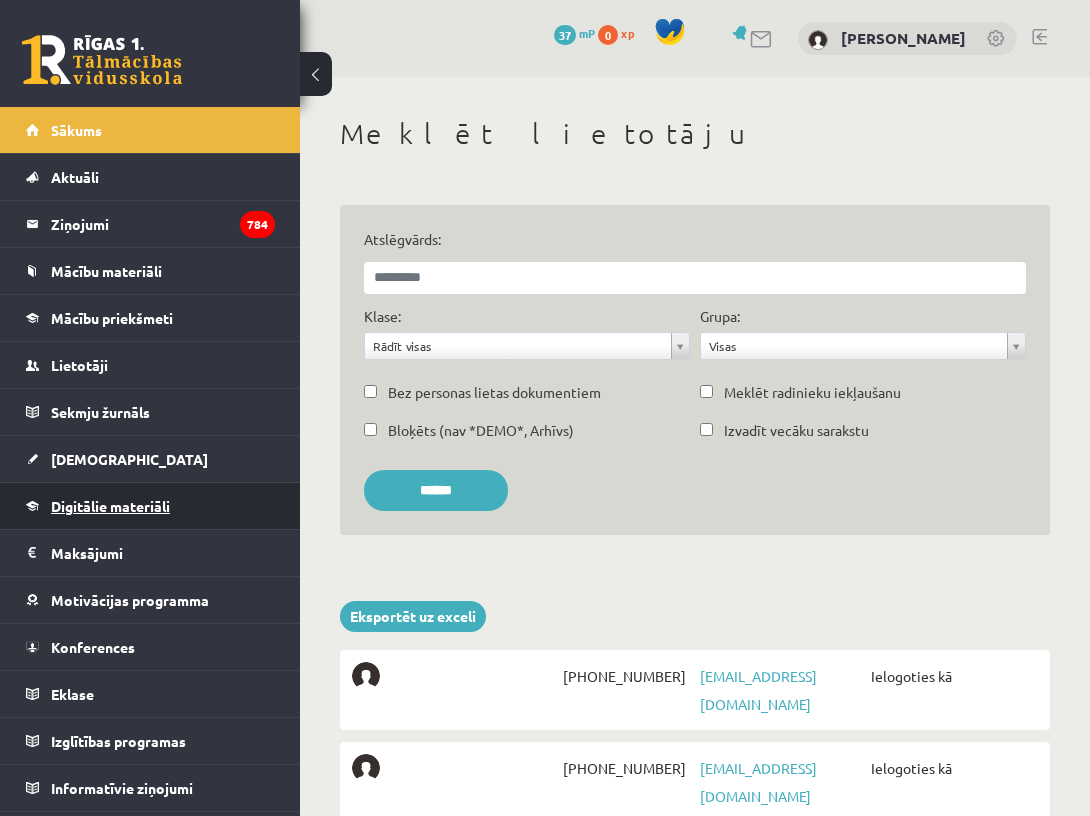 click on "Digitālie materiāli" at bounding box center (110, 506) 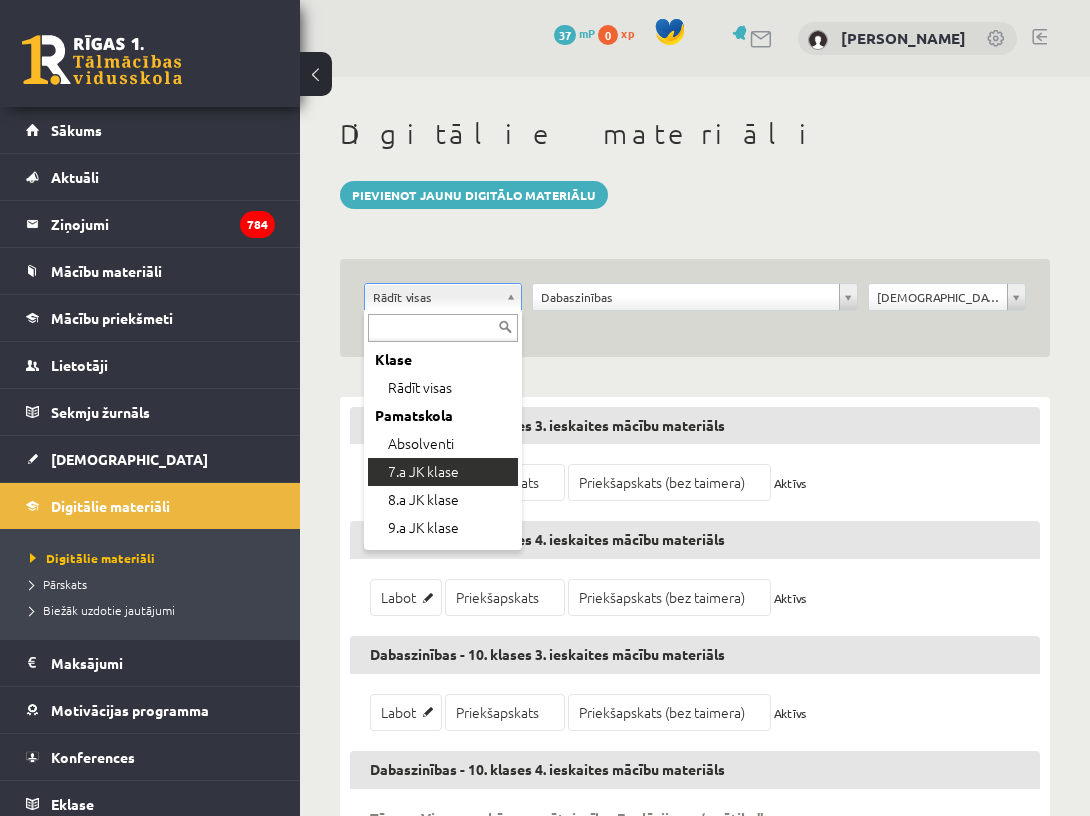 drag, startPoint x: 424, startPoint y: 485, endPoint x: 424, endPoint y: 470, distance: 15 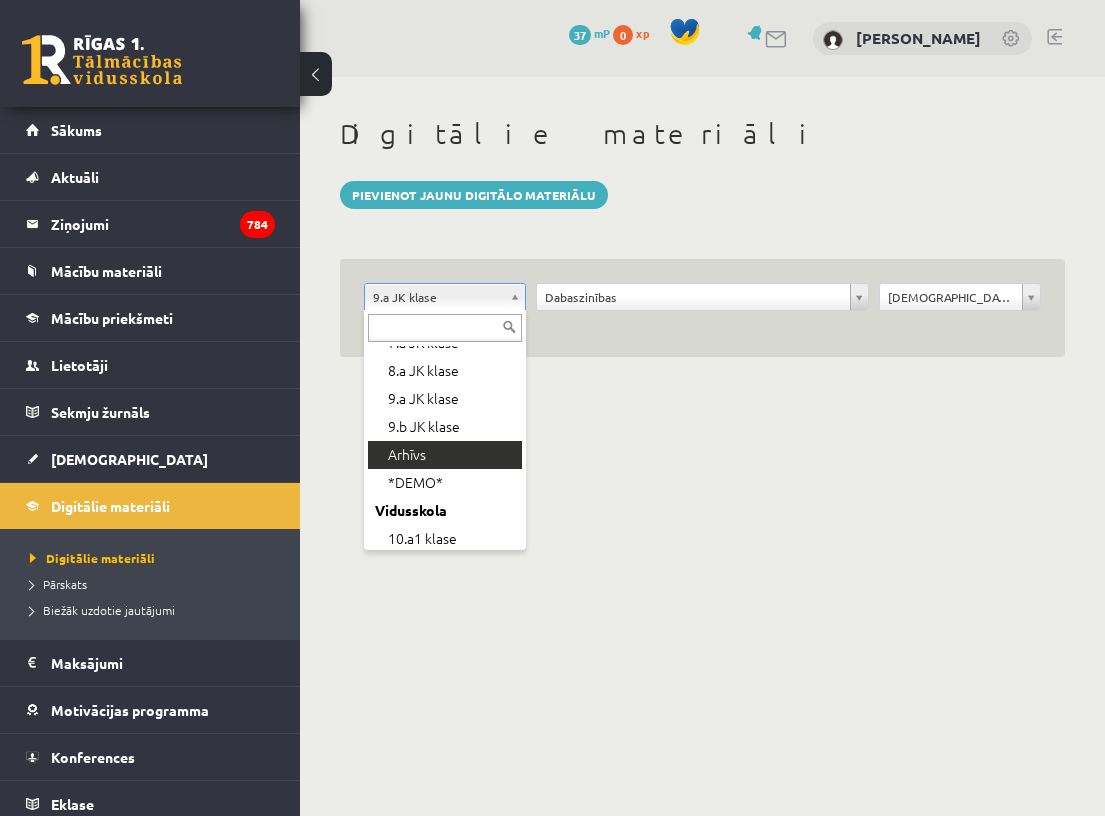 scroll, scrollTop: 136, scrollLeft: 0, axis: vertical 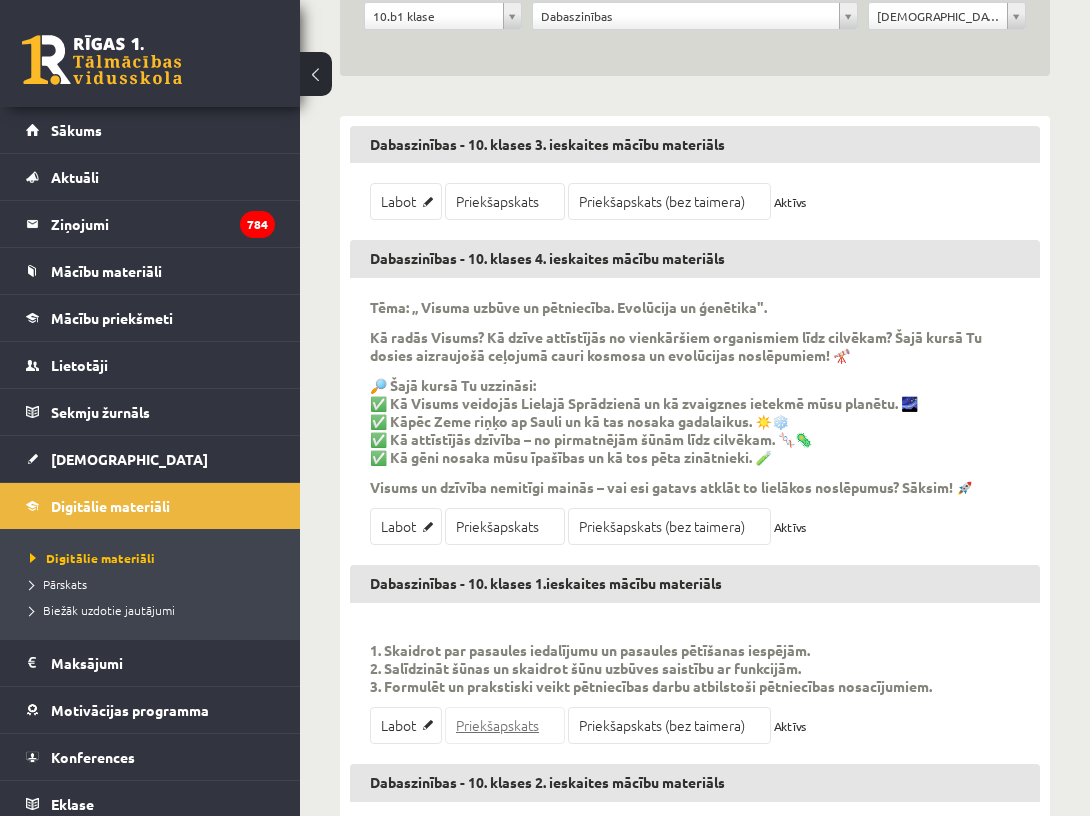 click on "Priekšapskats" at bounding box center [505, 725] 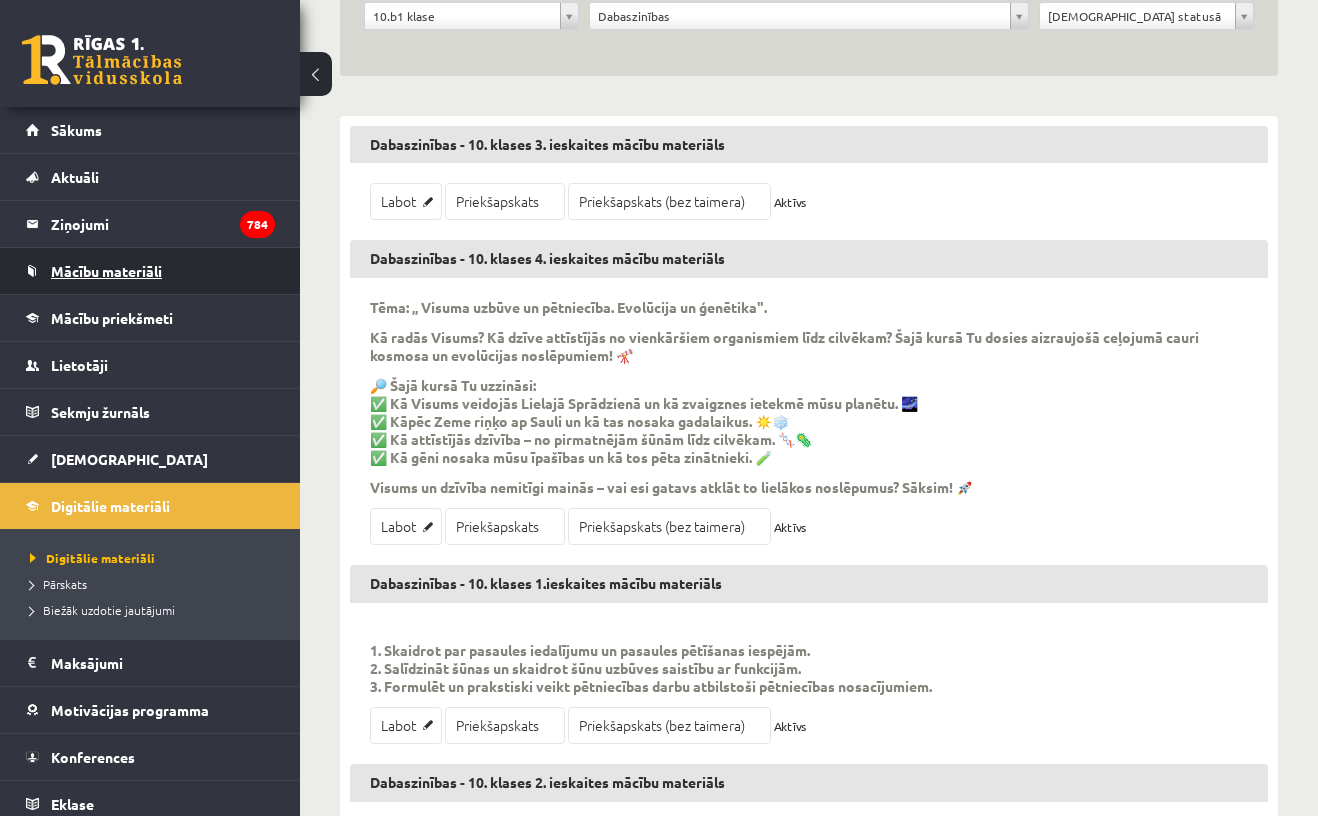 click on "Mācību materiāli" at bounding box center [106, 271] 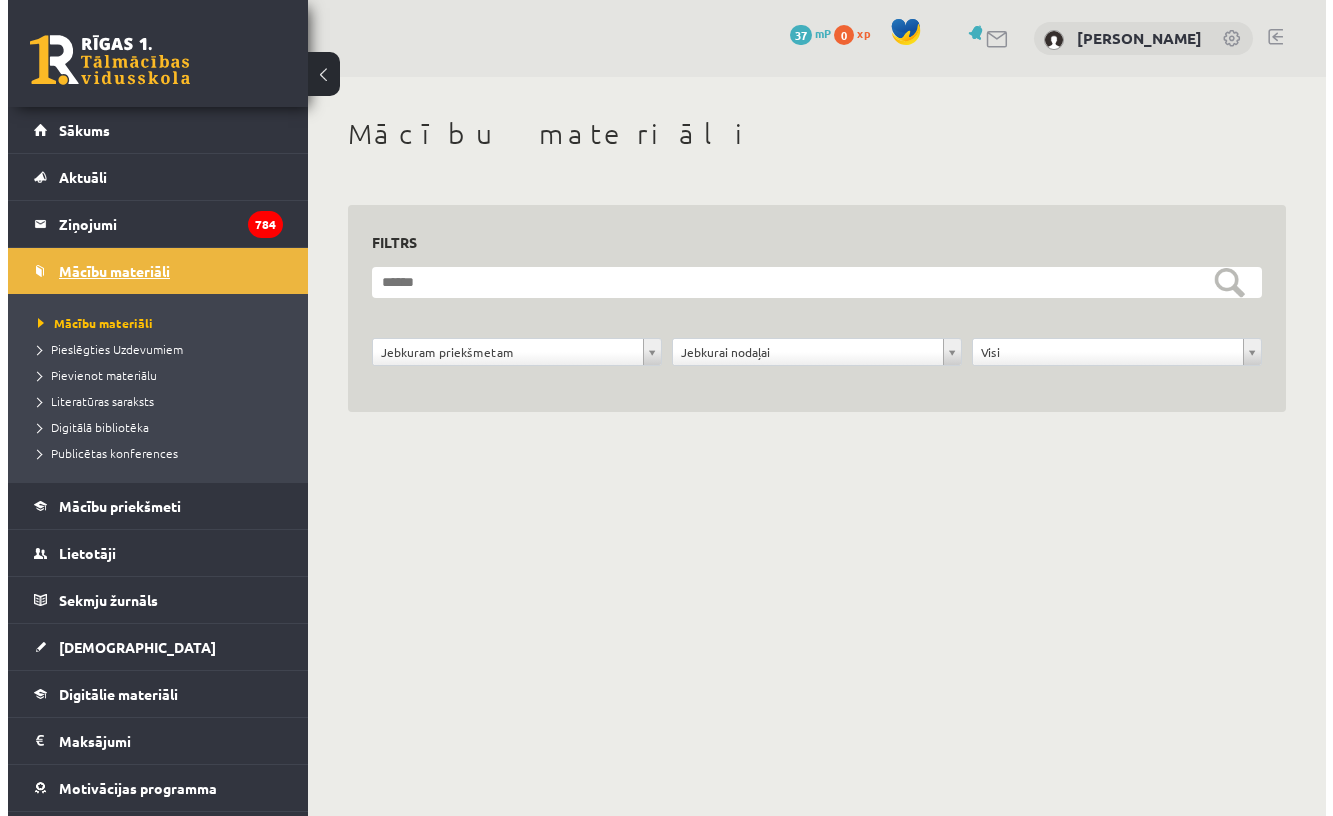 scroll, scrollTop: 0, scrollLeft: 0, axis: both 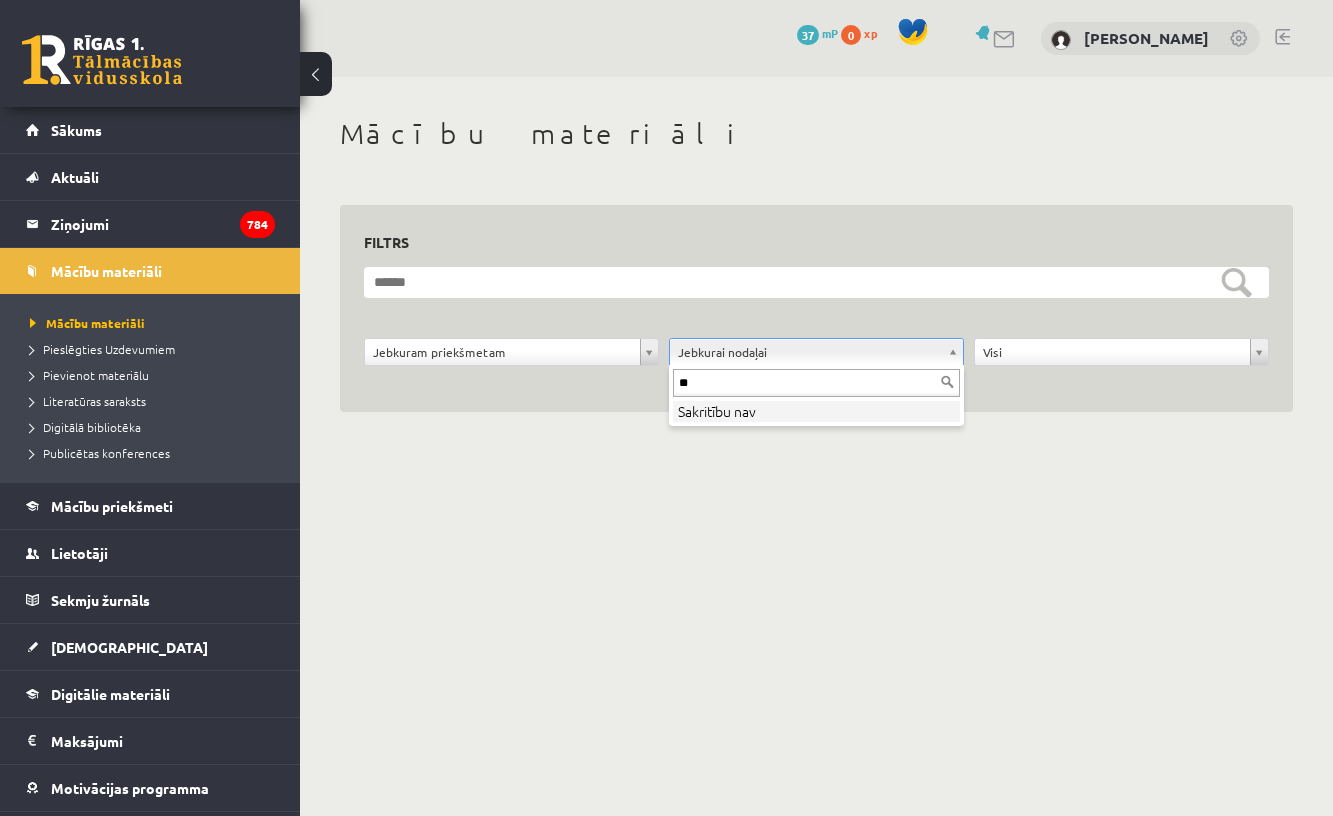 type on "*" 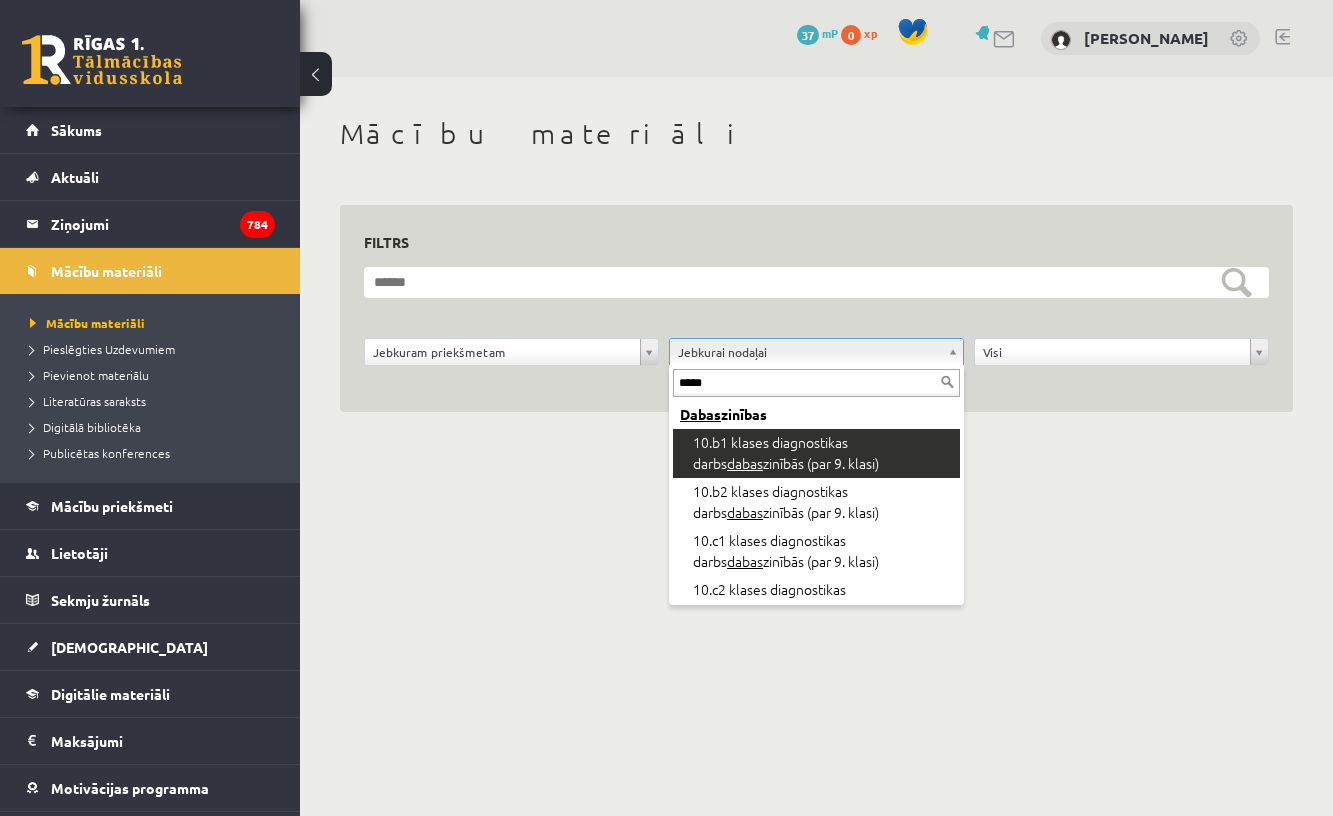 type on "******" 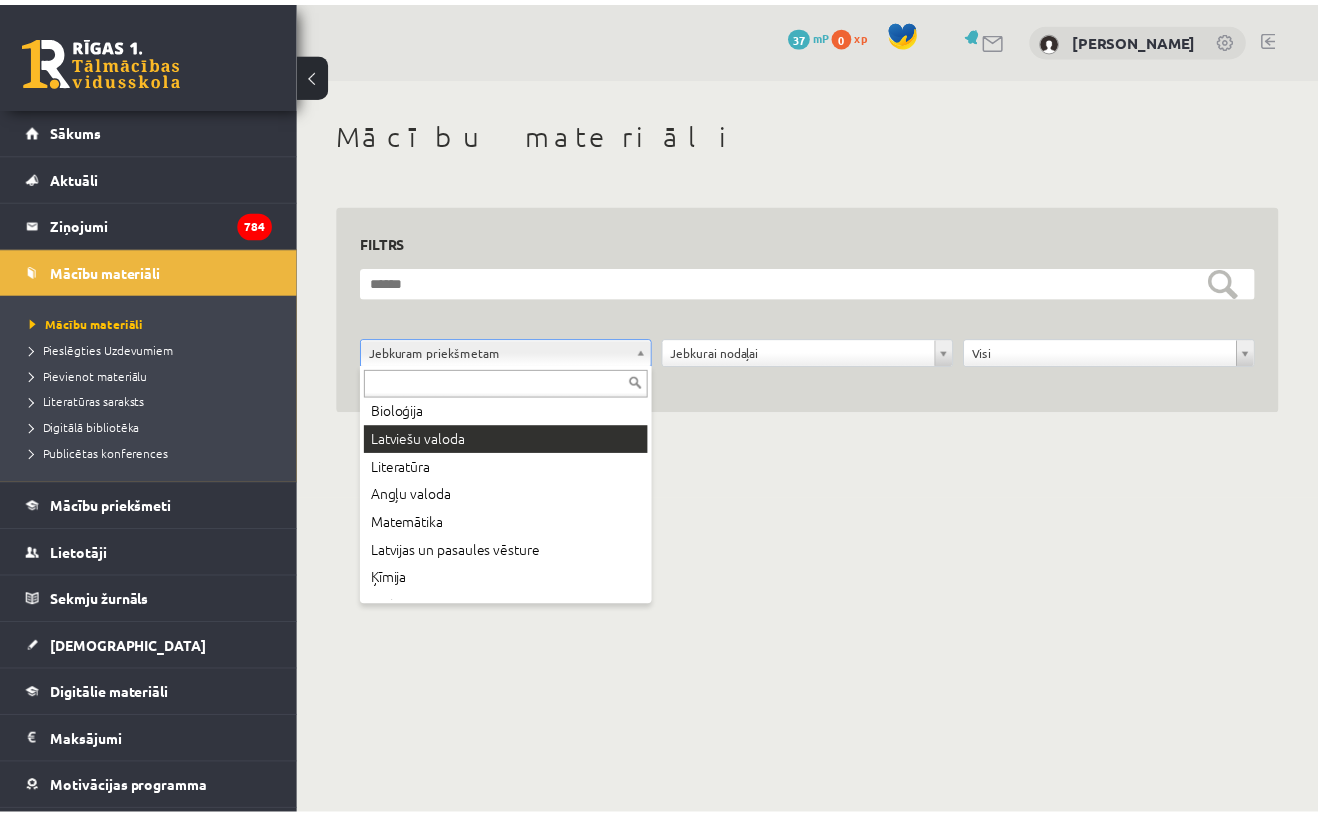 scroll, scrollTop: 291, scrollLeft: 0, axis: vertical 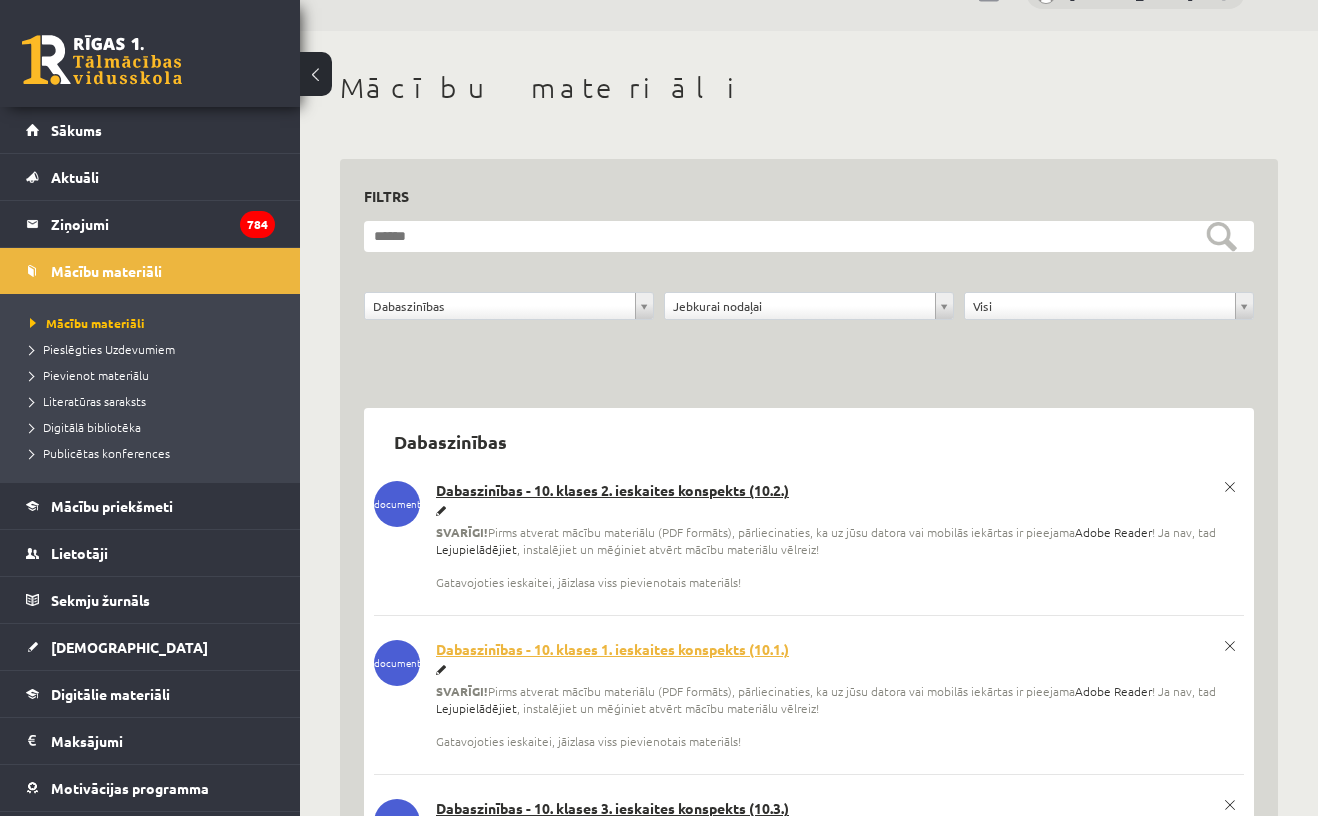 click on "Dabaszinības - 10. klases 1. ieskaites konspekts (10.1.)" at bounding box center (809, 650) 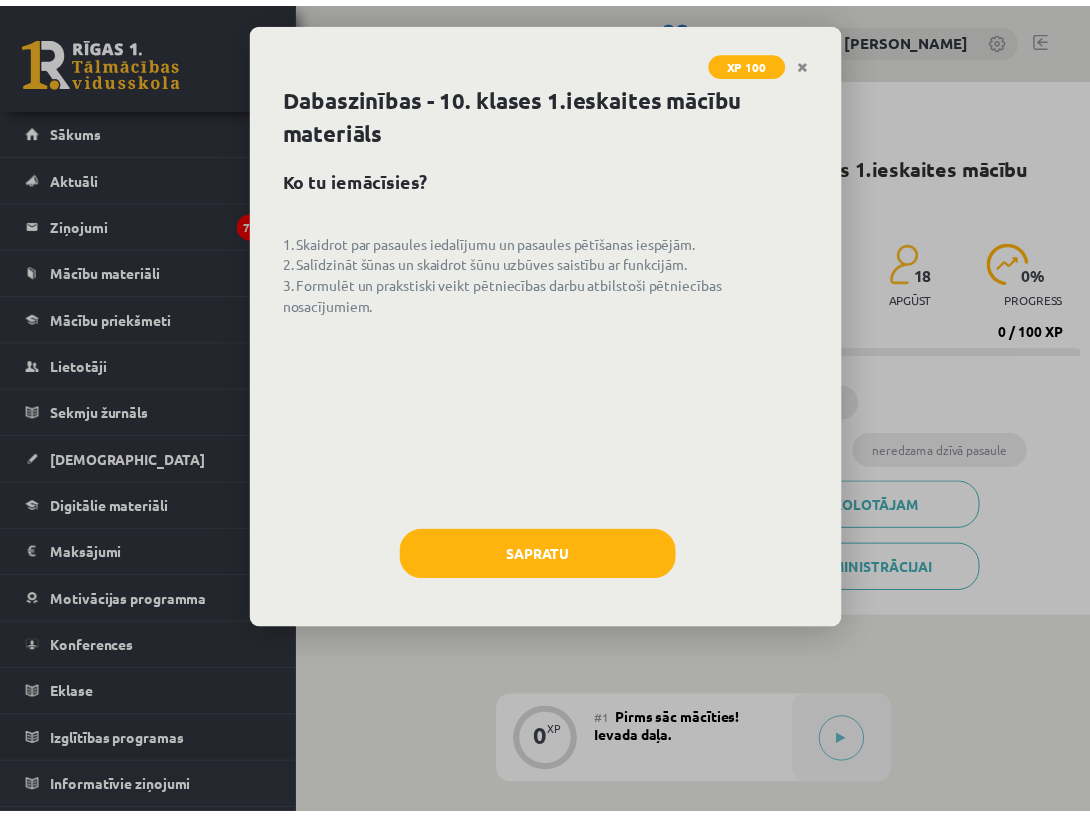 scroll, scrollTop: 0, scrollLeft: 0, axis: both 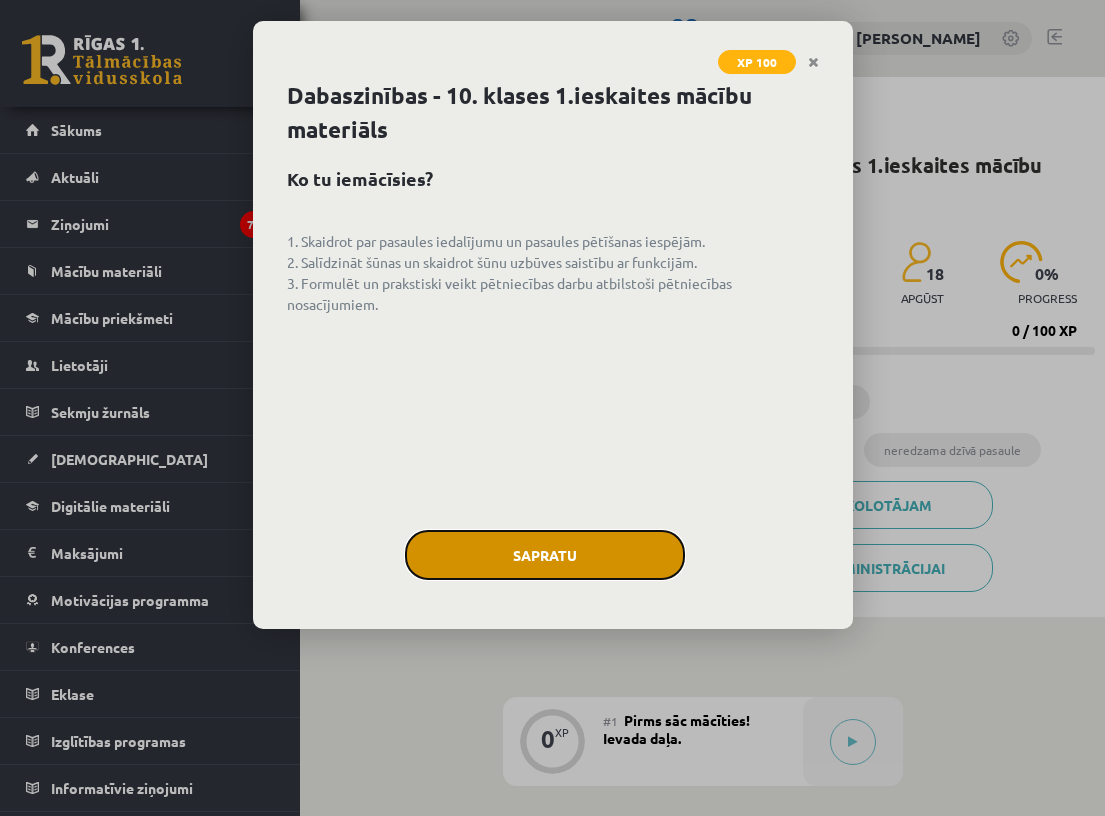 click on "Sapratu" 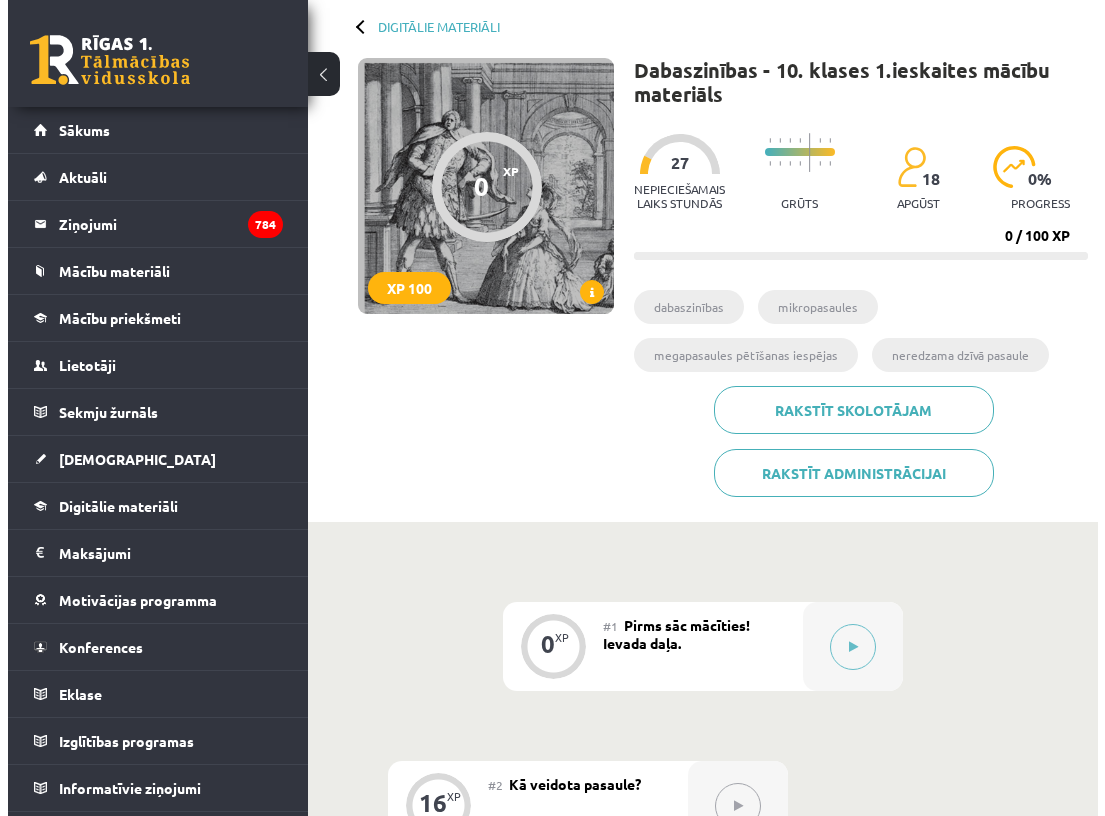 scroll, scrollTop: 105, scrollLeft: 0, axis: vertical 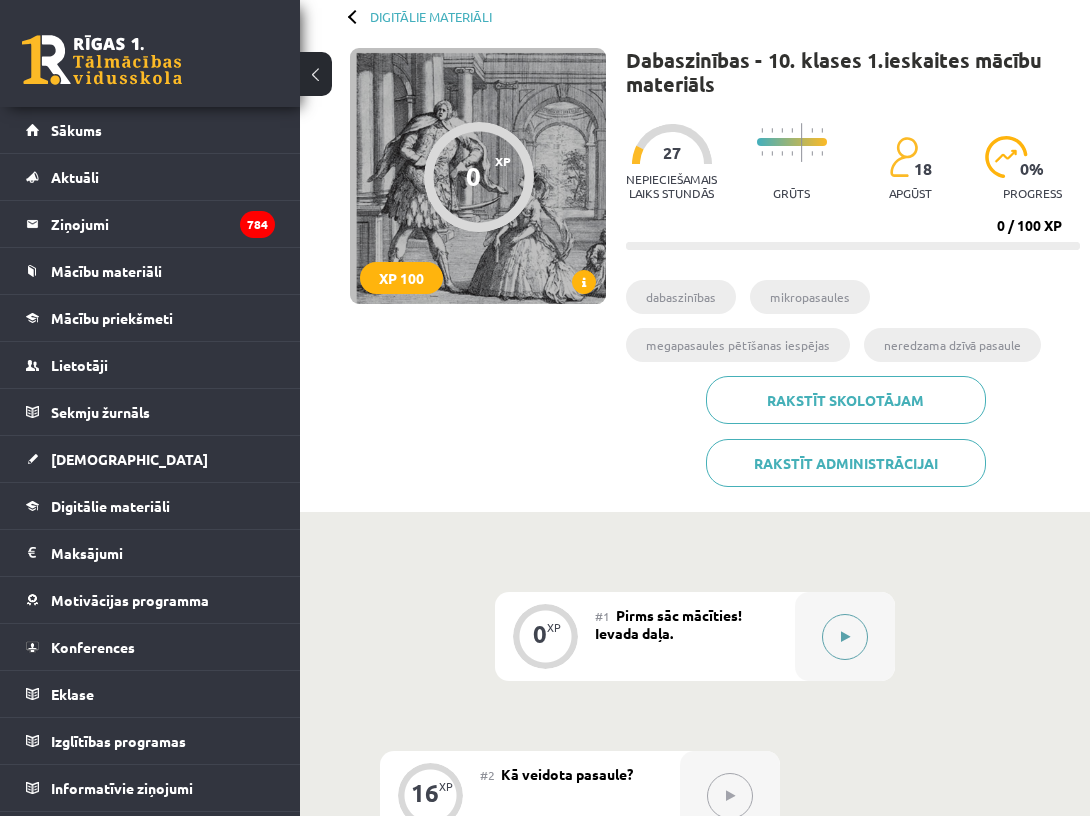 click 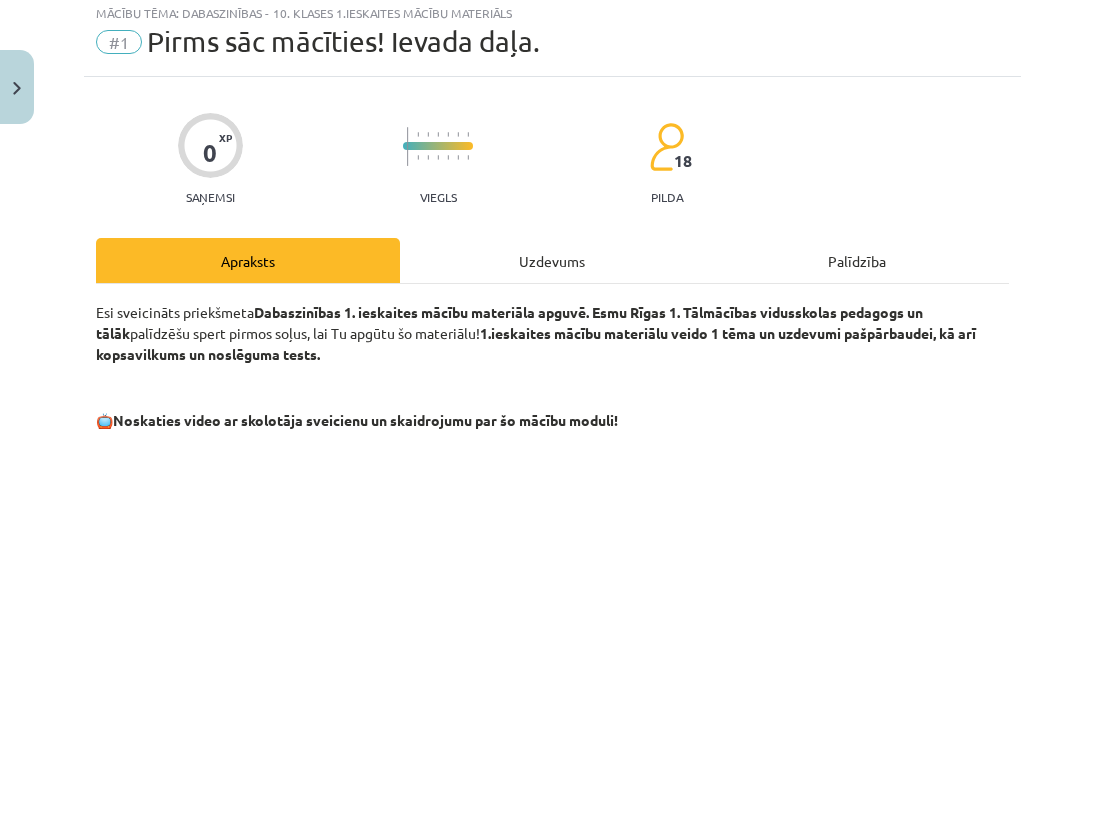 scroll, scrollTop: 0, scrollLeft: 0, axis: both 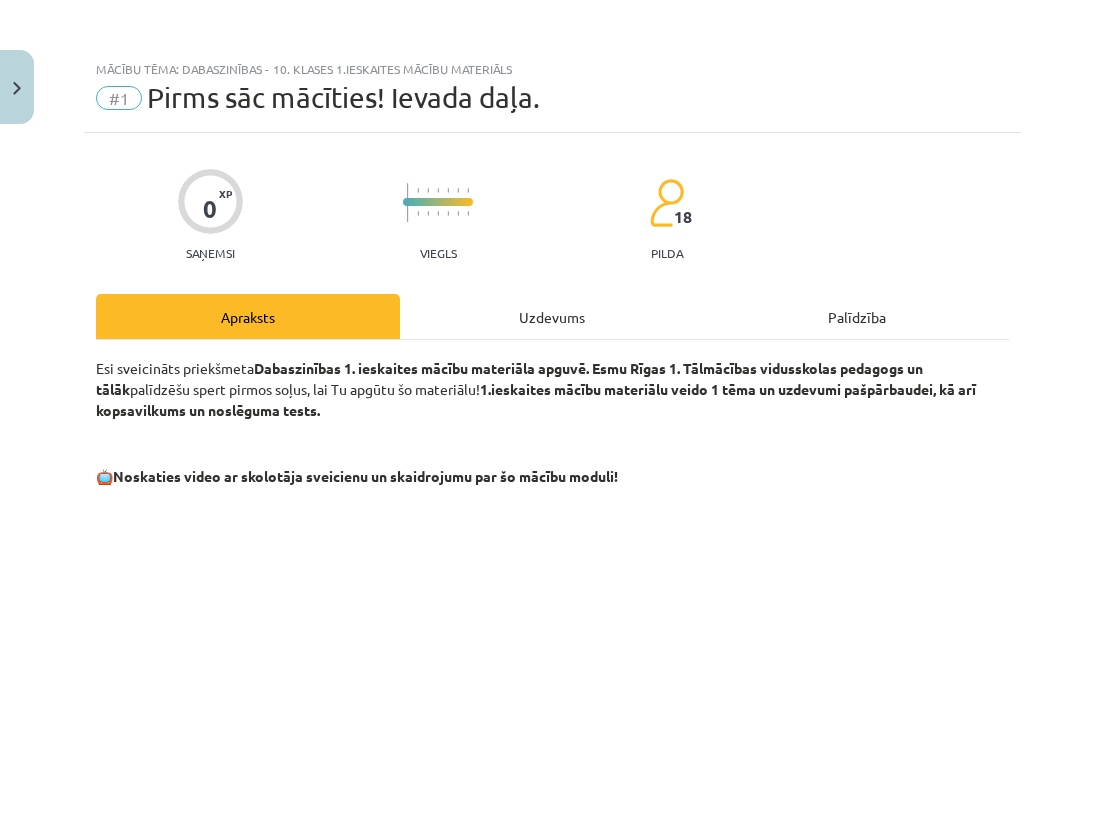 click on "Uzdevums" 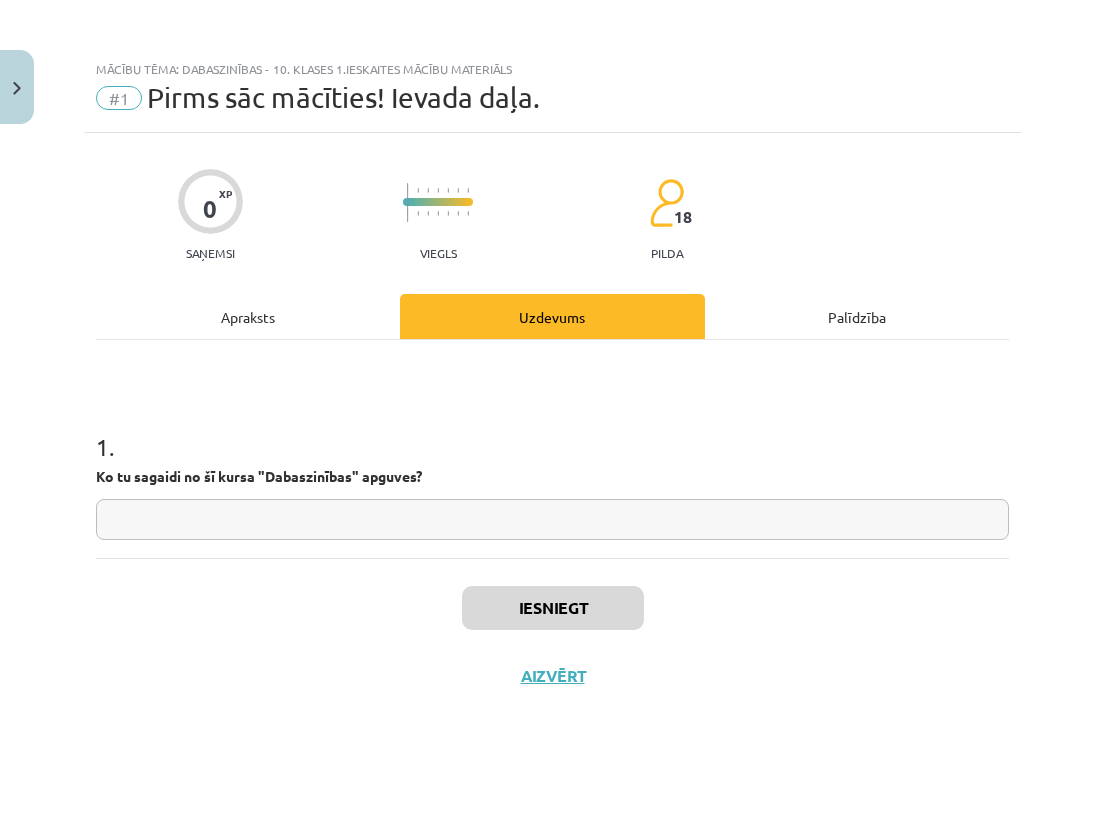 click 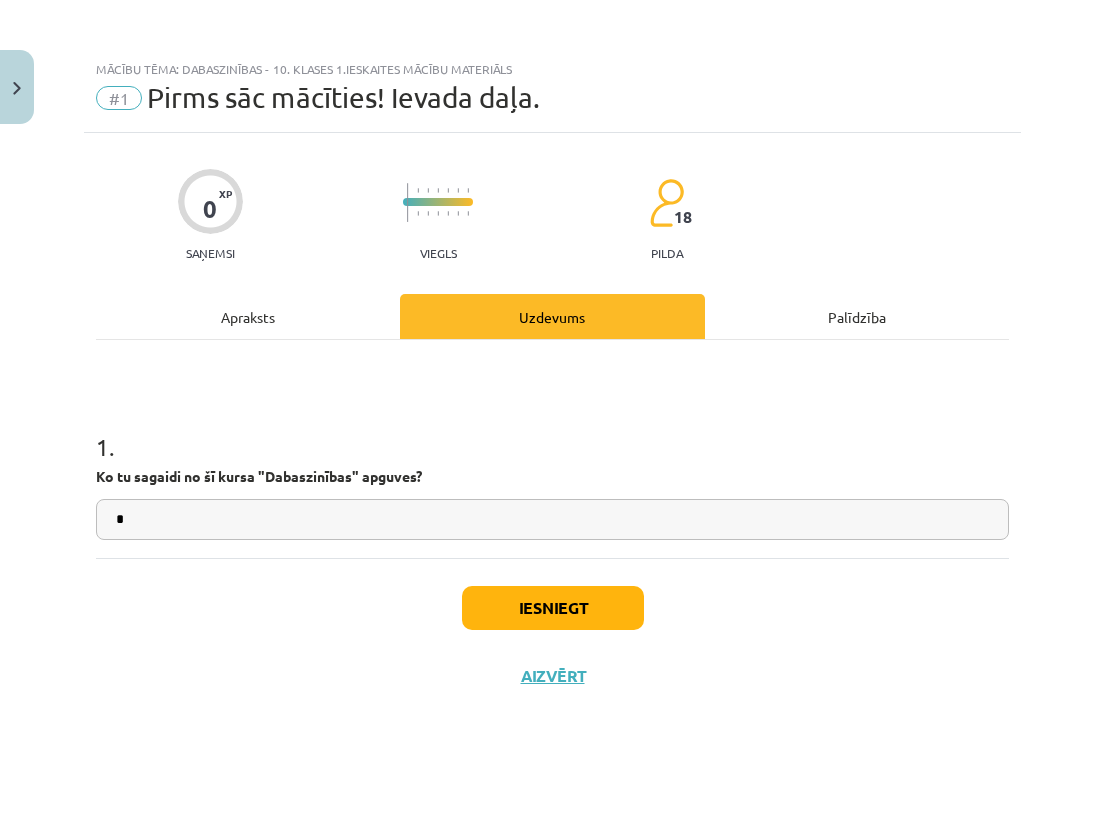 type on "*" 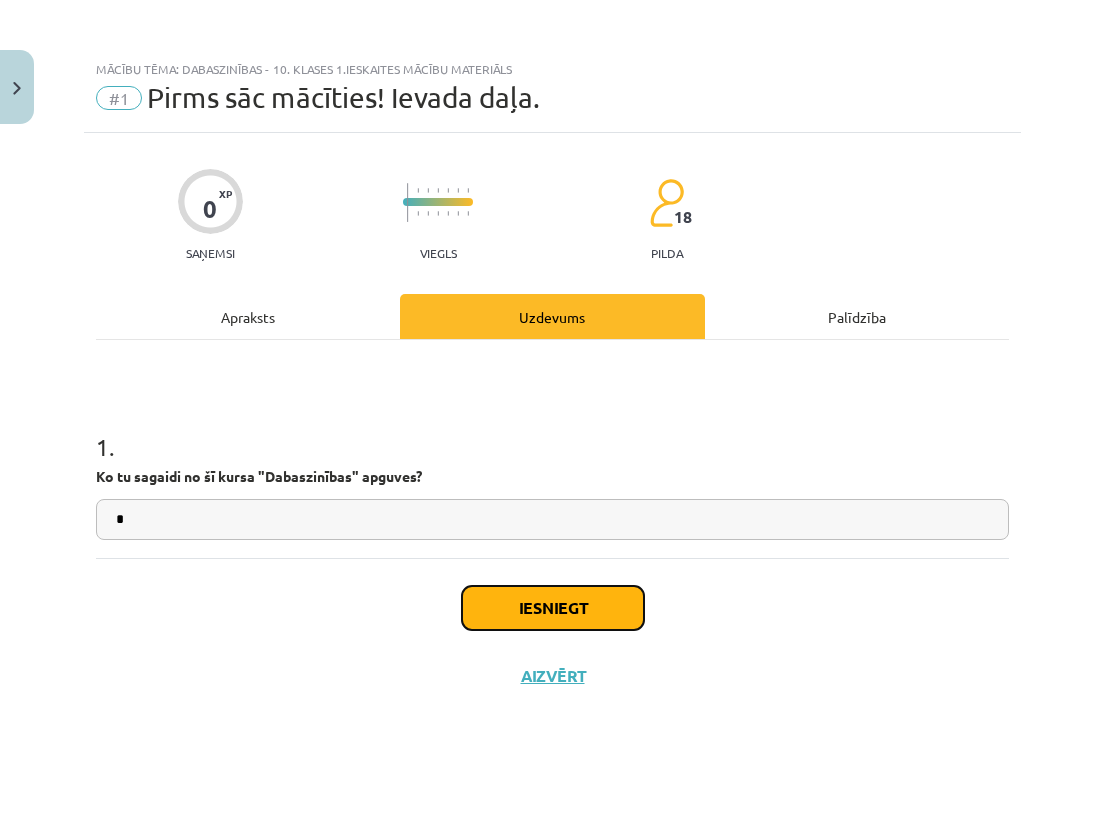 click on "Iesniegt" 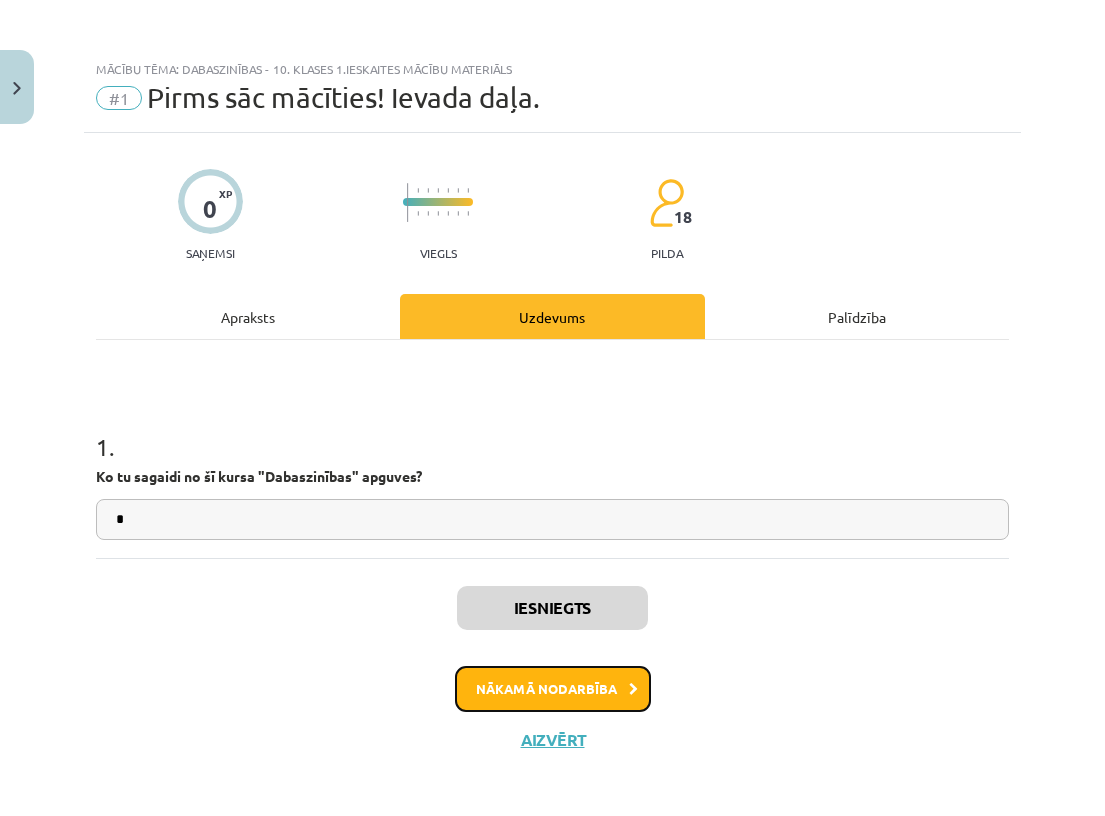 click on "Nākamā nodarbība" 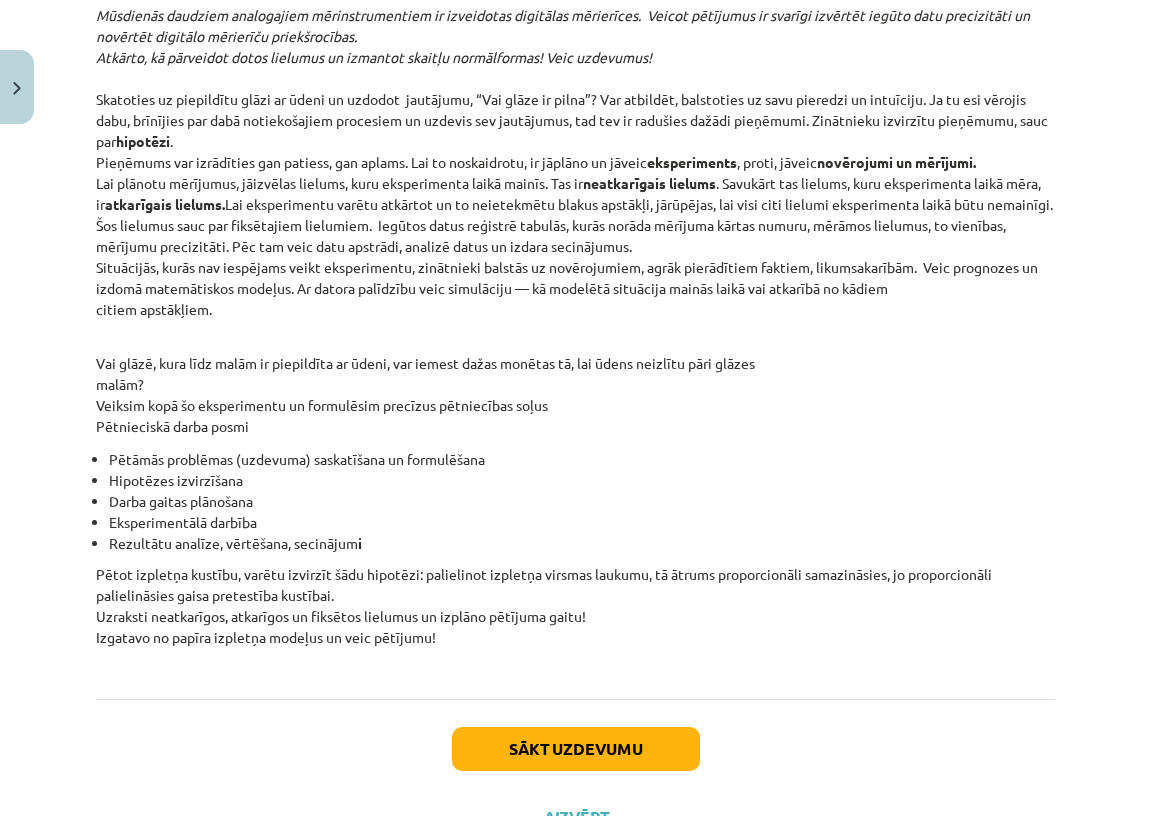 scroll, scrollTop: 3032, scrollLeft: 0, axis: vertical 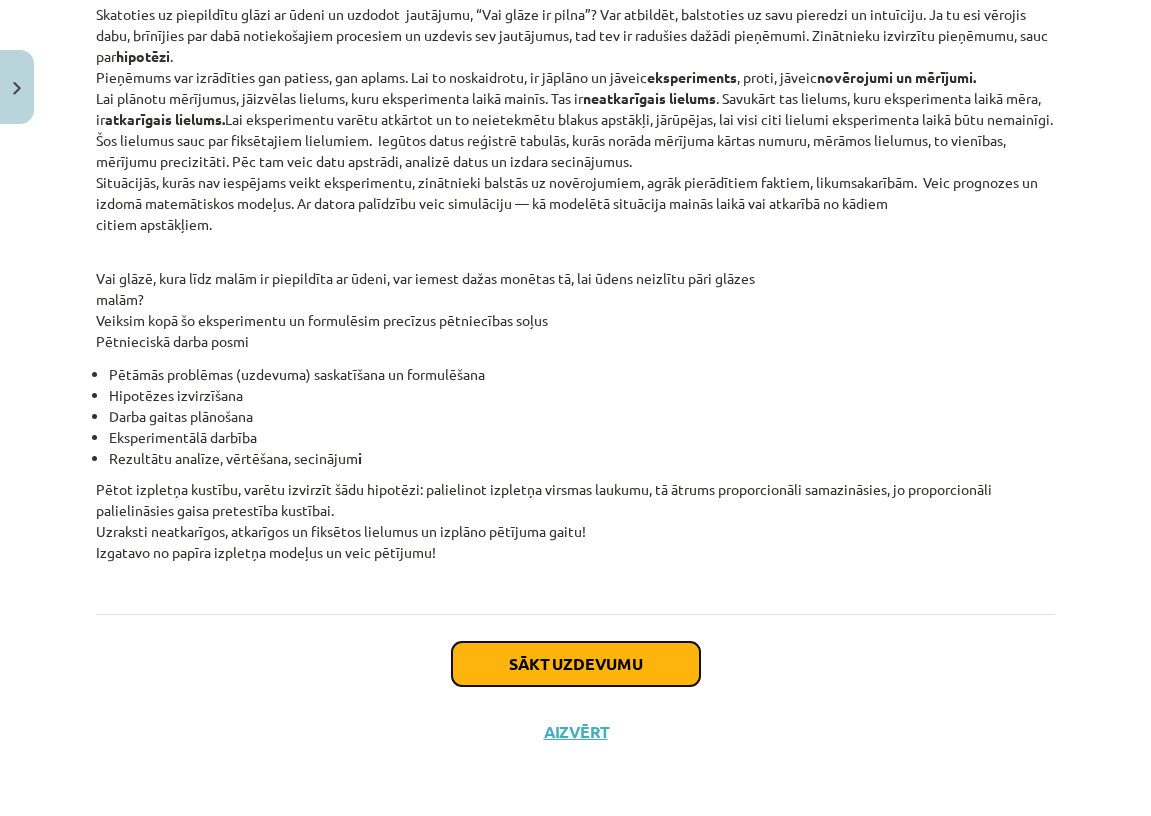 click on "Sākt uzdevumu" 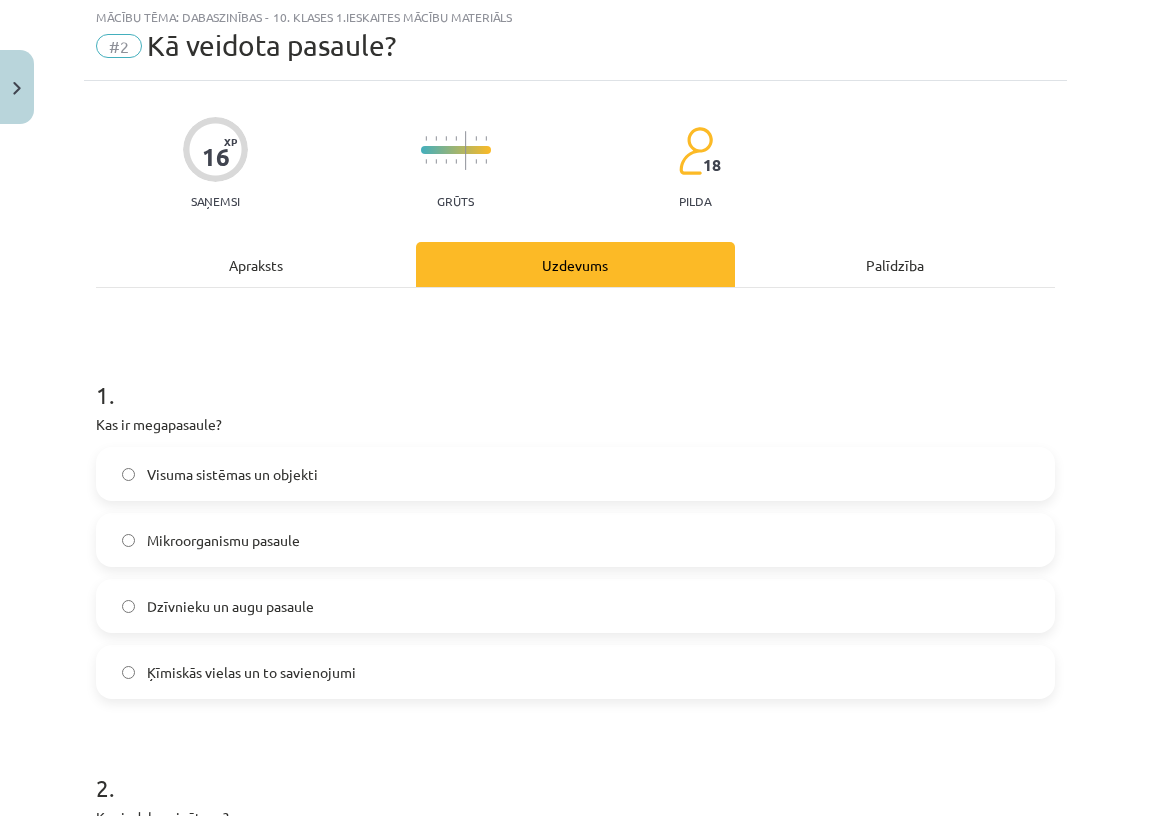 scroll, scrollTop: 50, scrollLeft: 0, axis: vertical 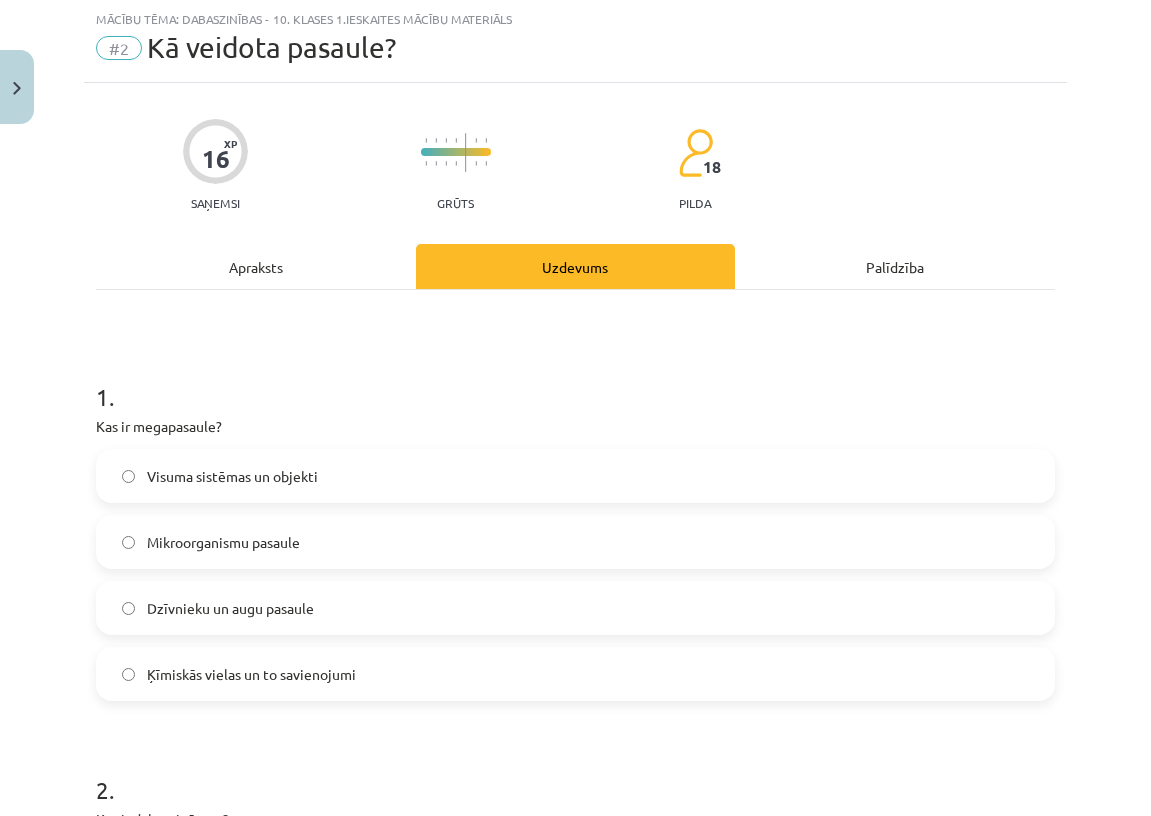 click on "Mikroorganismu pasaule" 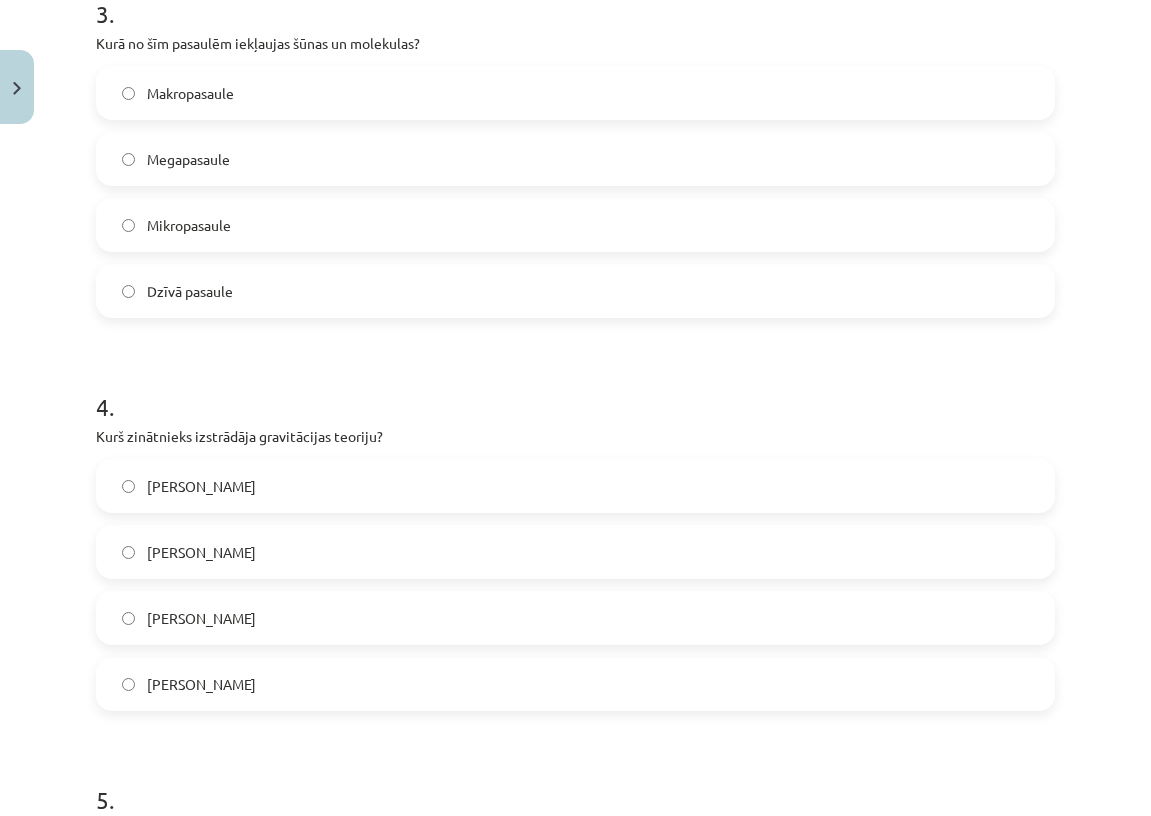 scroll, scrollTop: 1739, scrollLeft: 0, axis: vertical 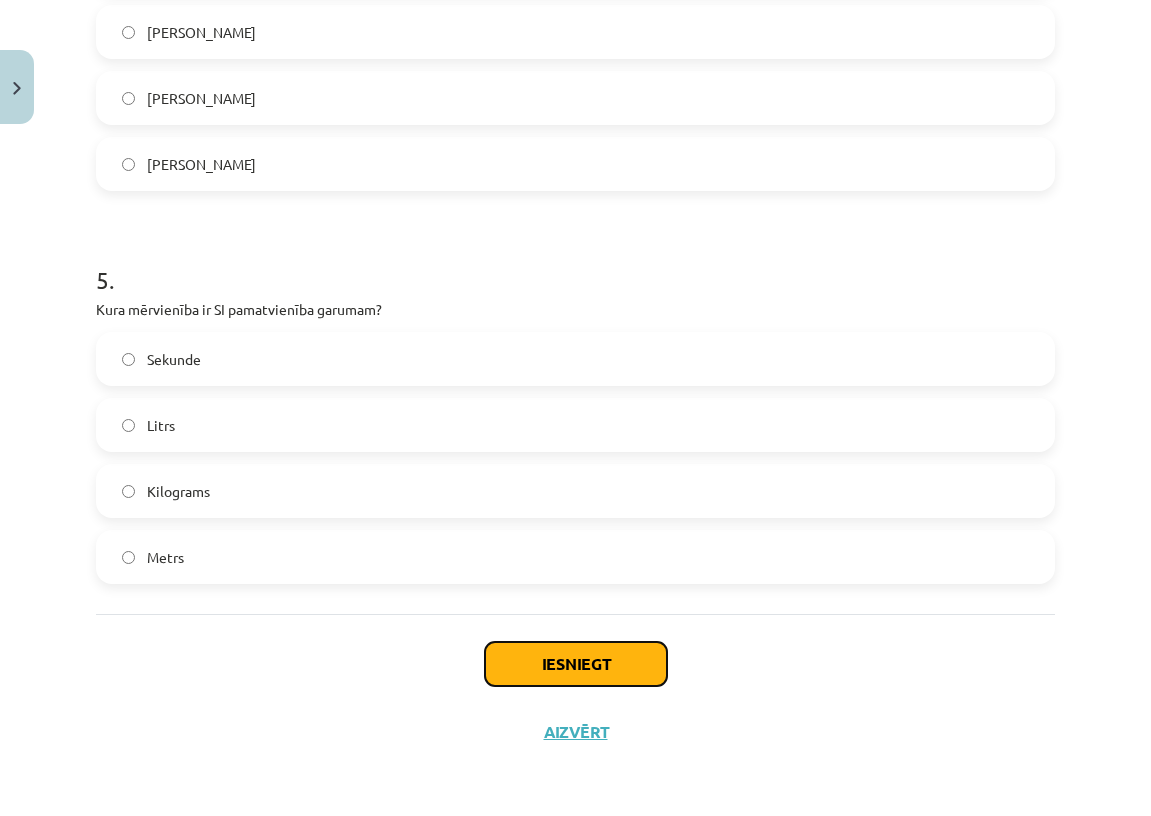 click on "Iesniegt" 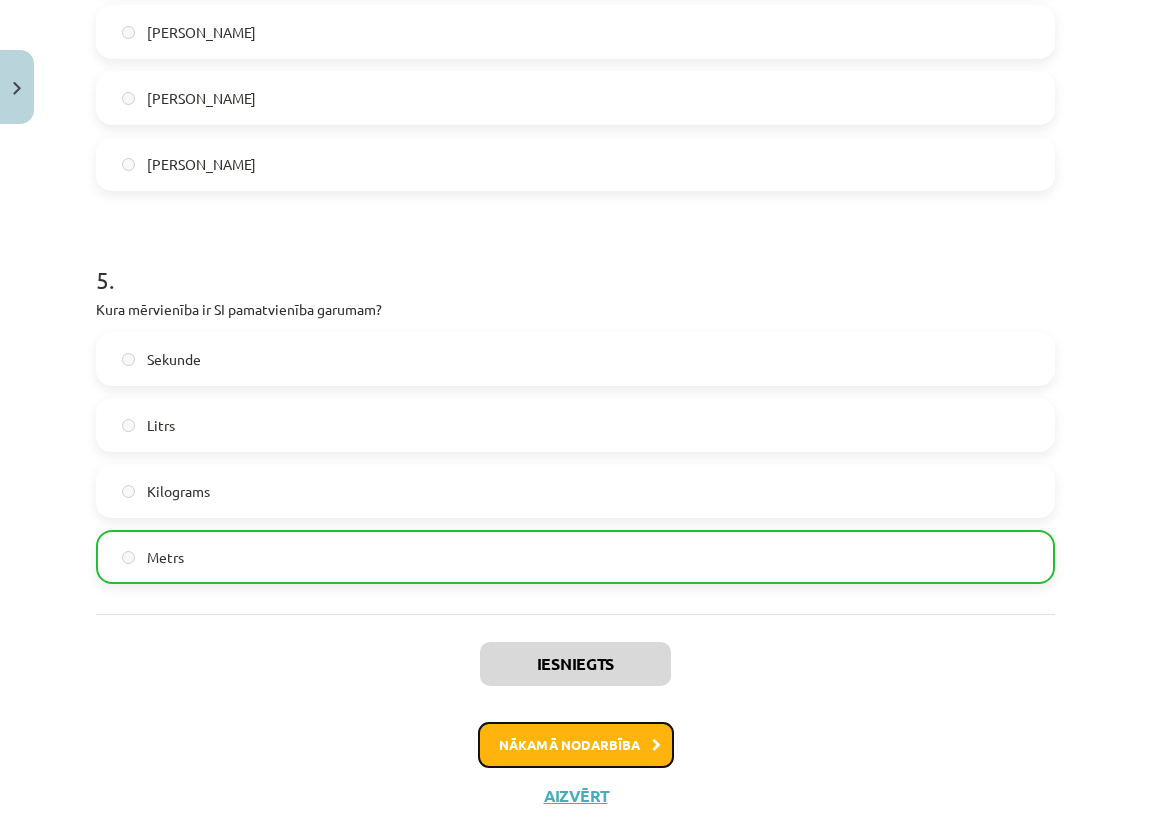 click on "Nākamā nodarbība" 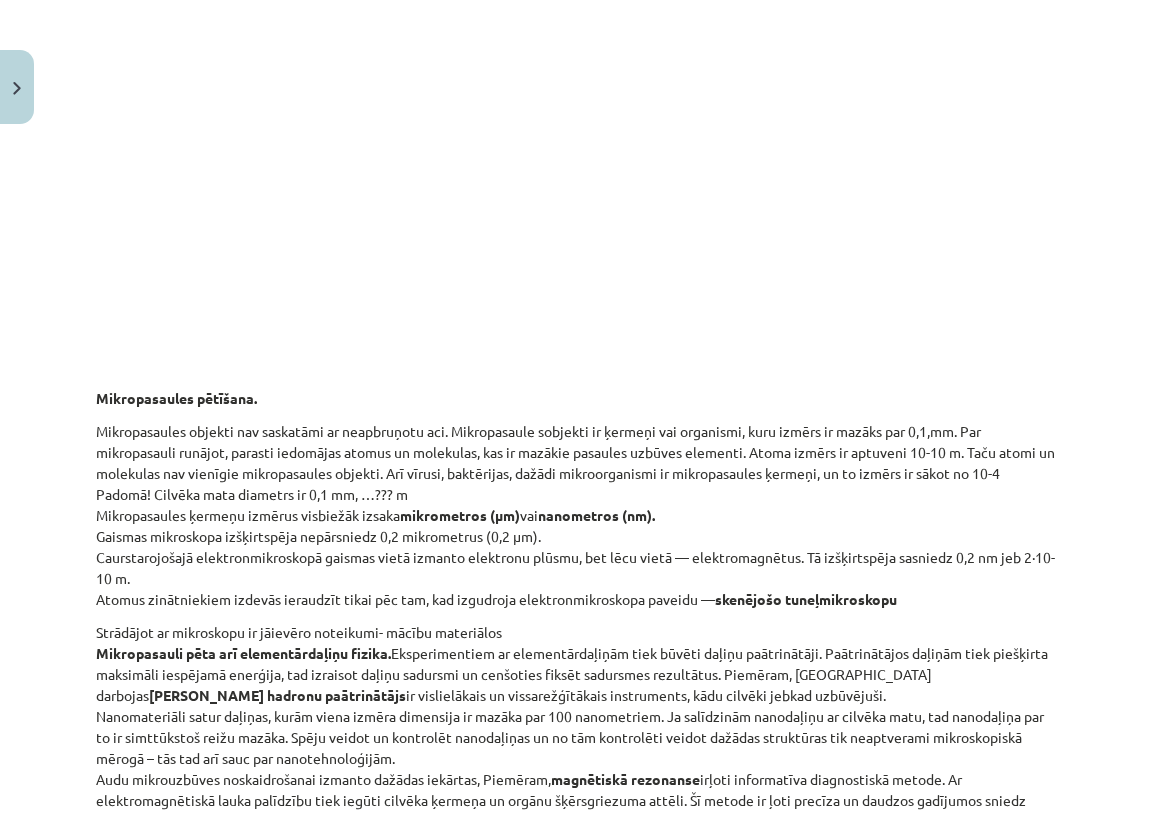 scroll, scrollTop: 0, scrollLeft: 0, axis: both 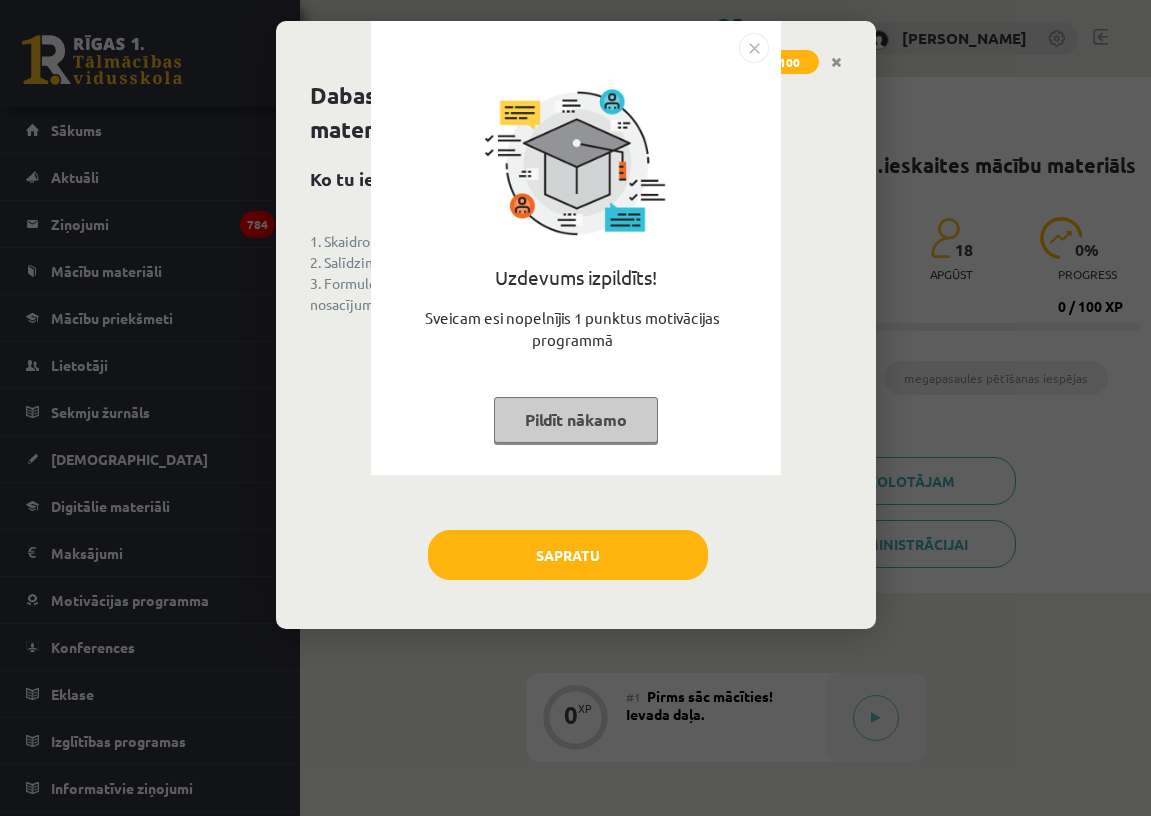 click on "Pildīt nākamo" at bounding box center [576, 420] 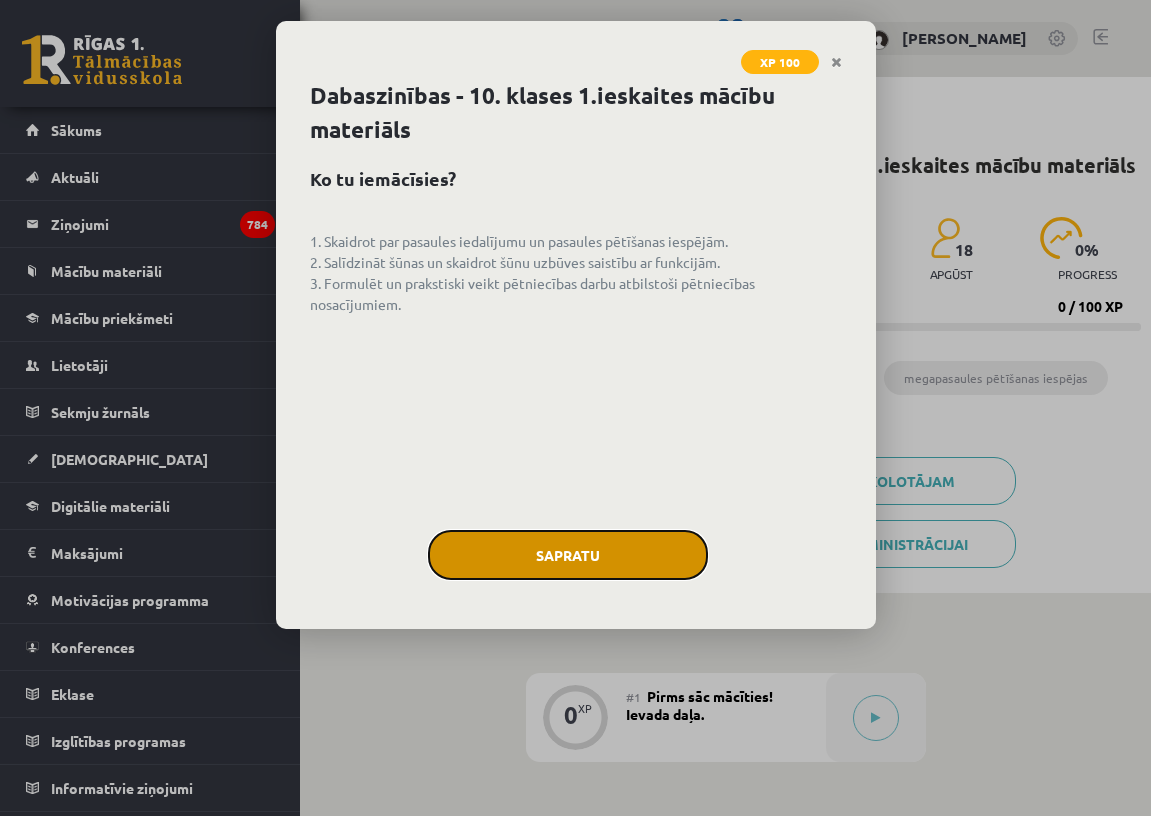 click on "Sapratu" 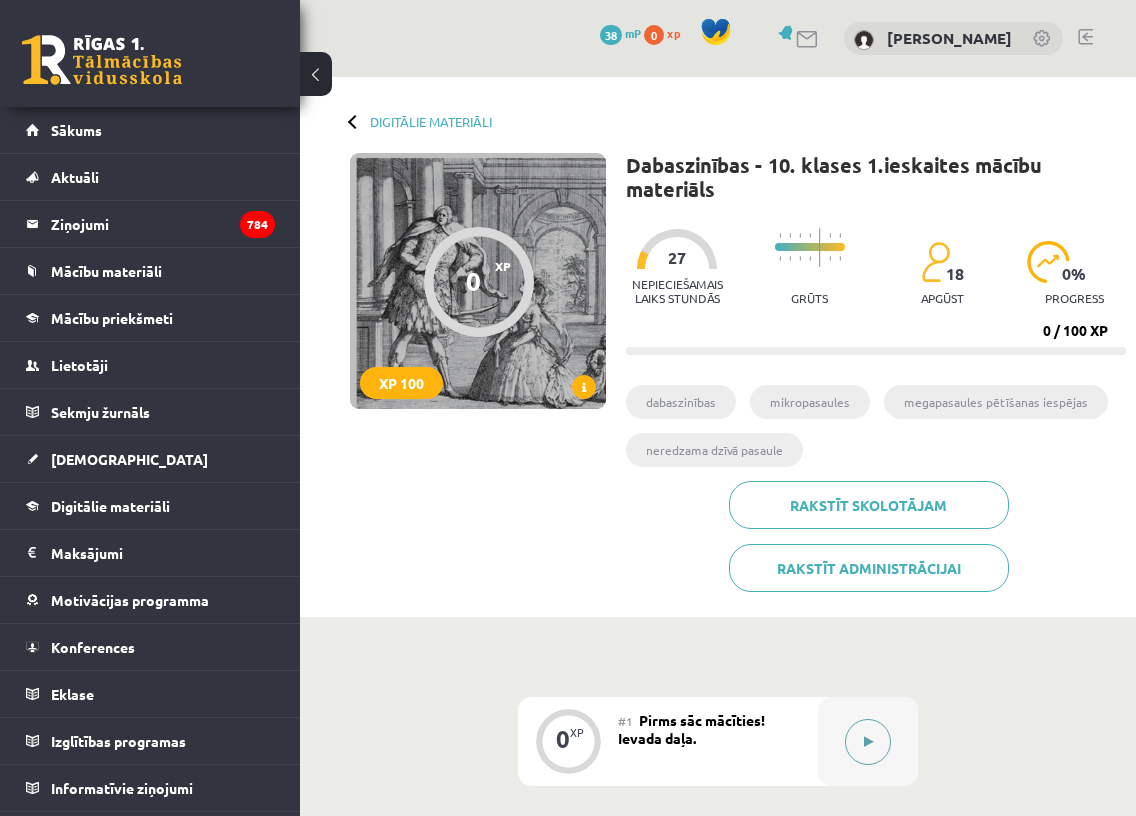 click 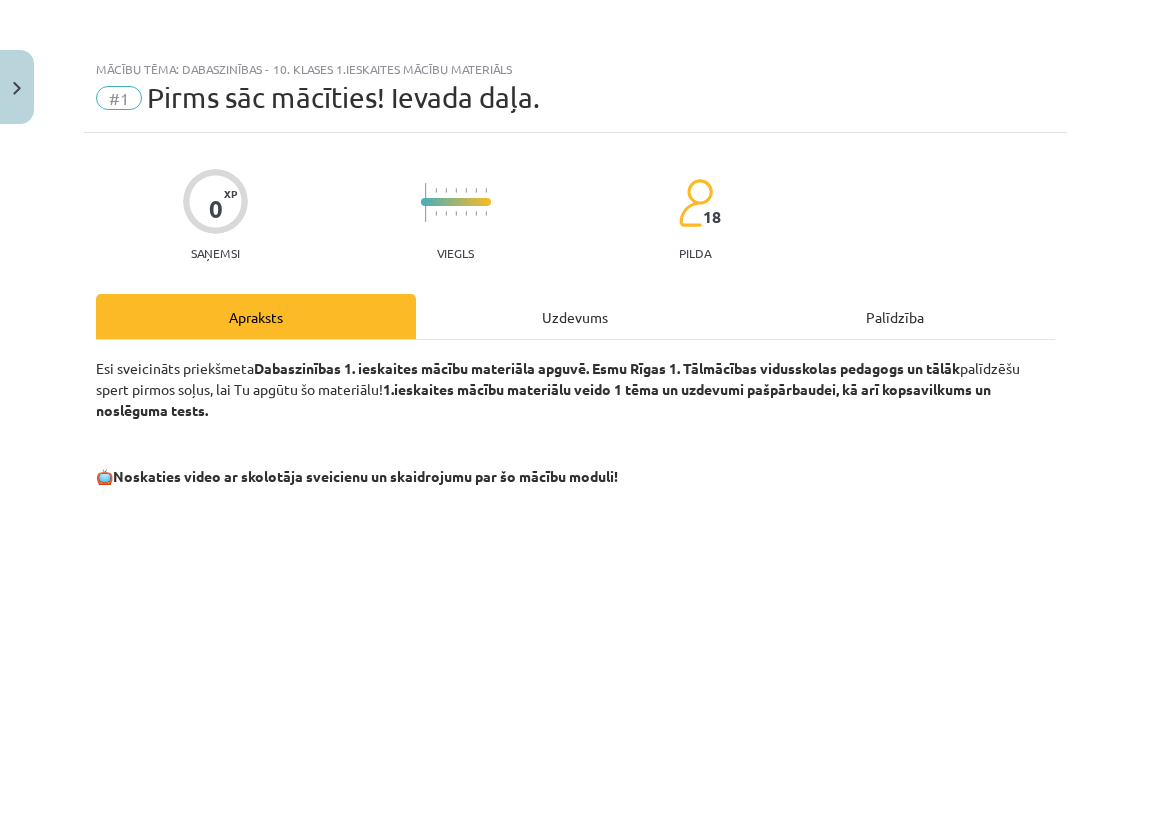 click on "Uzdevums" 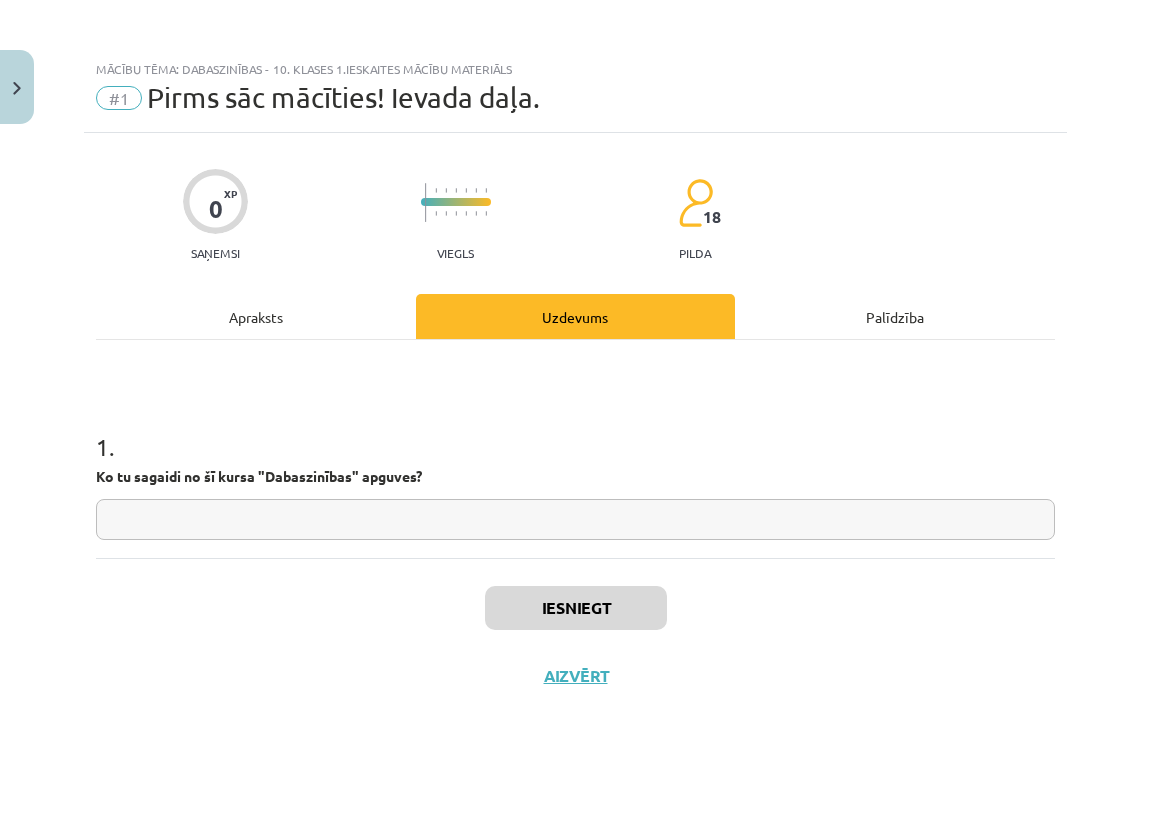 click 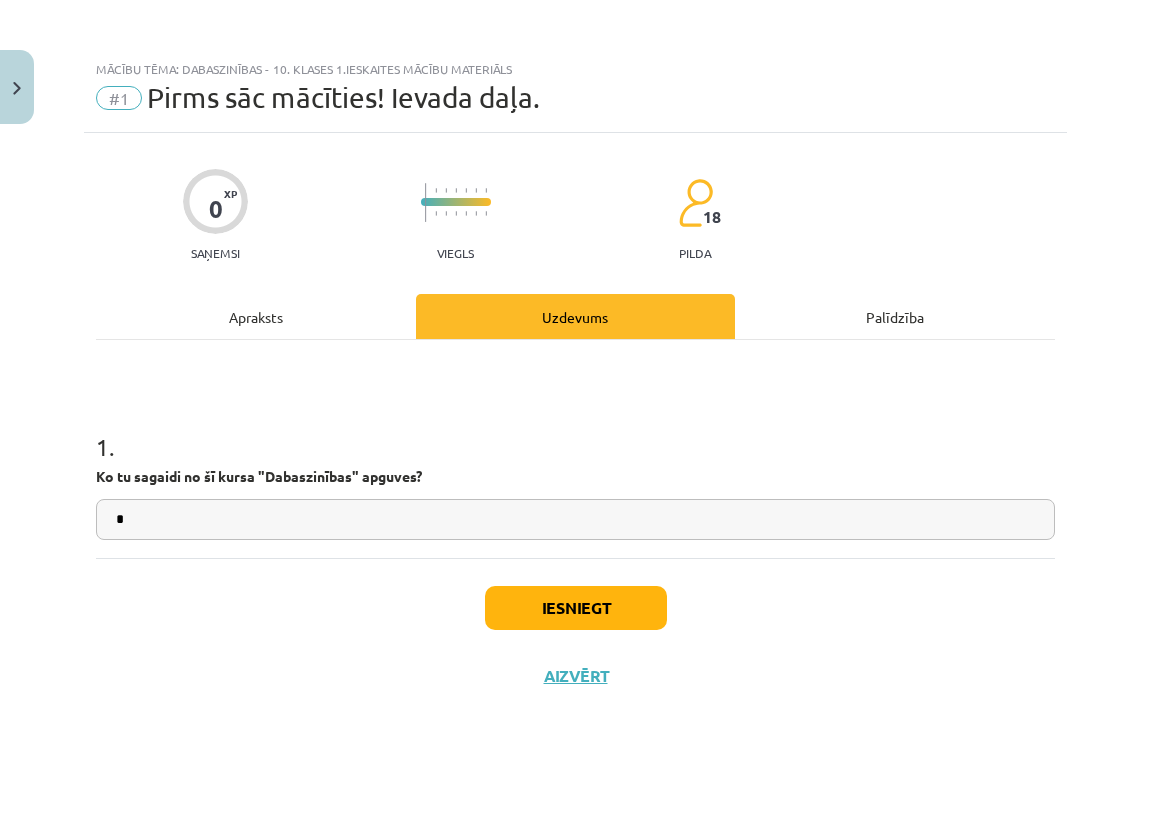 type on "*" 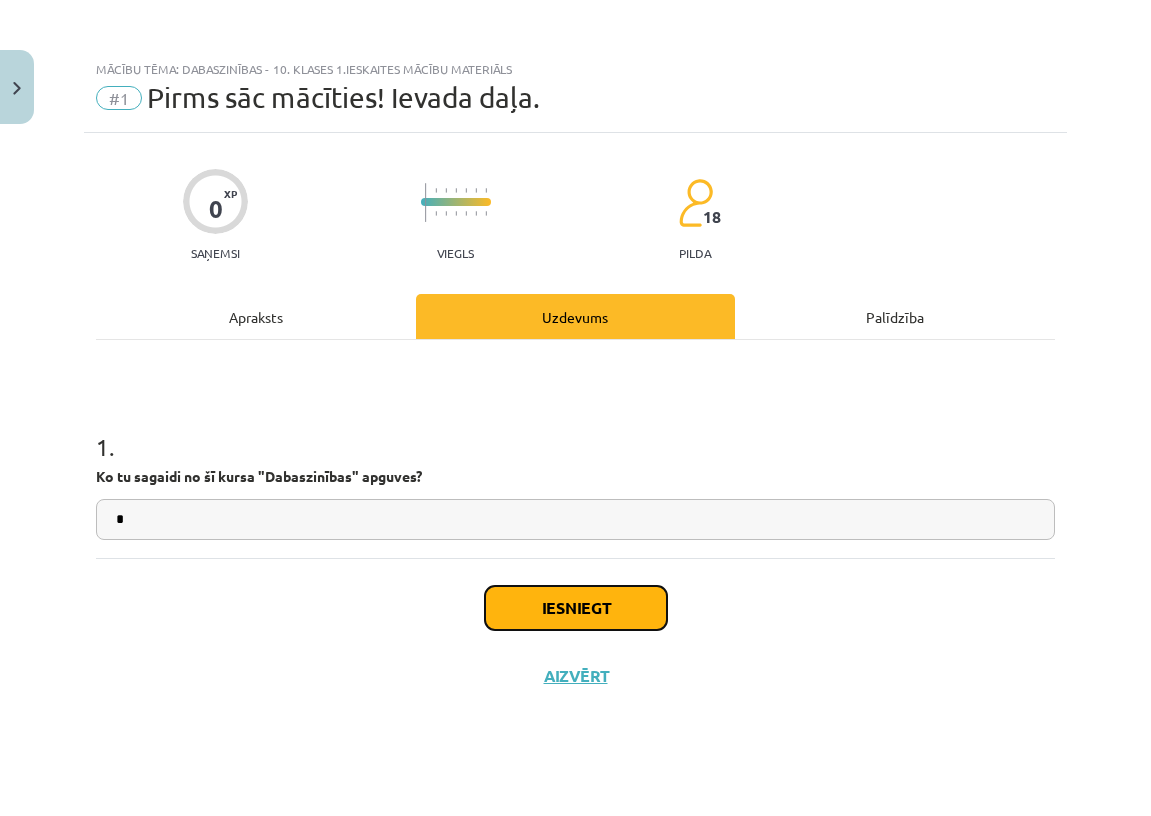 click on "Iesniegt" 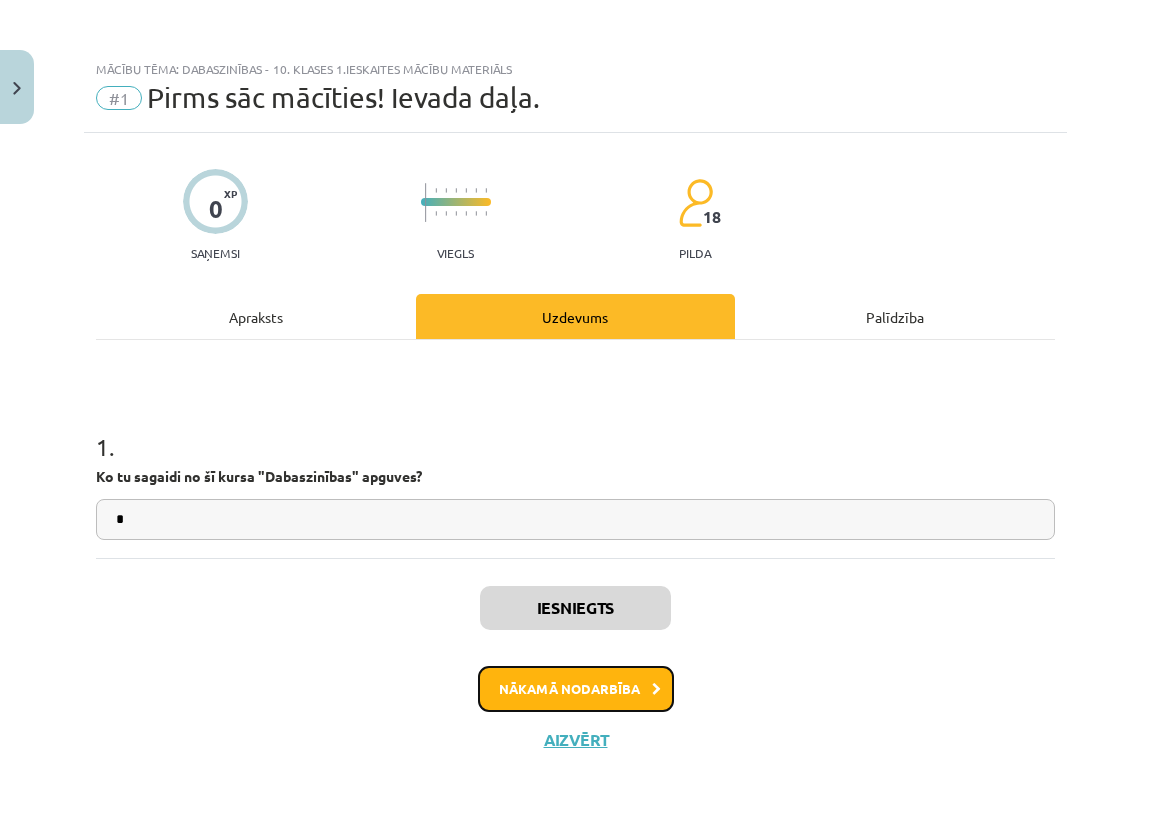 click on "Nākamā nodarbība" 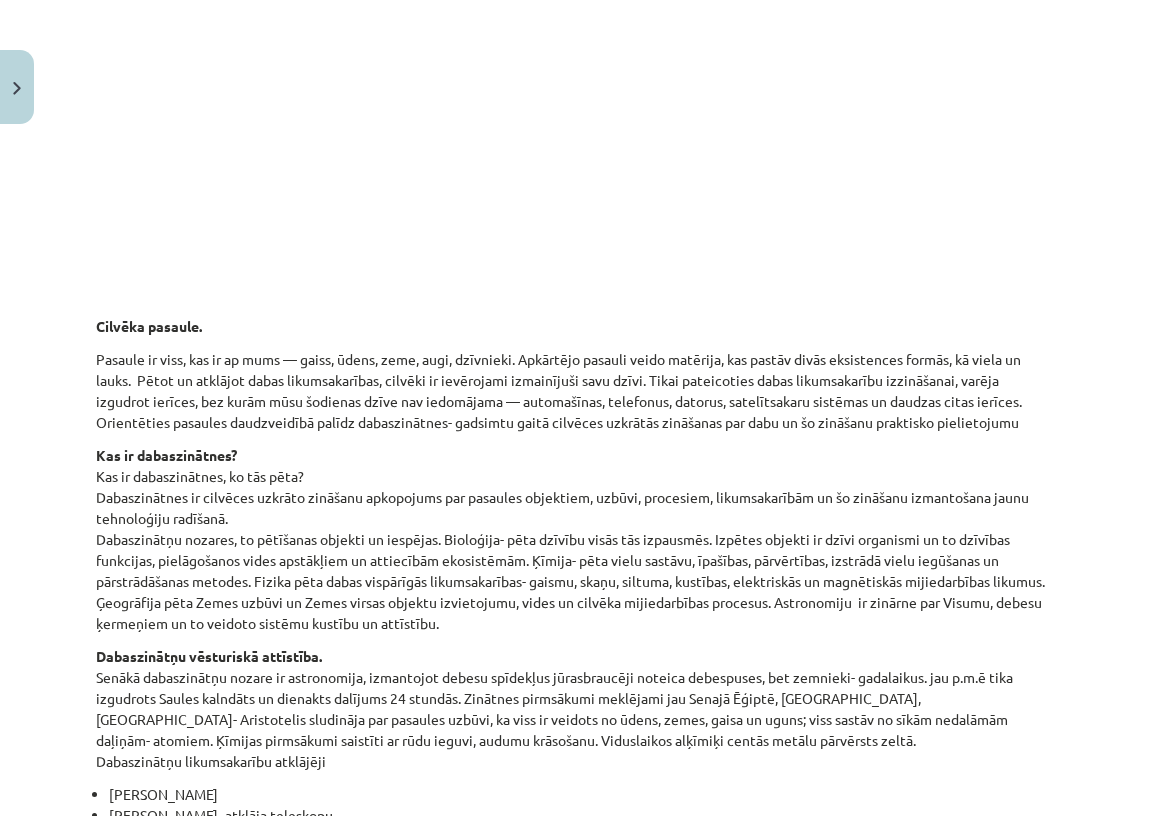 scroll, scrollTop: 581, scrollLeft: 0, axis: vertical 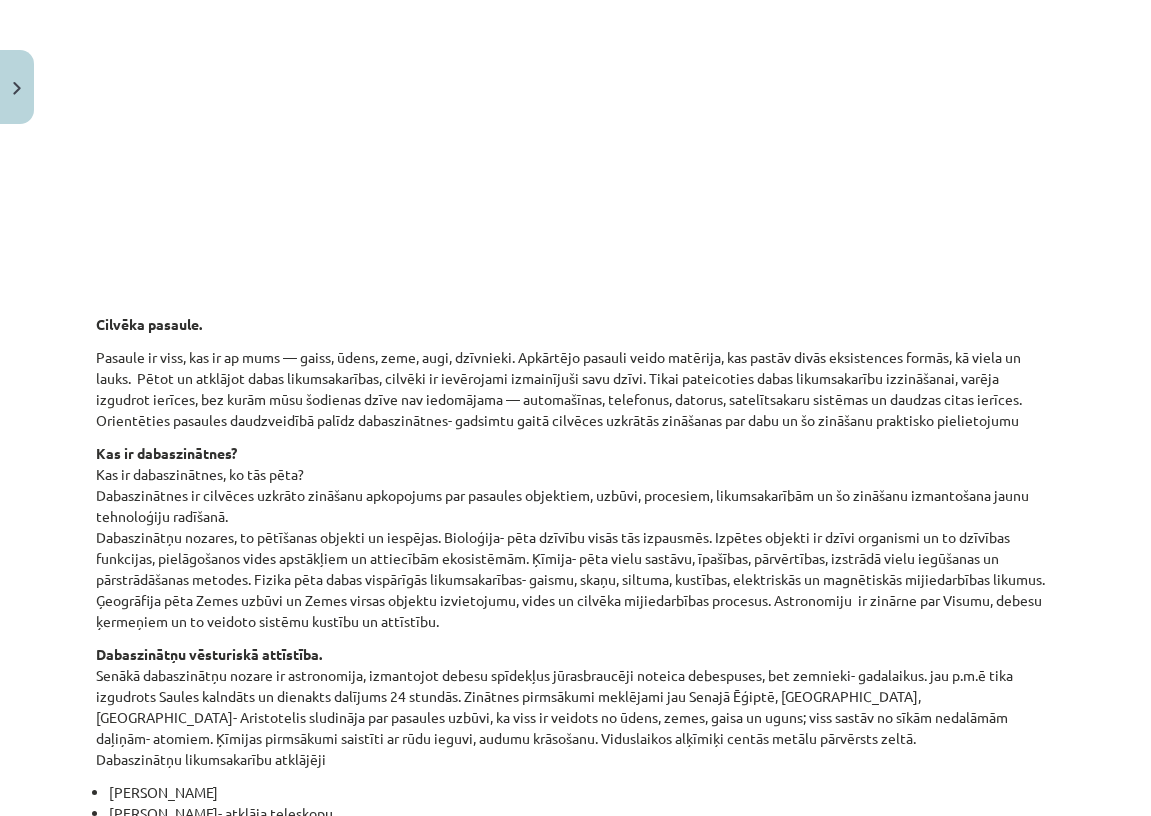 click on "Dabaszinātņu vēsturiskā attīstība.
Senākā dabaszinātņu nozare ir astronomija, izmantojot debesu spīdekļus jūrasbraucēji noteica debespuses, bet zemnieki- gadalaikus. jau p.m.ē tika izgudrots Saules kalndāts un dienakts dalījums 24 stundās. Zinātnes pirmsākumi meklējami jau Senajā Ēģiptē, Grieķijā, Babilonijā- Aristotelis sludināja par pasaules uzbūvi, ka viss ir veidots no ūdens, zemes, gaisa un uguns; viss sastāv no sīkām nedalāmām daļiņām- atomiem. Ķīmijas pirmsākumi saistīti ar rūdu ieguvi, audumu krāsošanu. Viduslaikos alķīmiķi centās metālu pārvērsts zeltā.
Dabaszinātņu likumsakarību atklājēji" 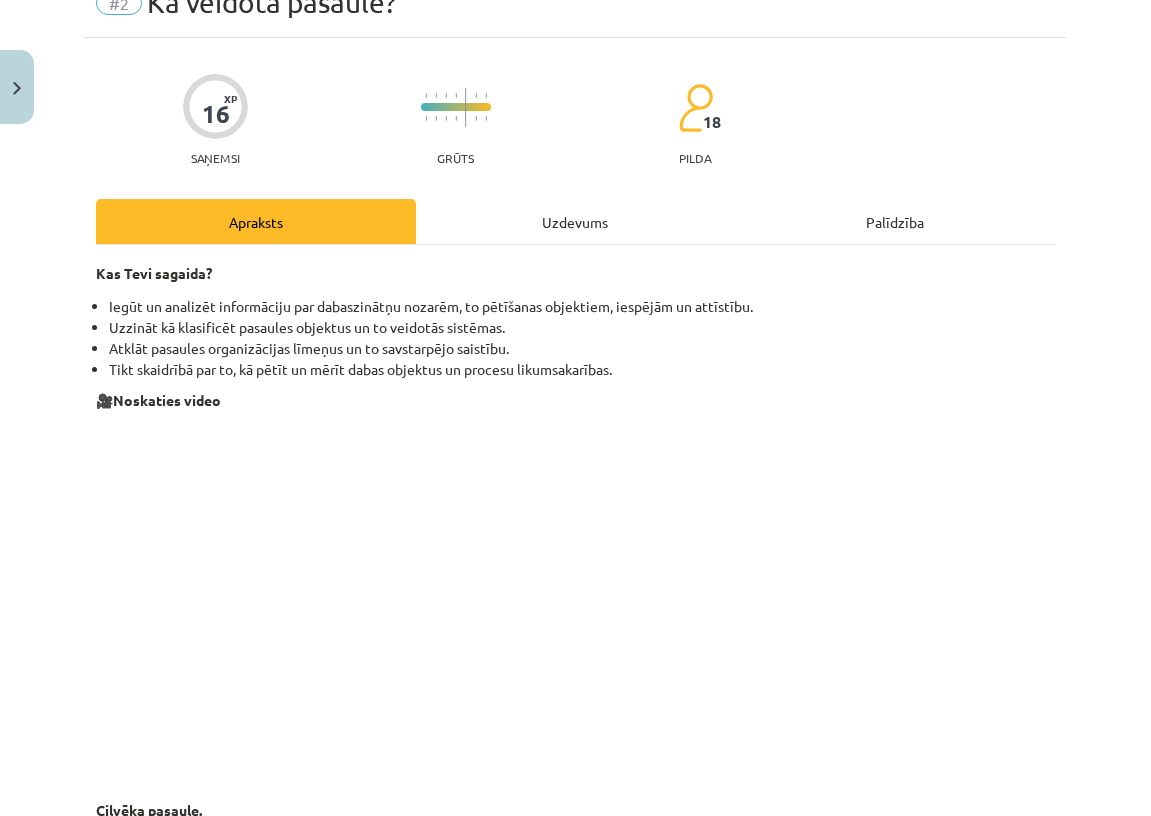 scroll, scrollTop: 0, scrollLeft: 0, axis: both 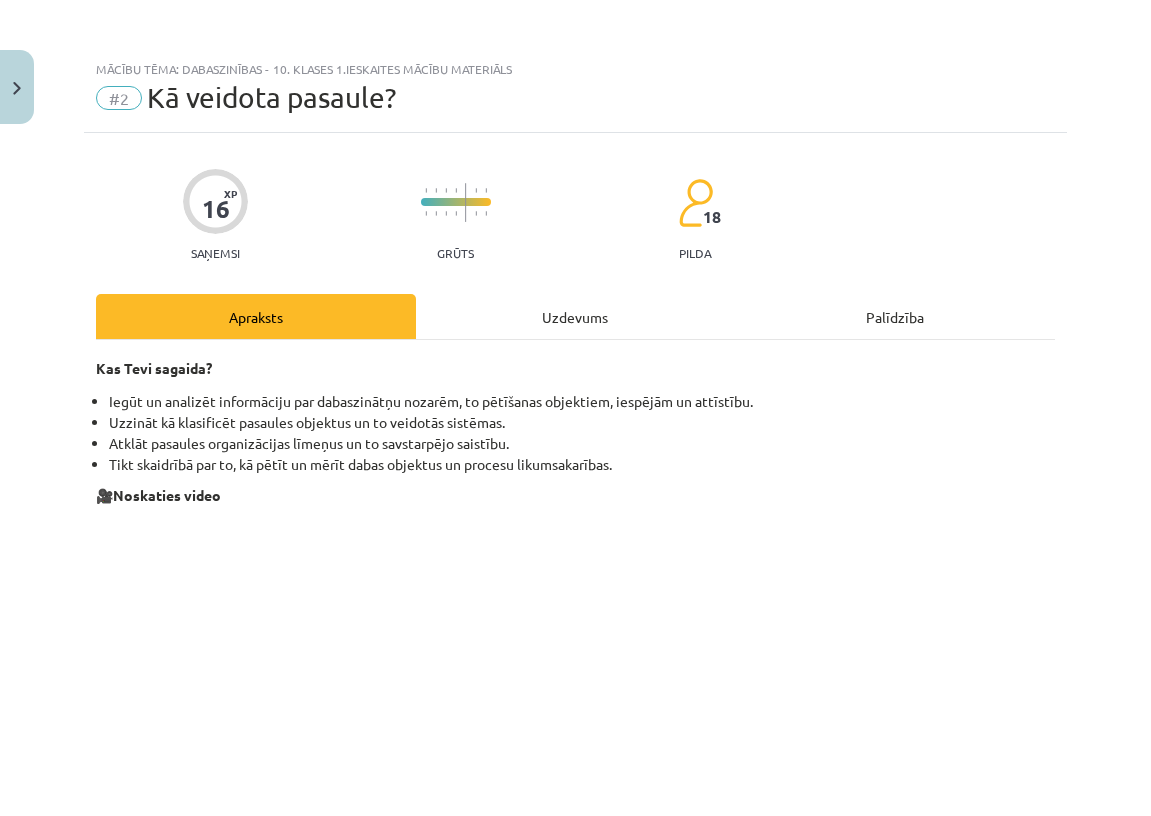 click on "Uzdevums" 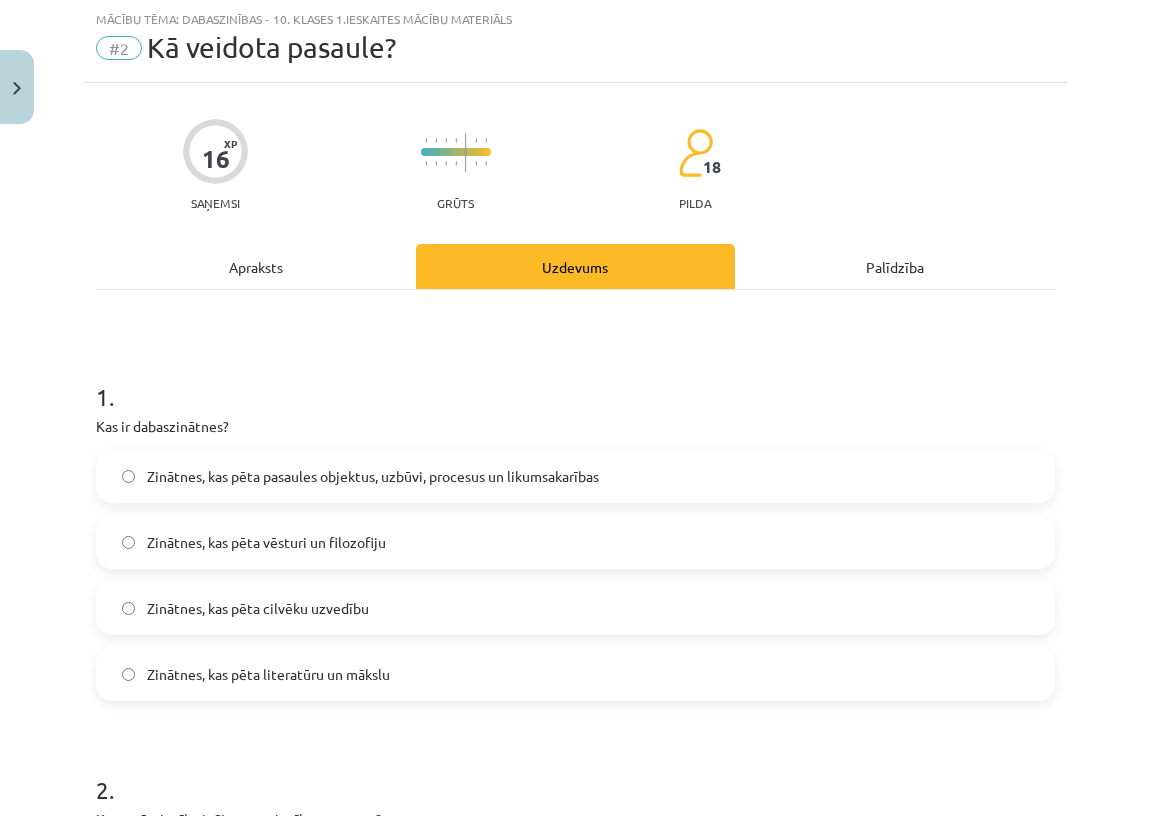 click on "Zinātnes, kas pēta vēsturi un filozofiju" 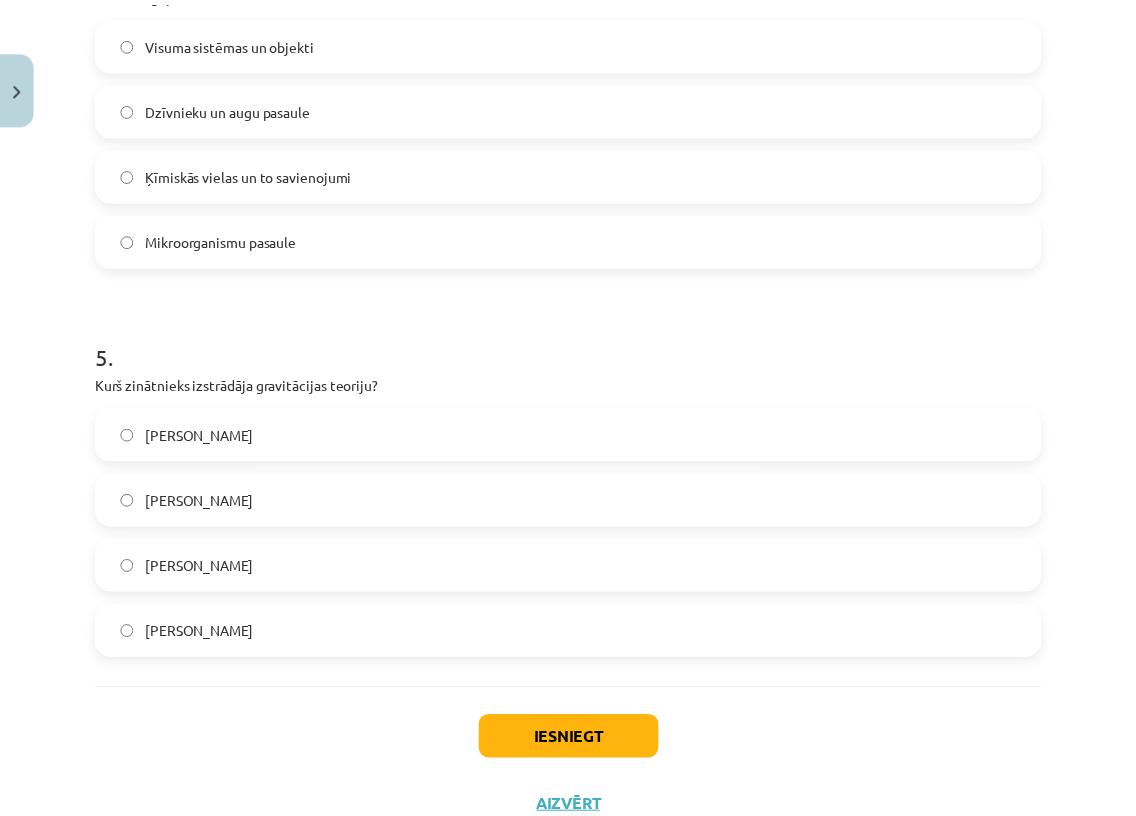 scroll, scrollTop: 1739, scrollLeft: 0, axis: vertical 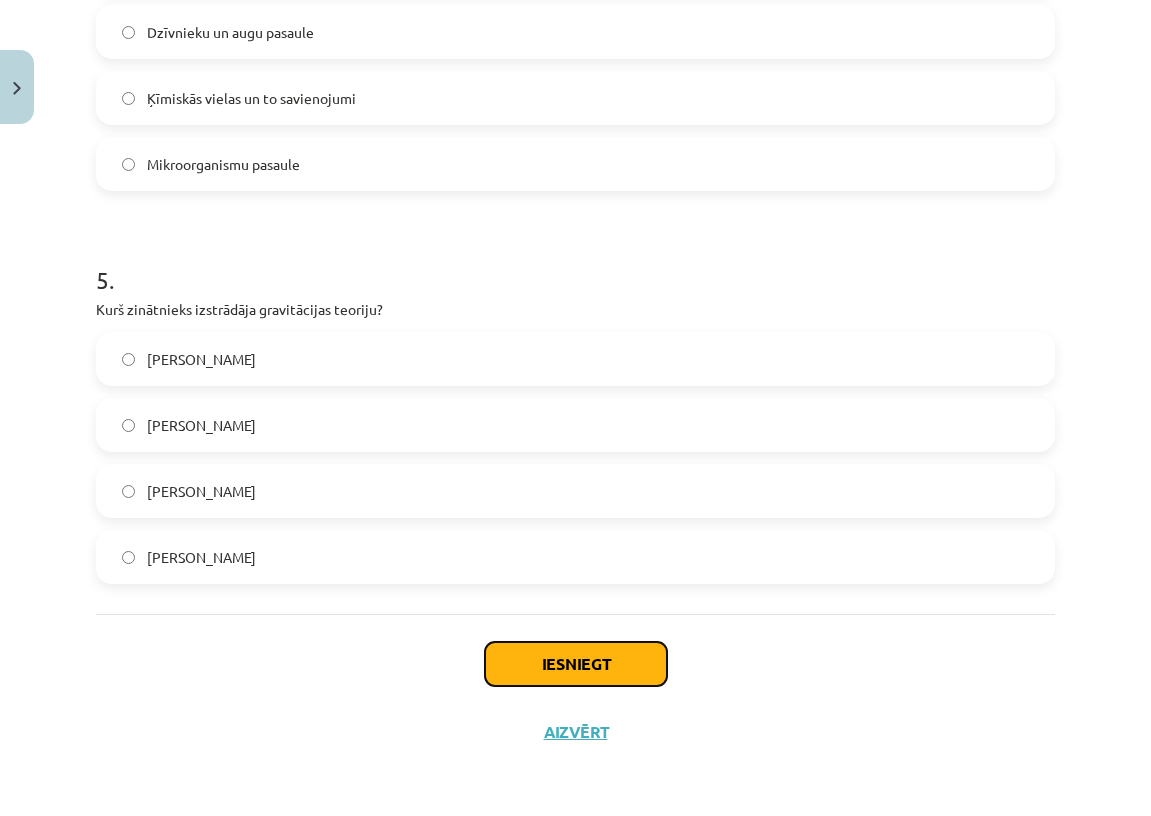click on "Iesniegt" 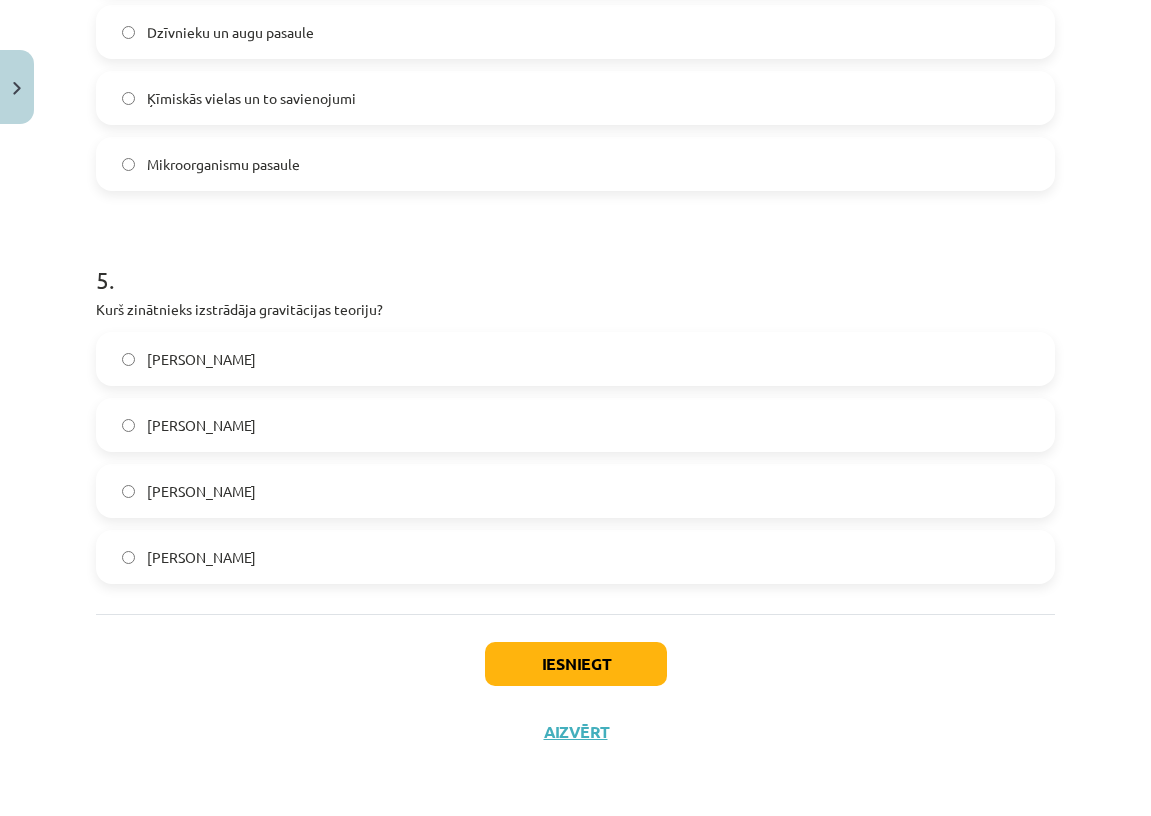 click on "Nikolajs Koperniks" 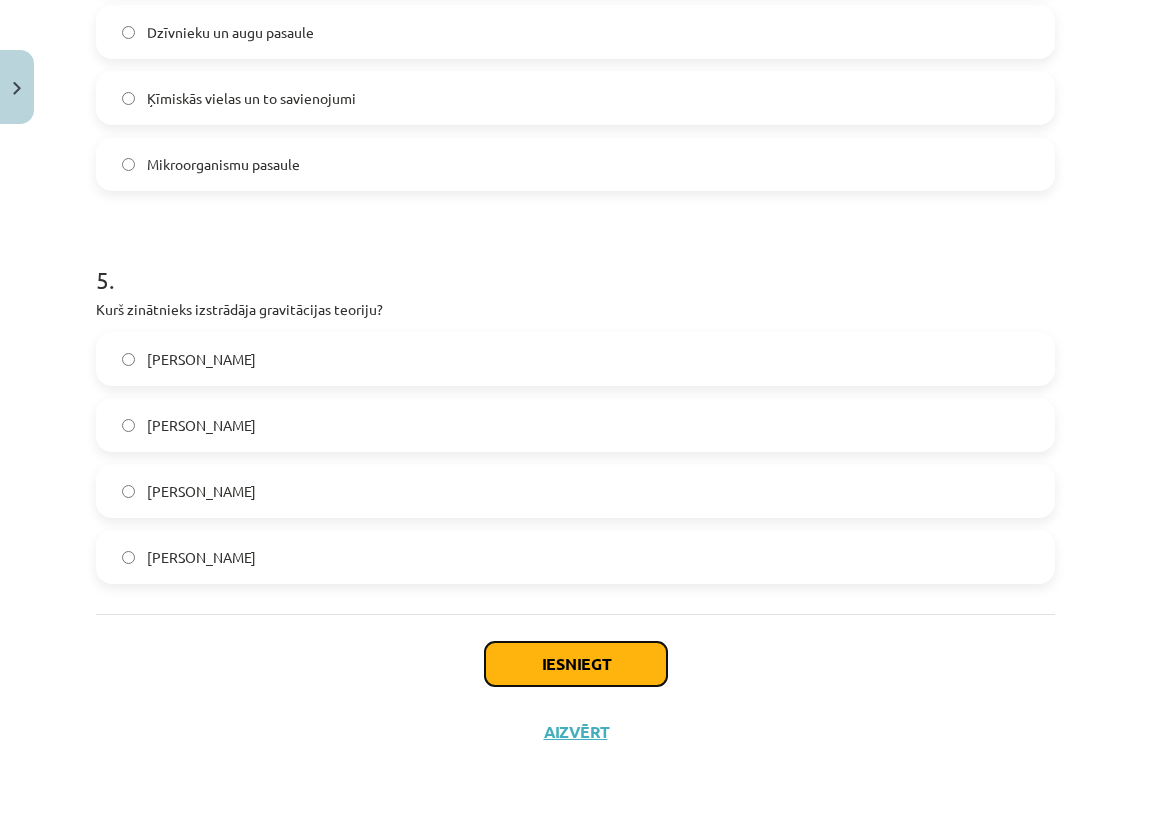 click on "Iesniegt" 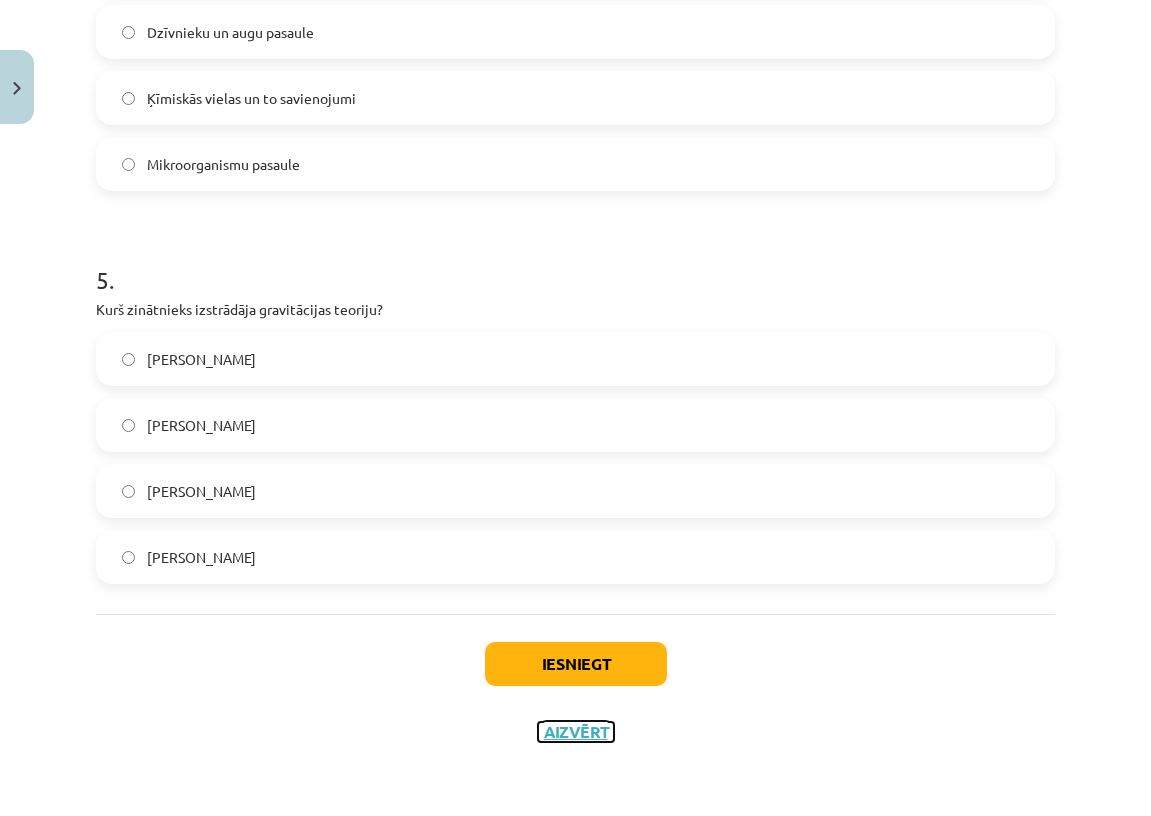 click on "Aizvērt" 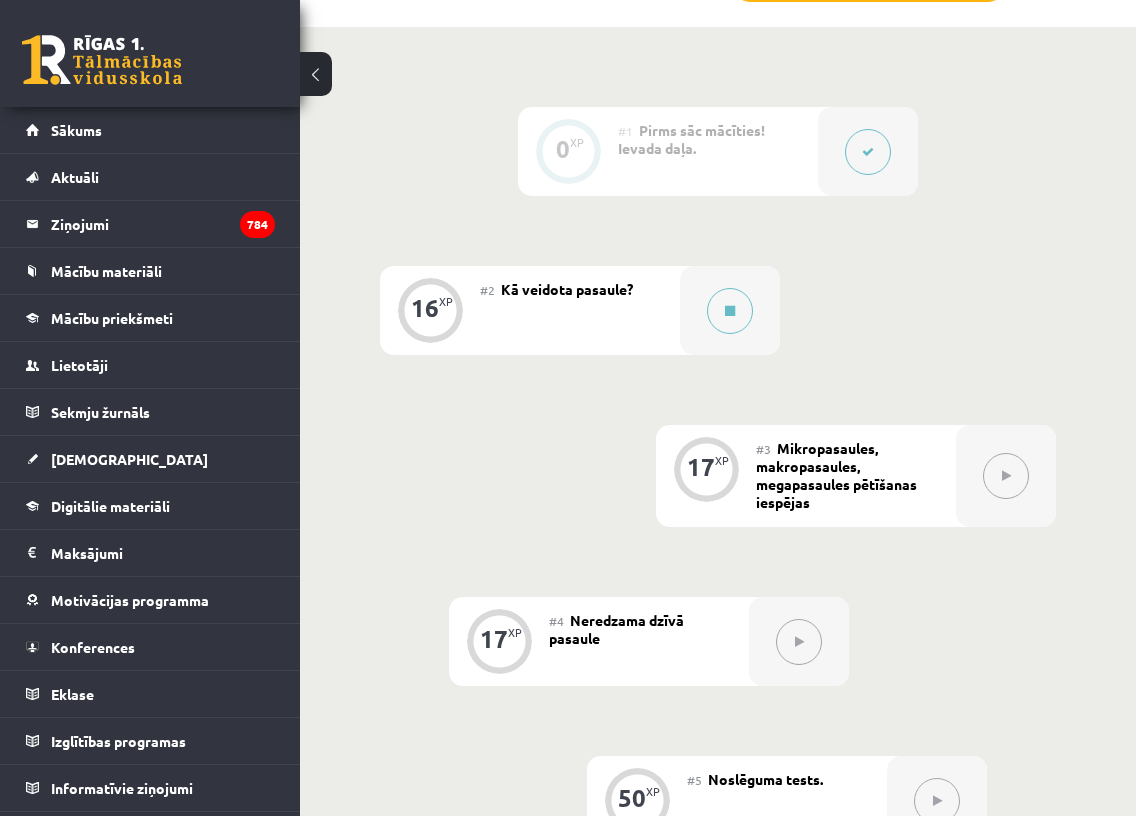 scroll, scrollTop: 657, scrollLeft: 0, axis: vertical 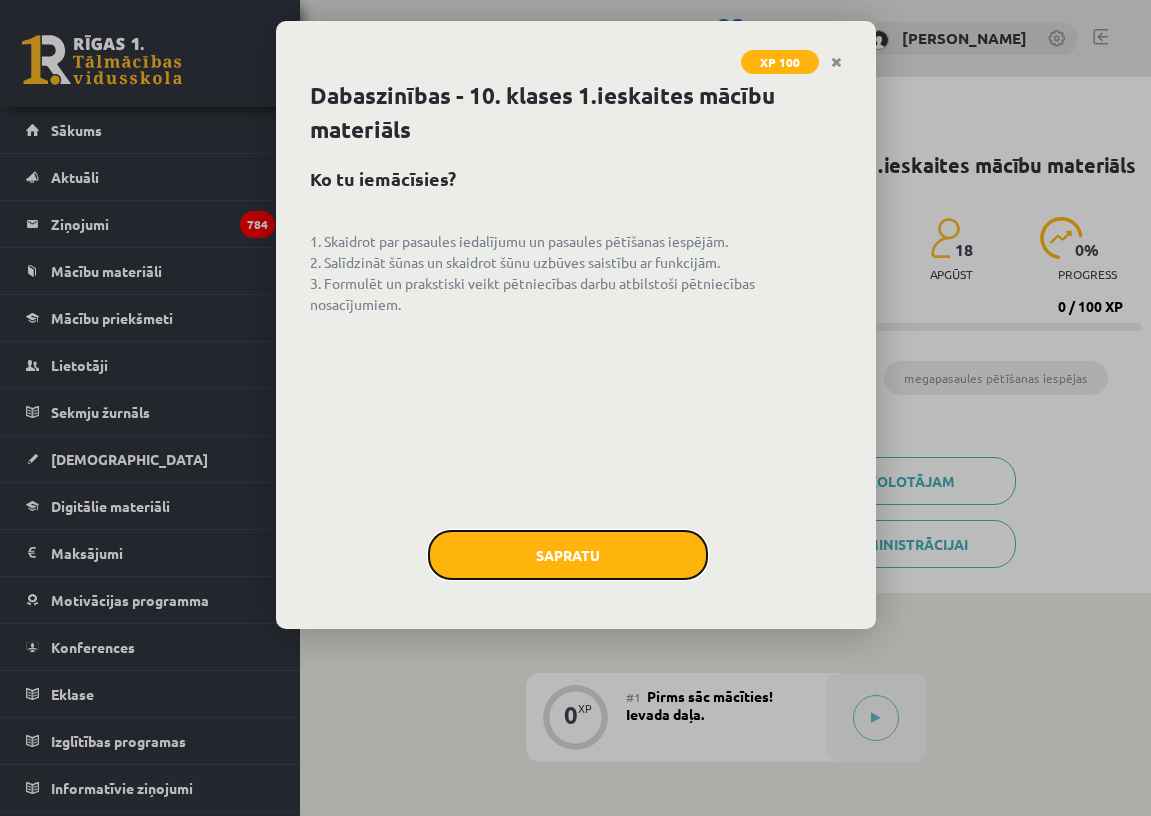 click on "Sapratu" 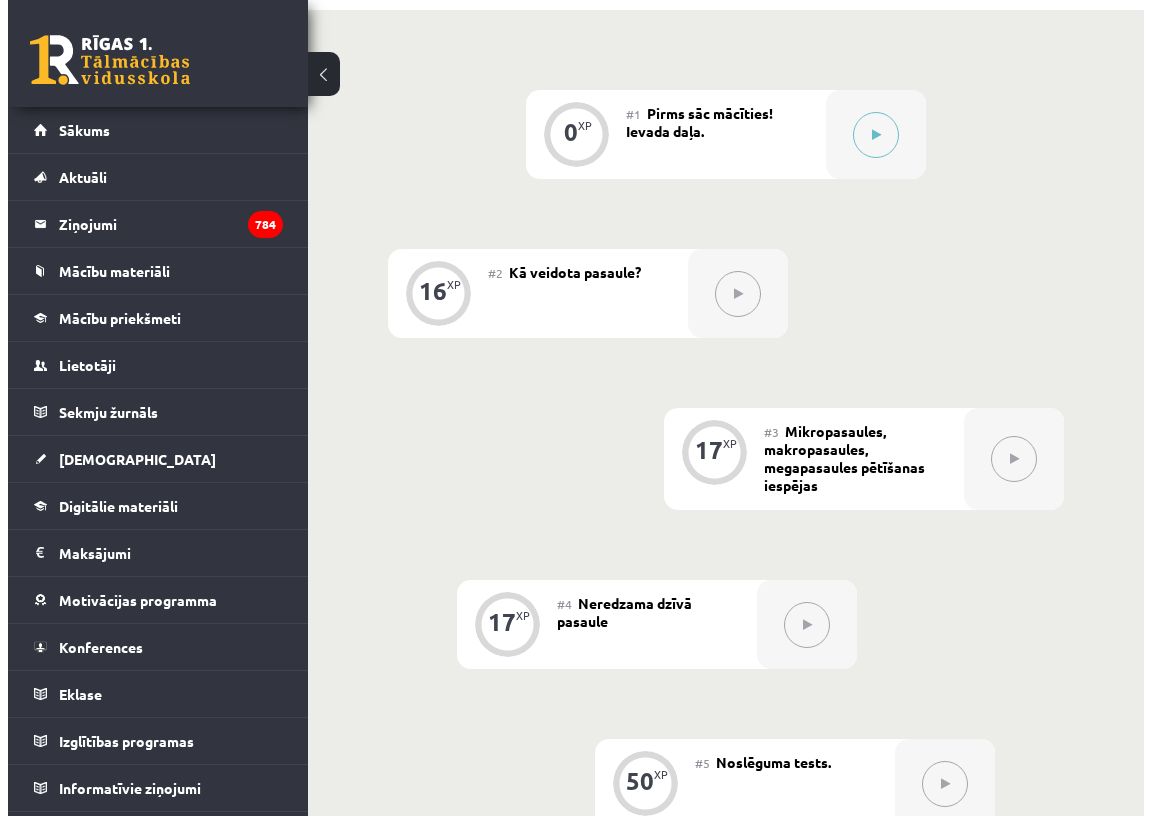 scroll, scrollTop: 606, scrollLeft: 0, axis: vertical 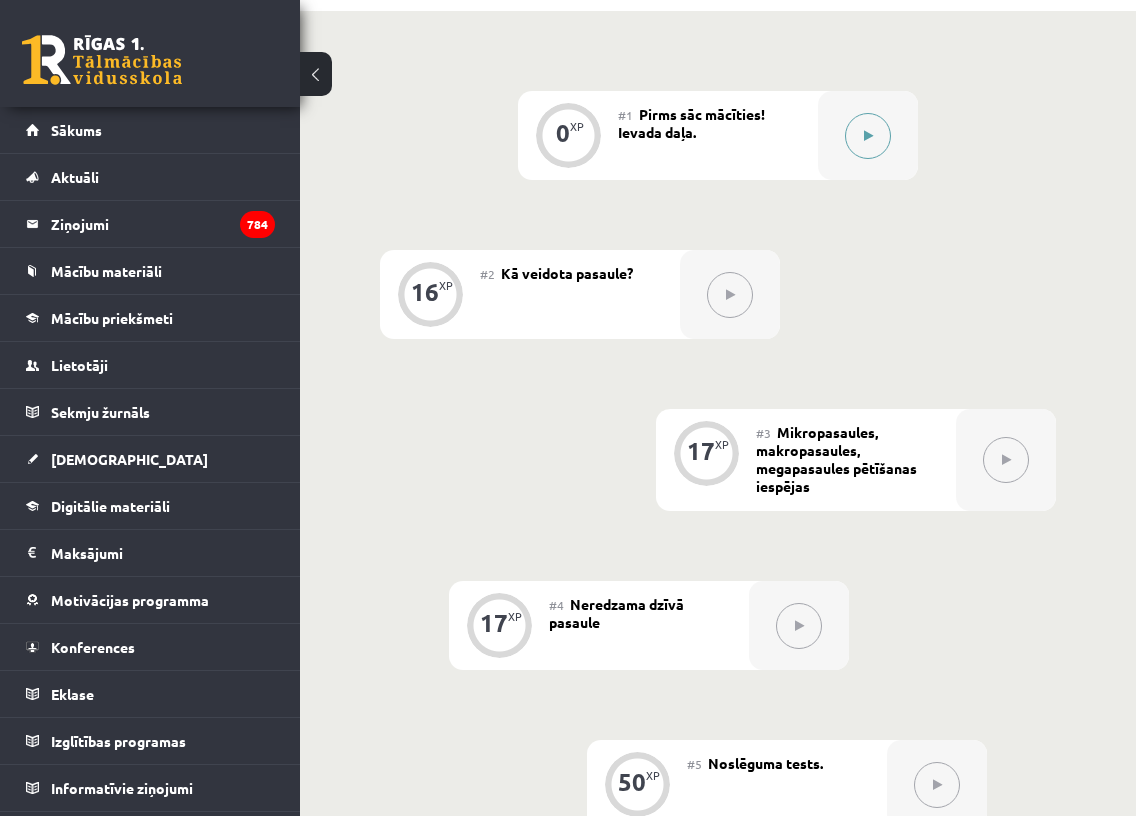 click 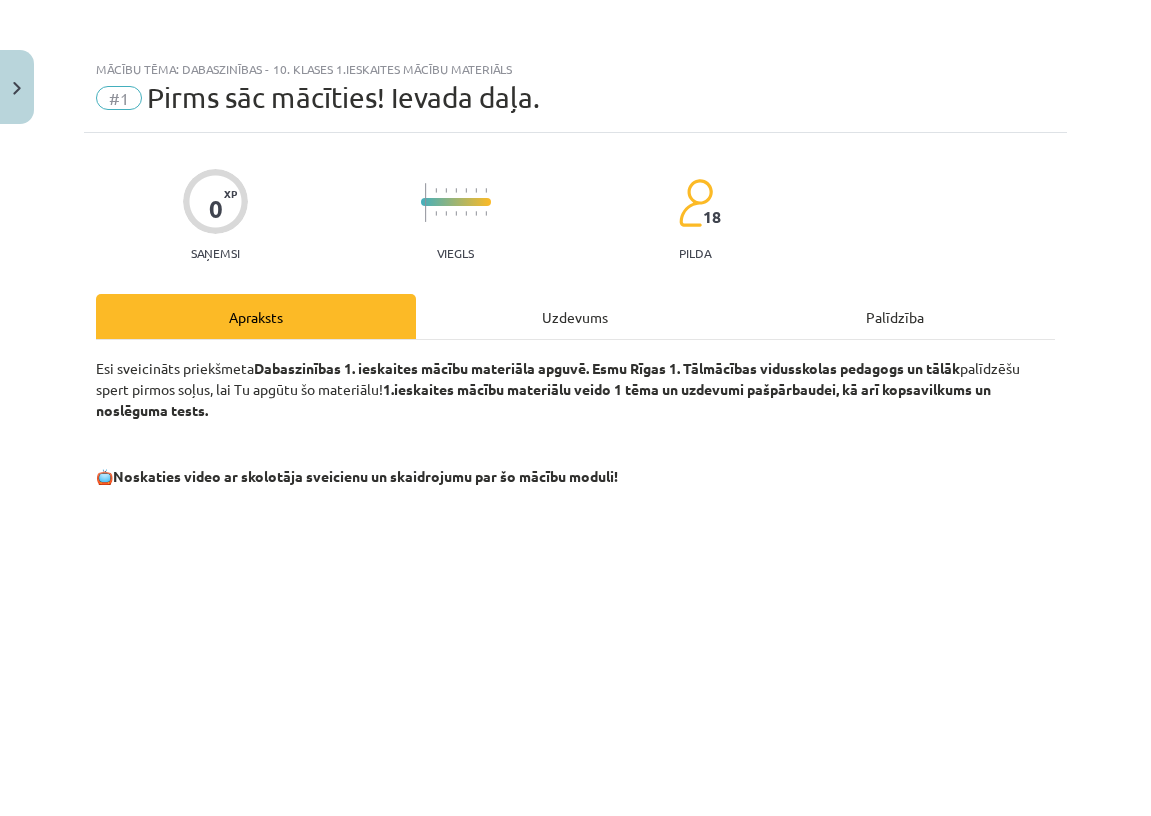 click on "Uzdevums" 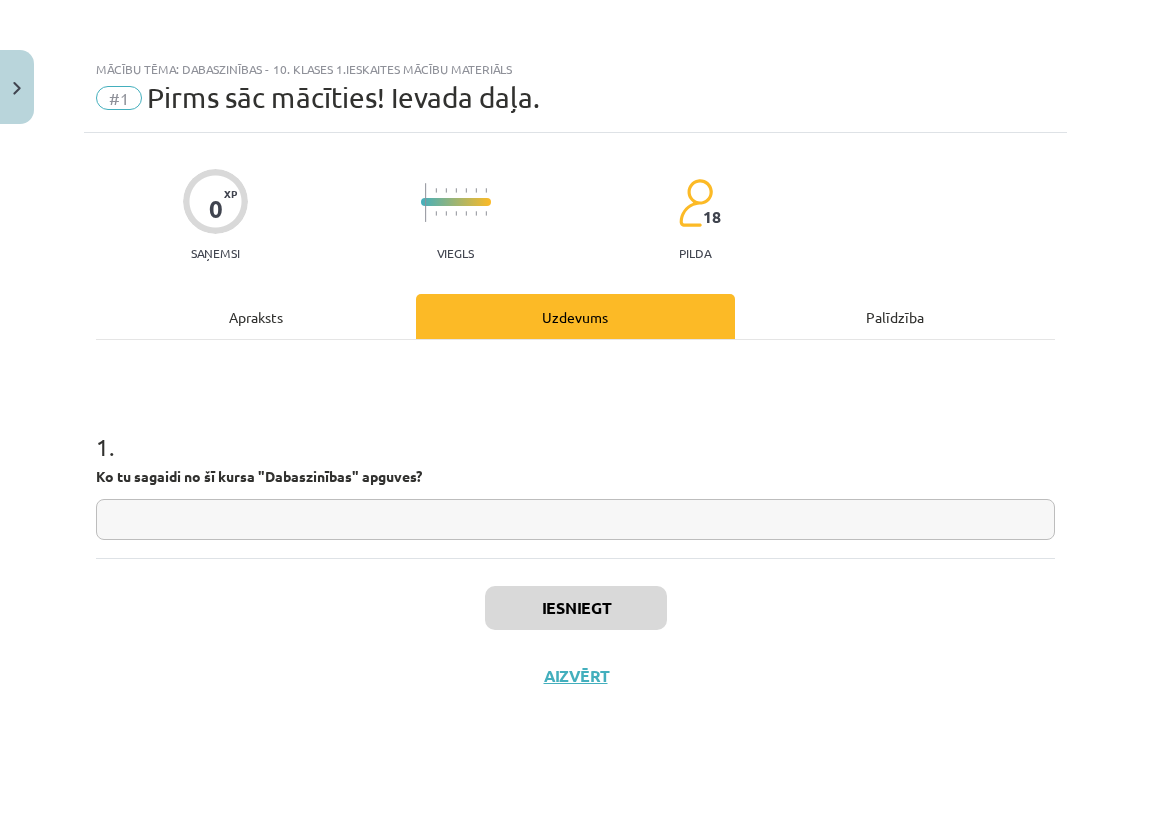 click 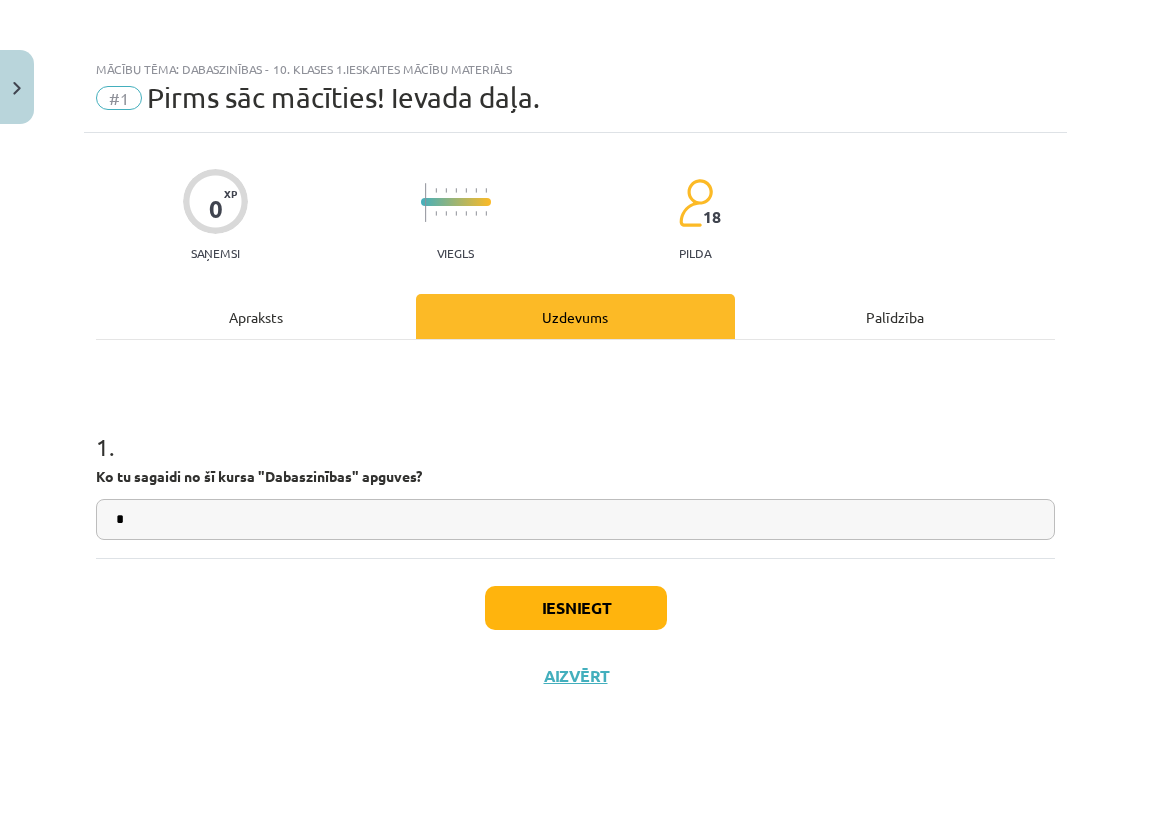type on "*" 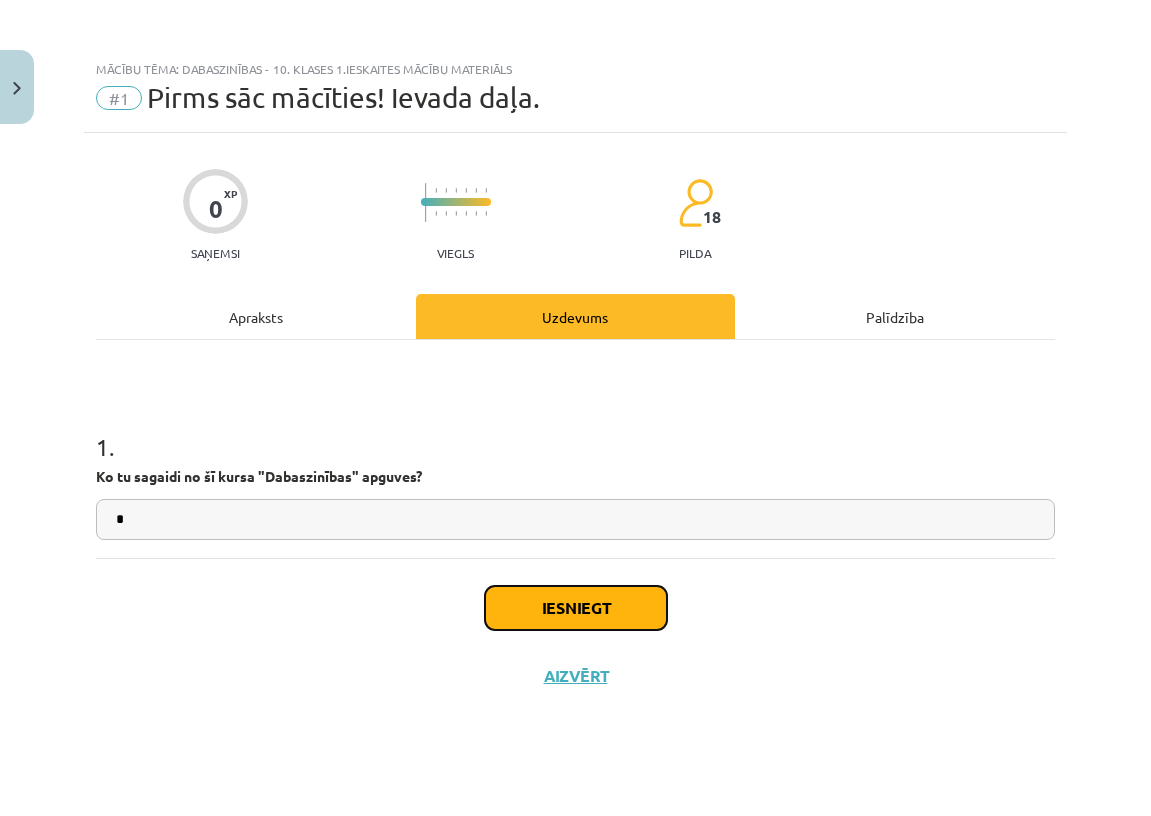 click on "Iesniegt" 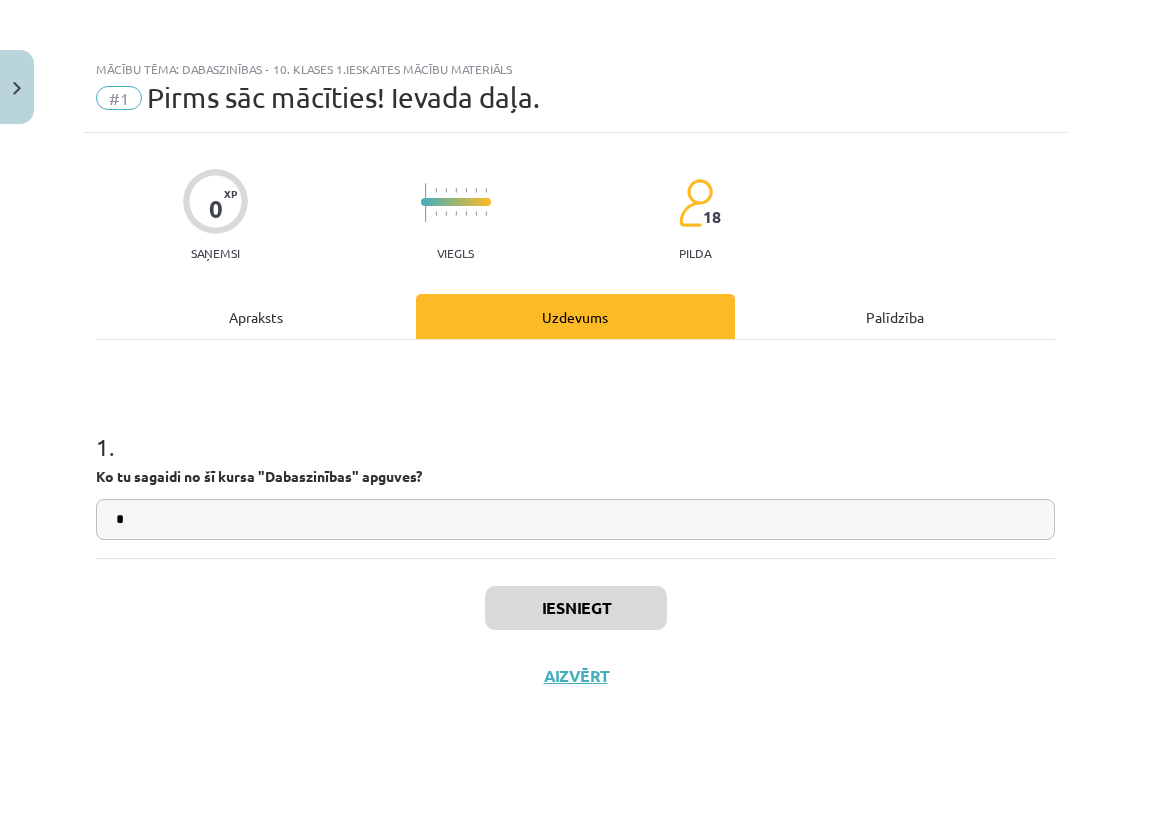 scroll, scrollTop: 671, scrollLeft: 0, axis: vertical 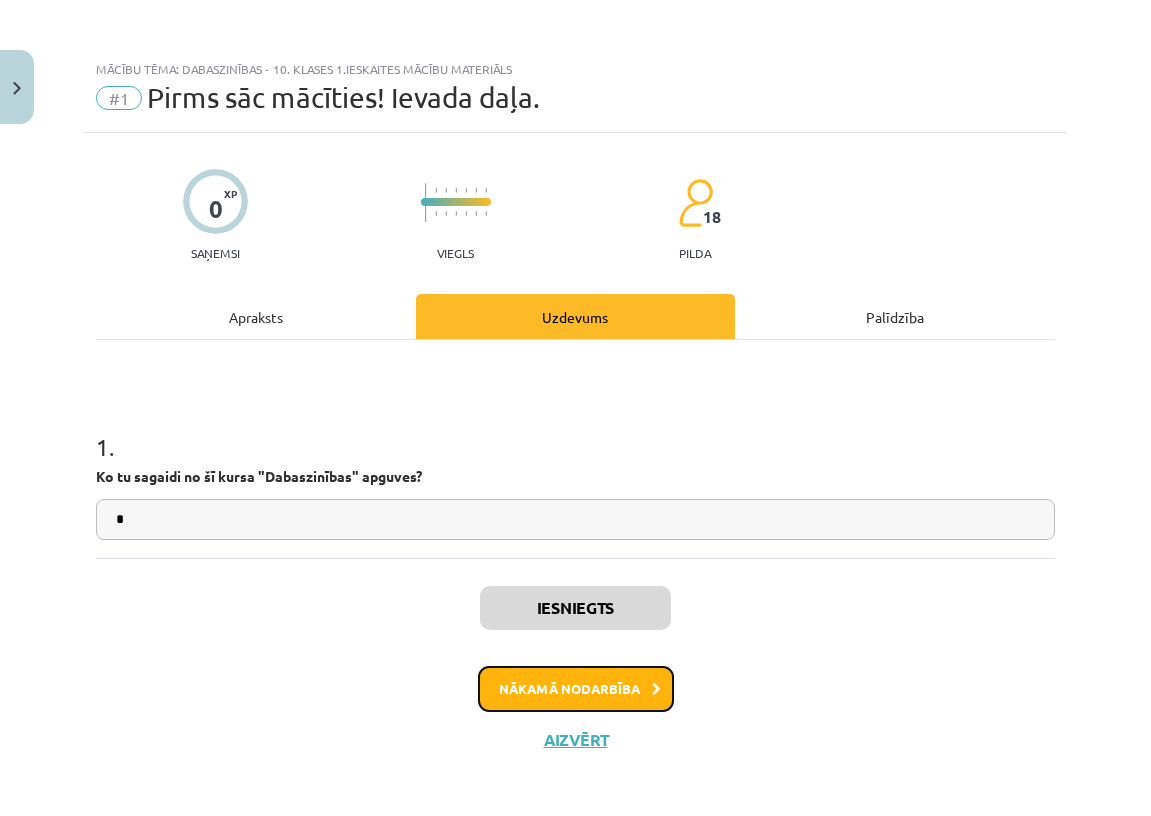 click on "Nākamā nodarbība" 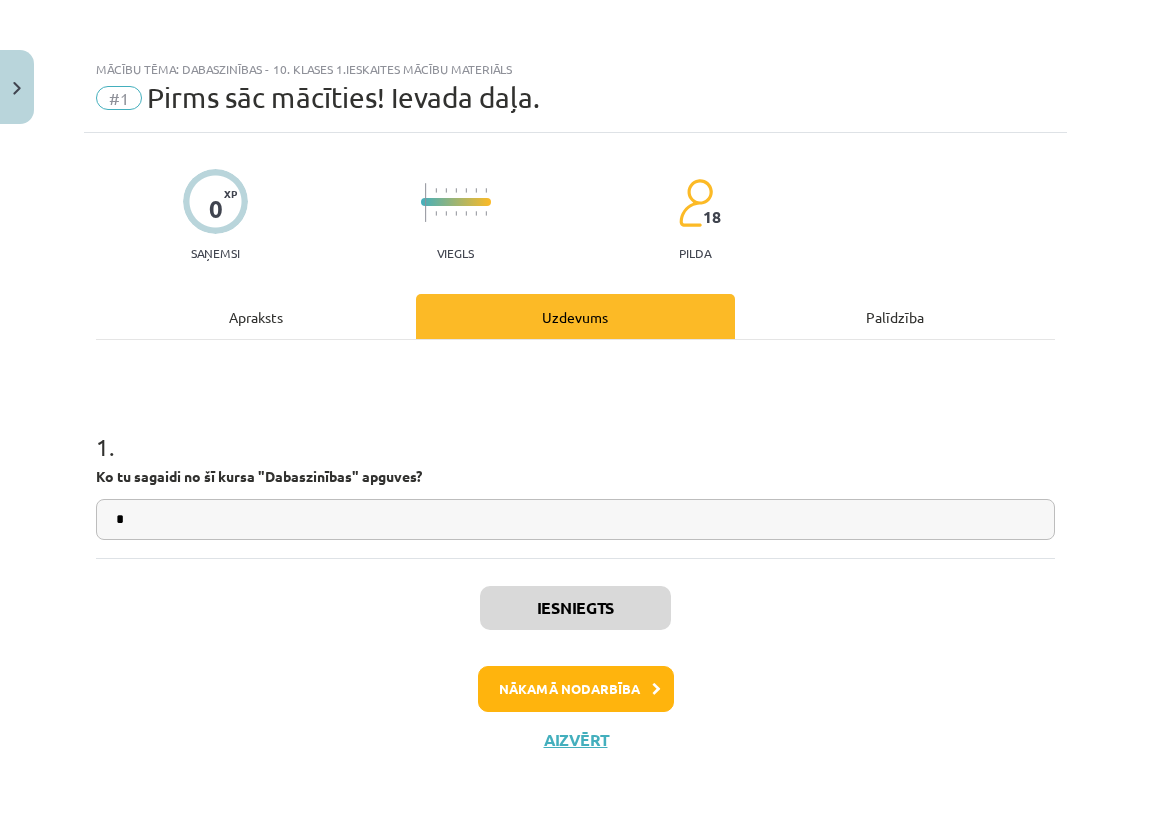 scroll, scrollTop: 8, scrollLeft: 0, axis: vertical 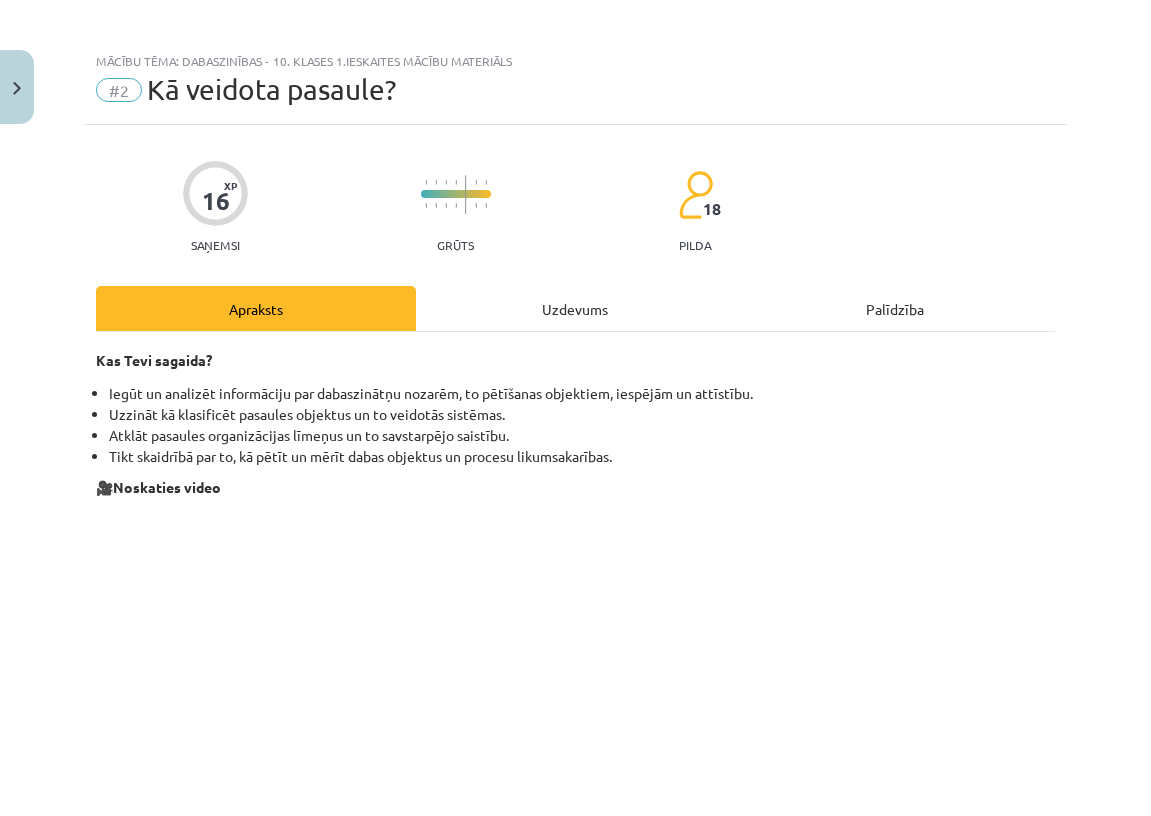 click on "Uzdevums" 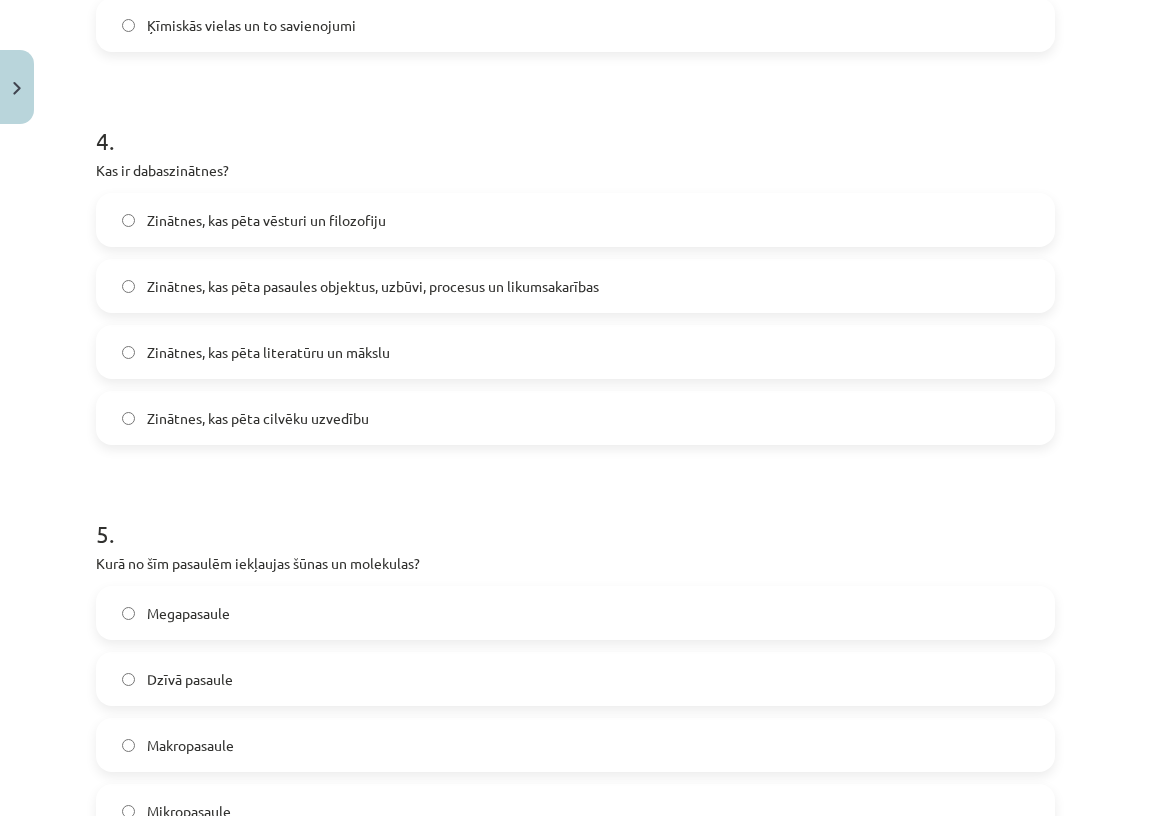 scroll, scrollTop: 1739, scrollLeft: 0, axis: vertical 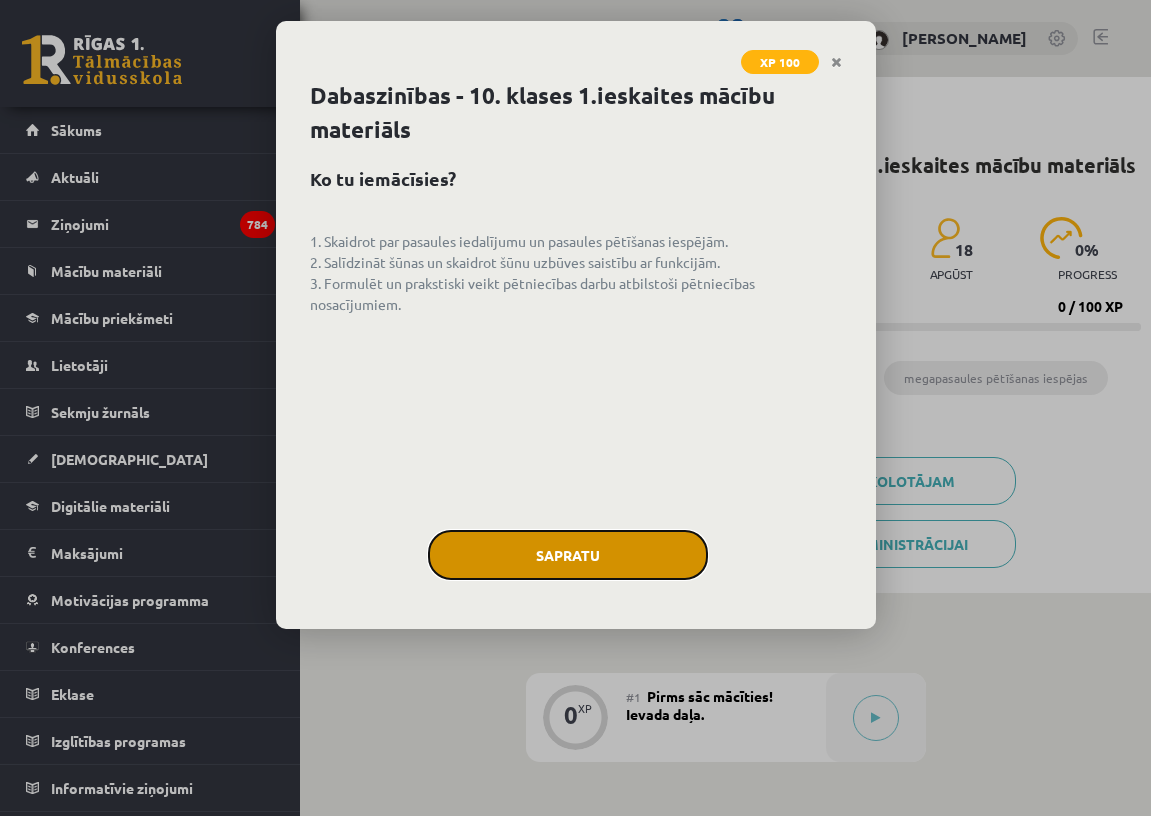 click on "Sapratu" 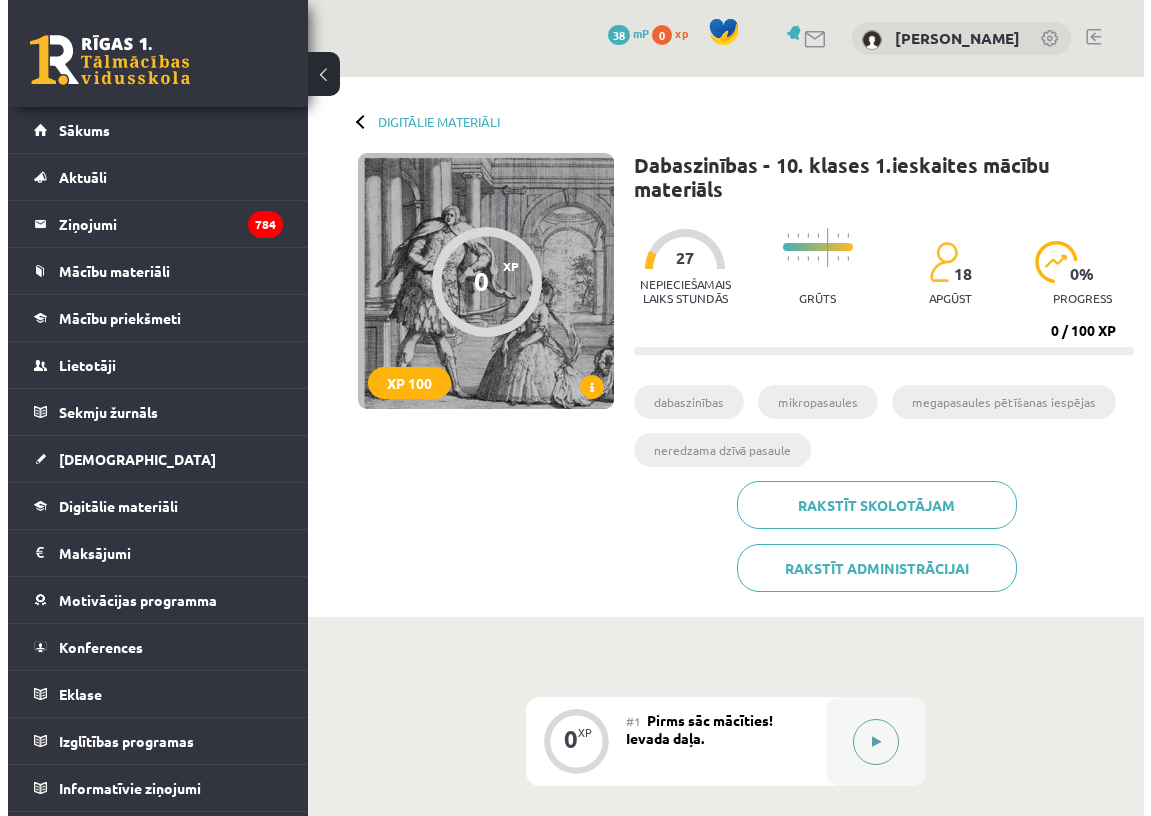 scroll, scrollTop: 32, scrollLeft: 0, axis: vertical 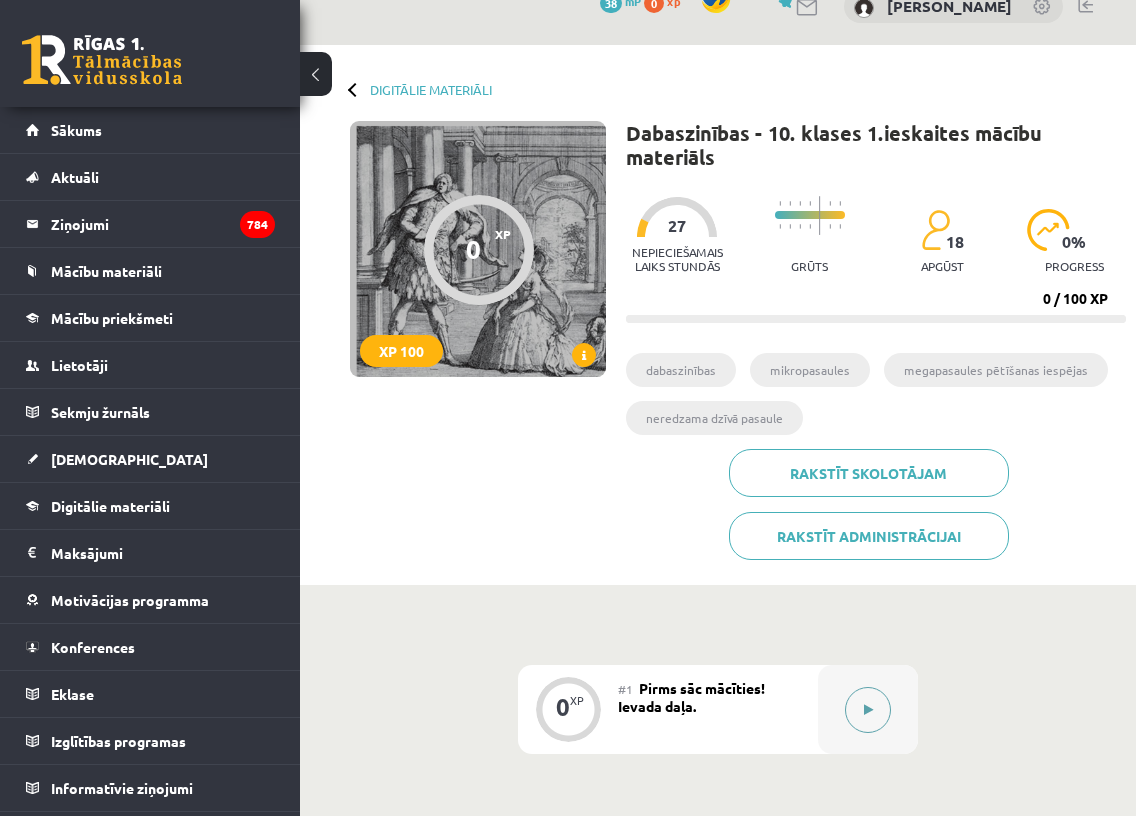 click 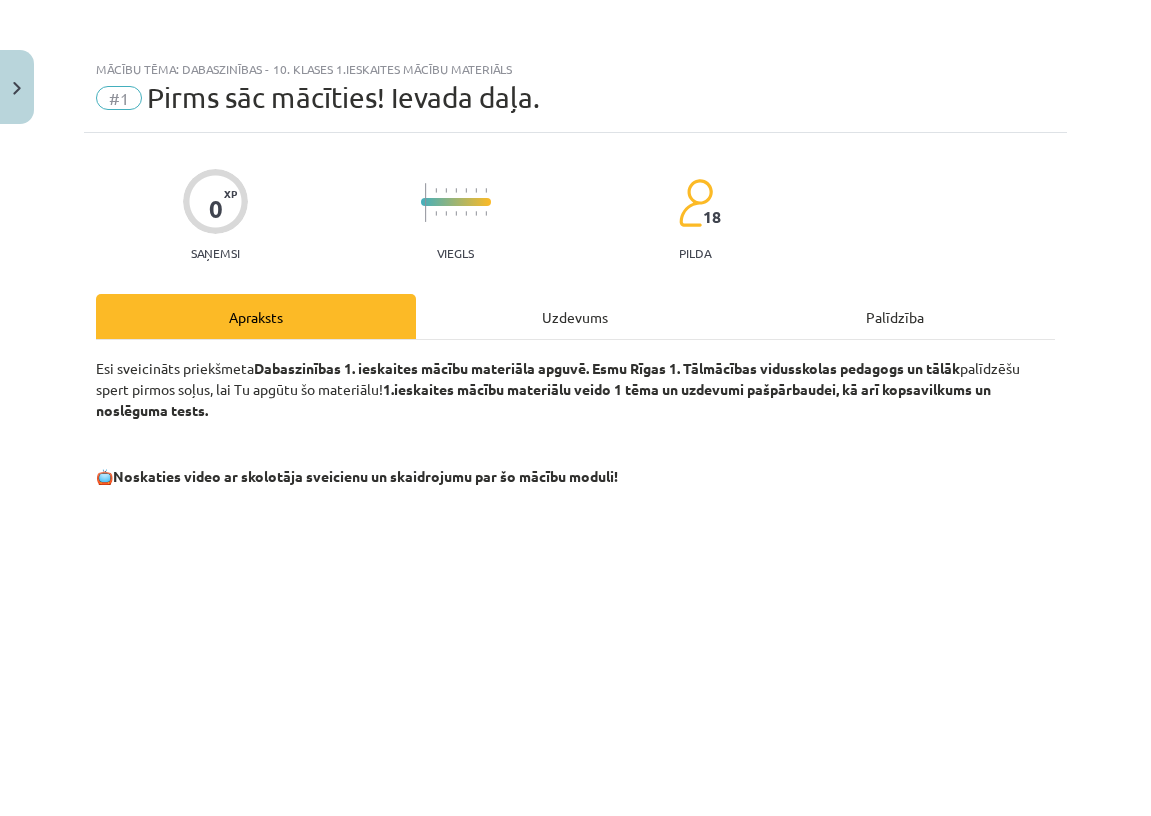 click on "Uzdevums" 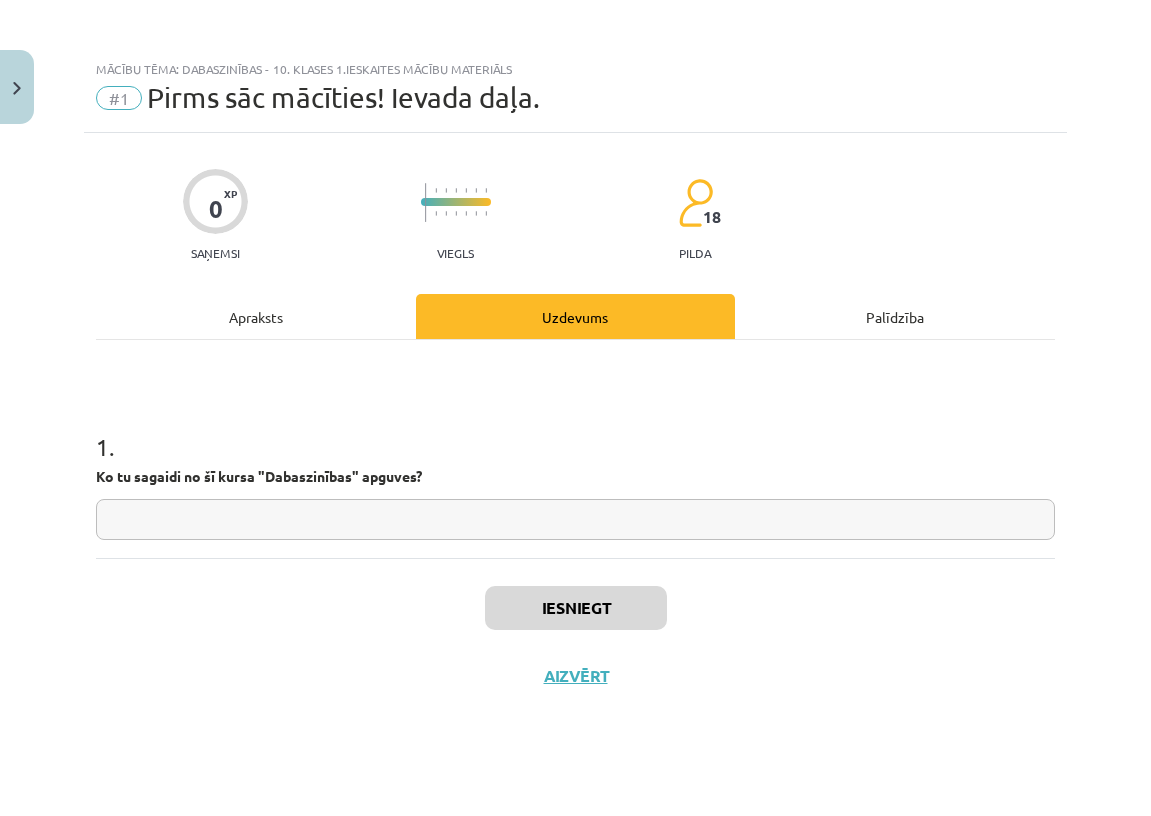 click 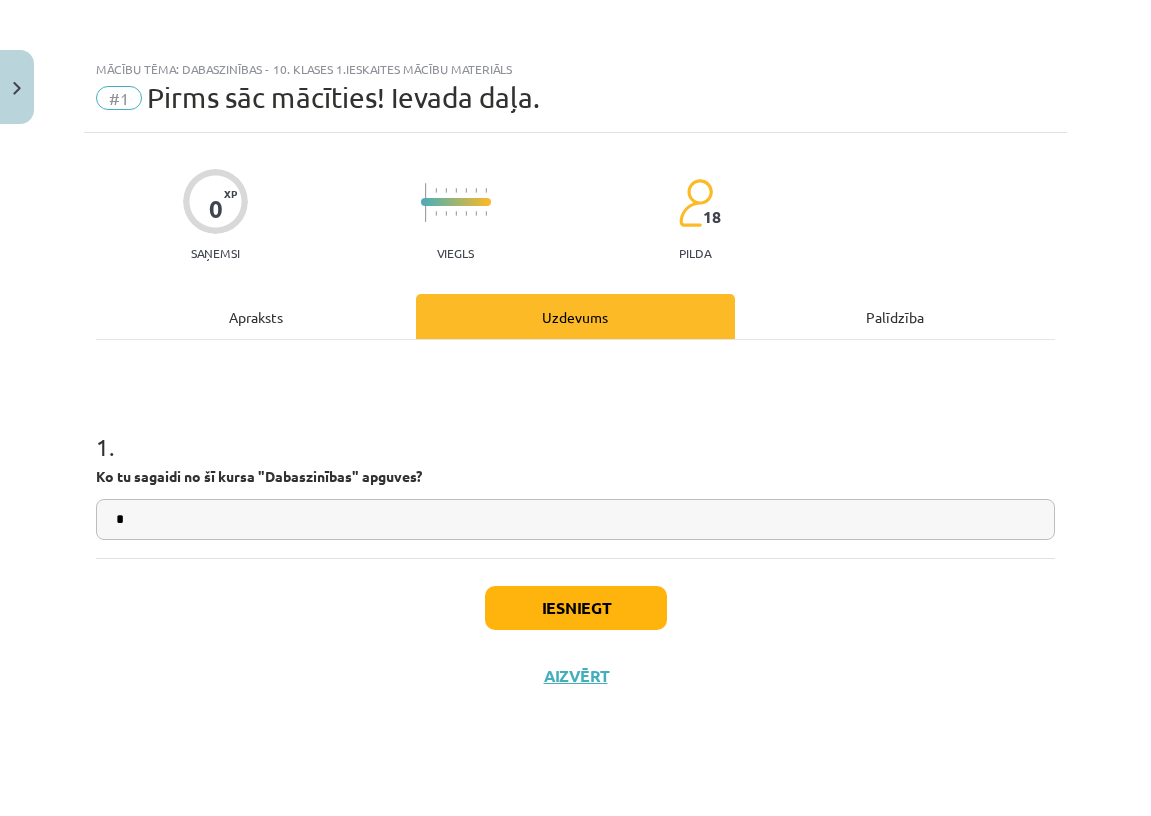 type on "*" 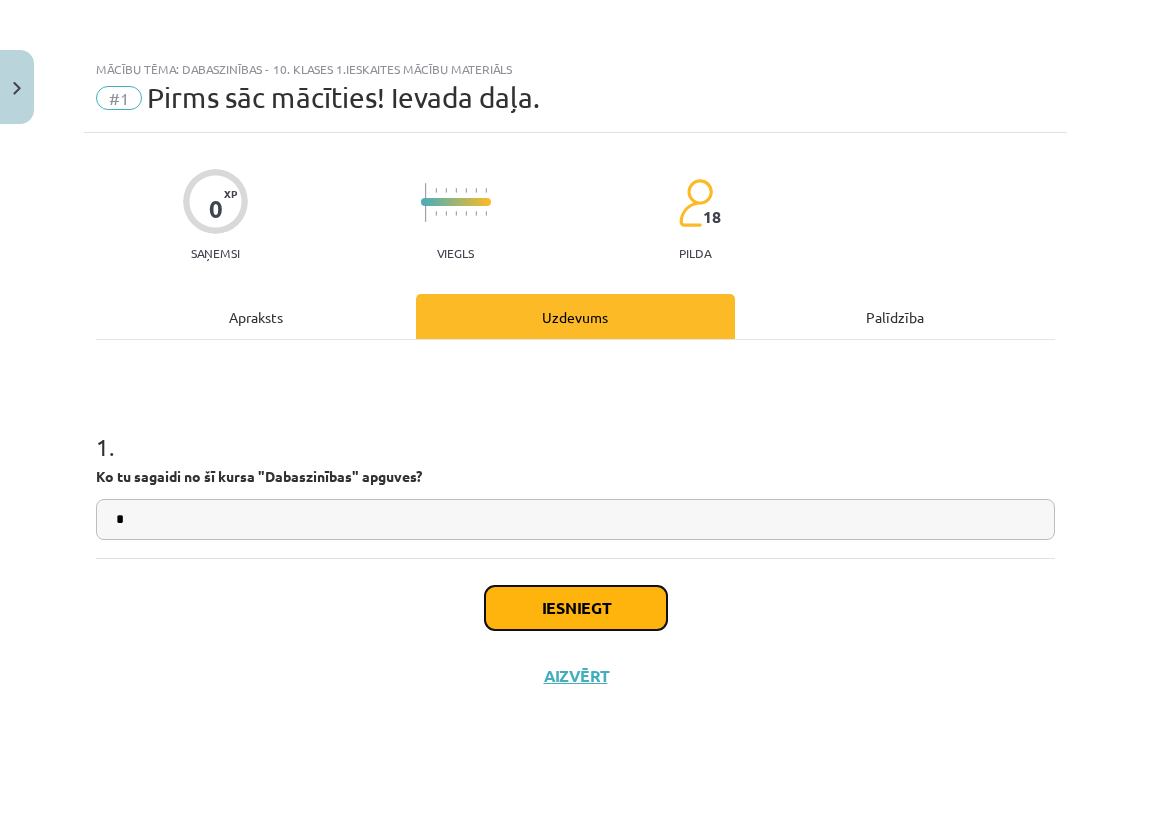 click on "Iesniegt" 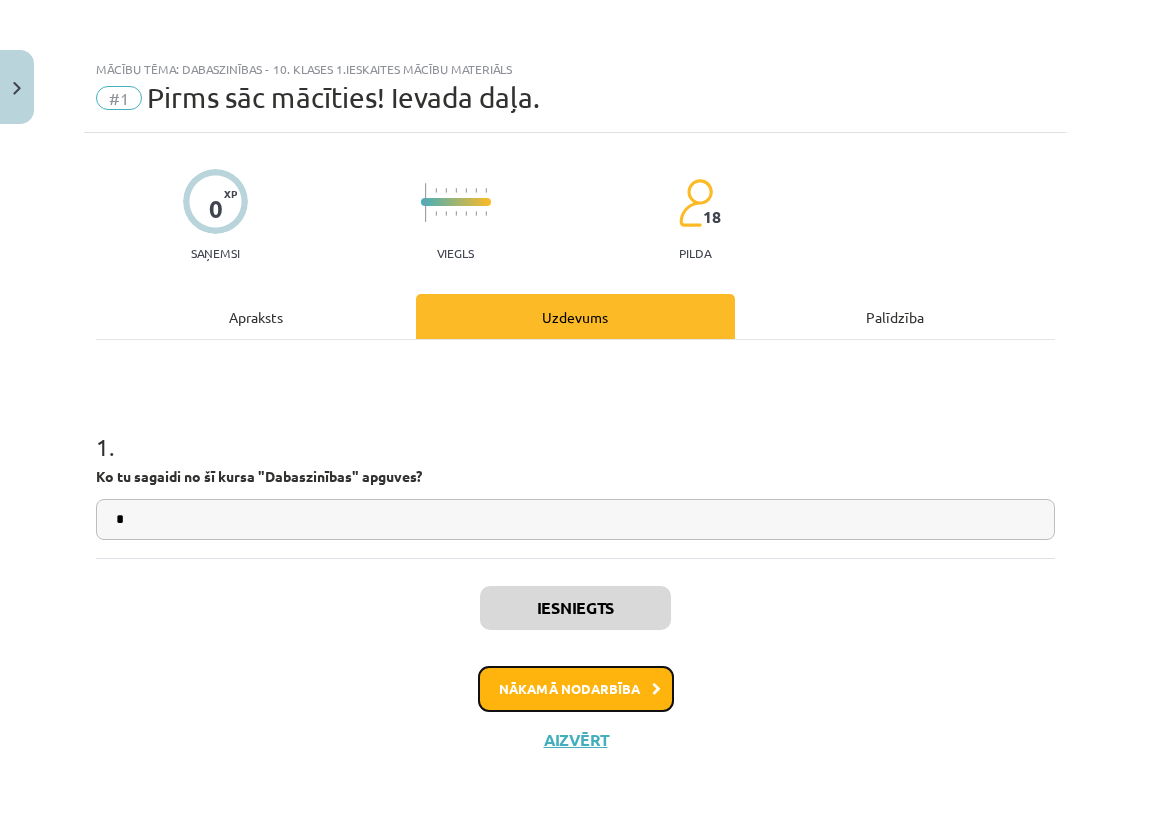 click on "Nākamā nodarbība" 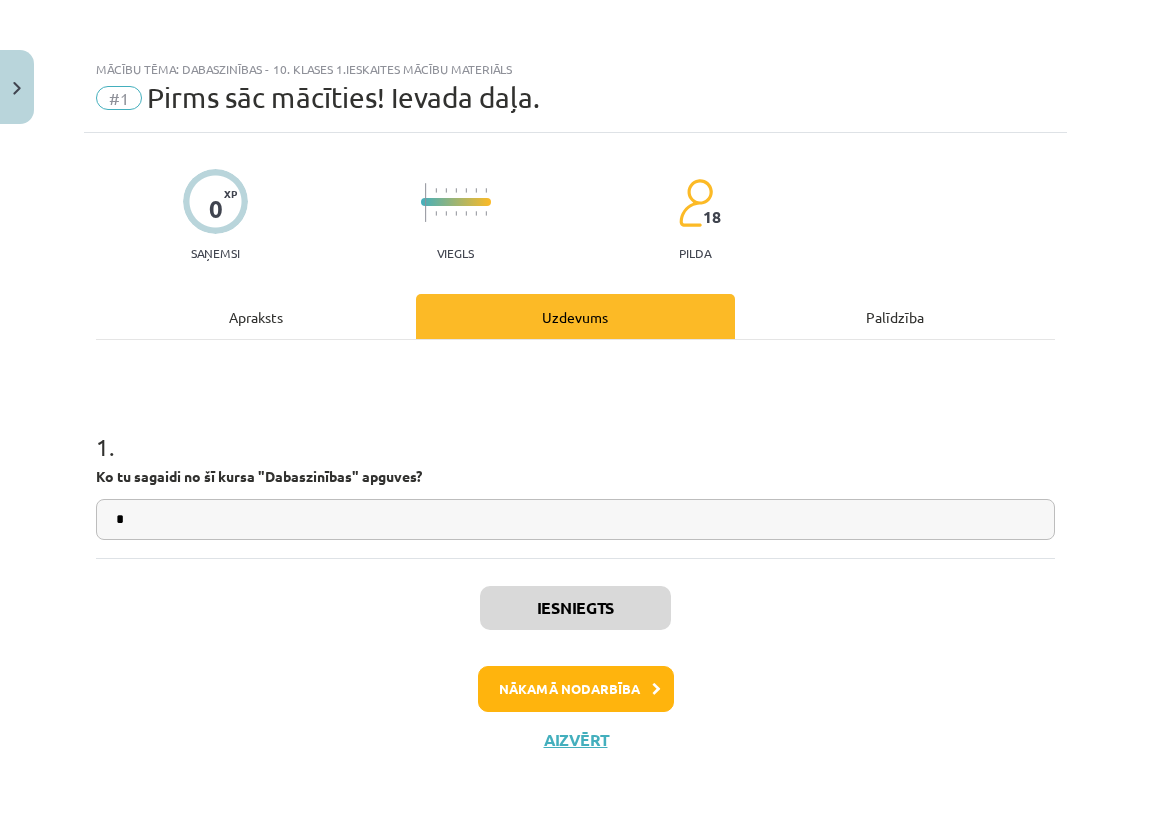 scroll, scrollTop: 8, scrollLeft: 0, axis: vertical 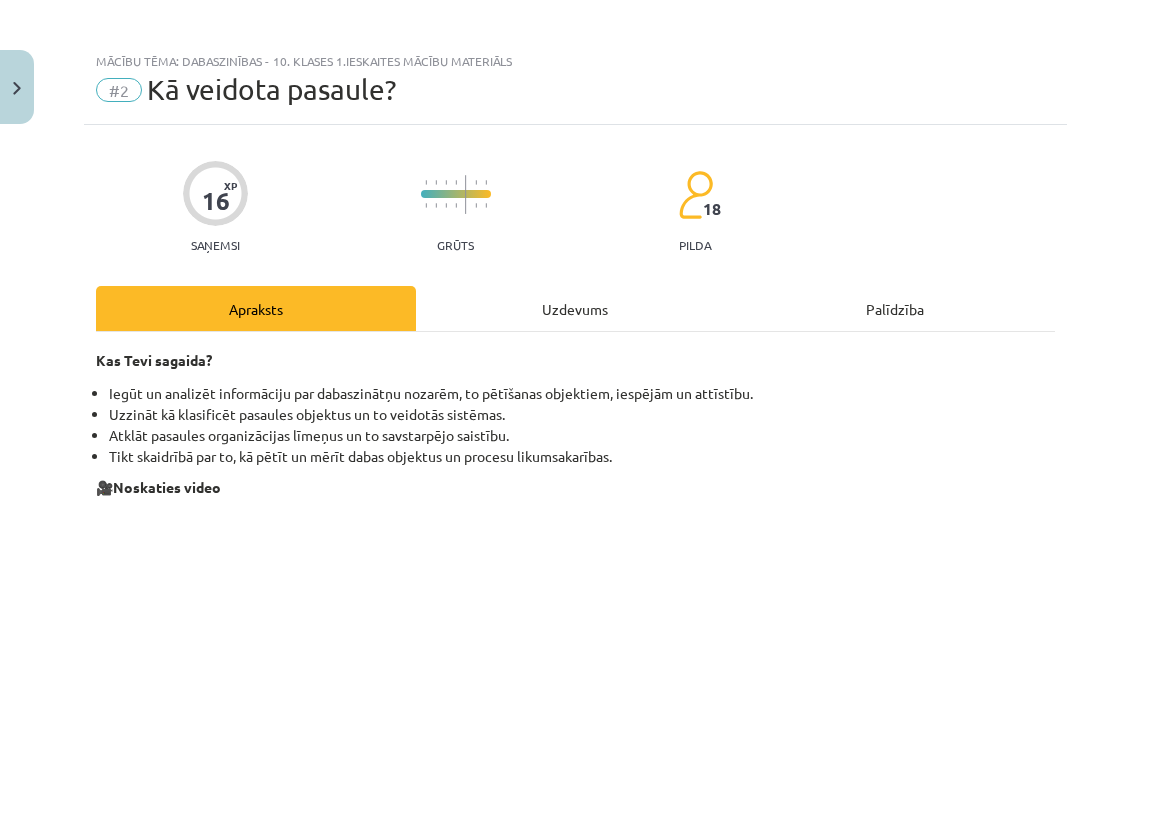 click on "Uzdevums" 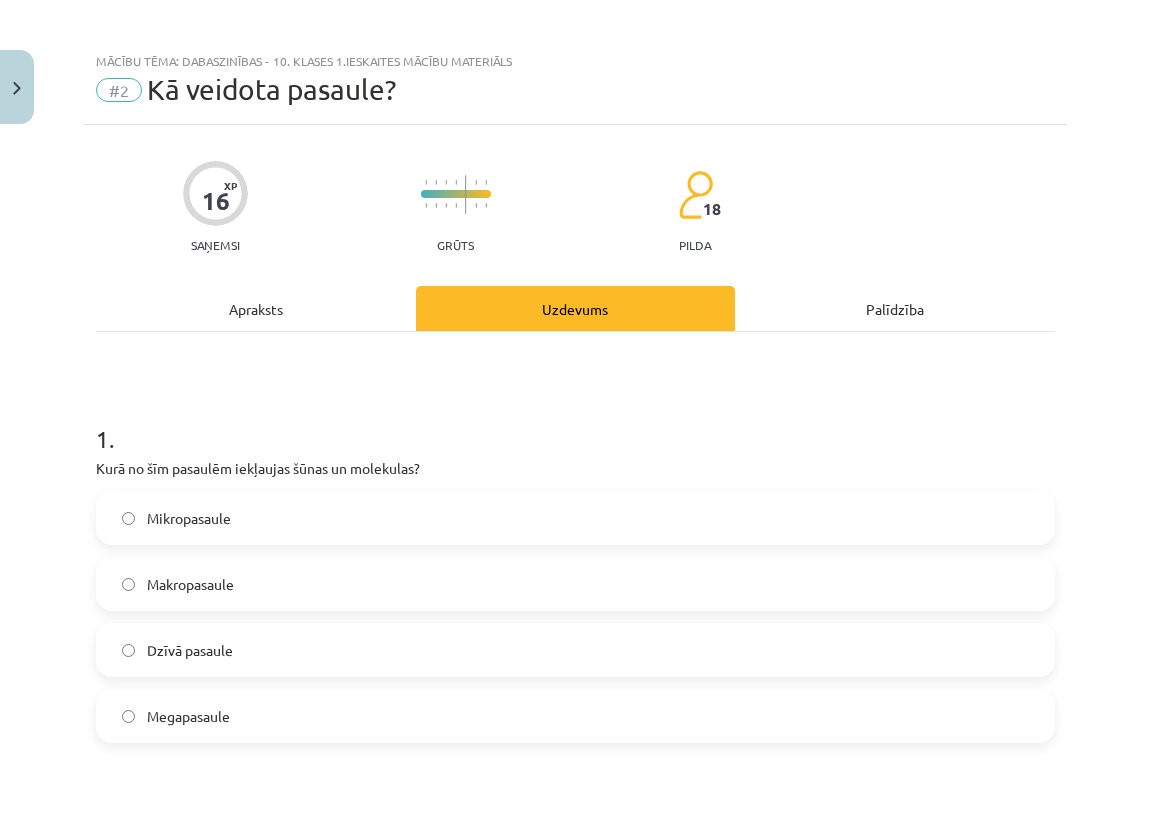 scroll, scrollTop: 50, scrollLeft: 0, axis: vertical 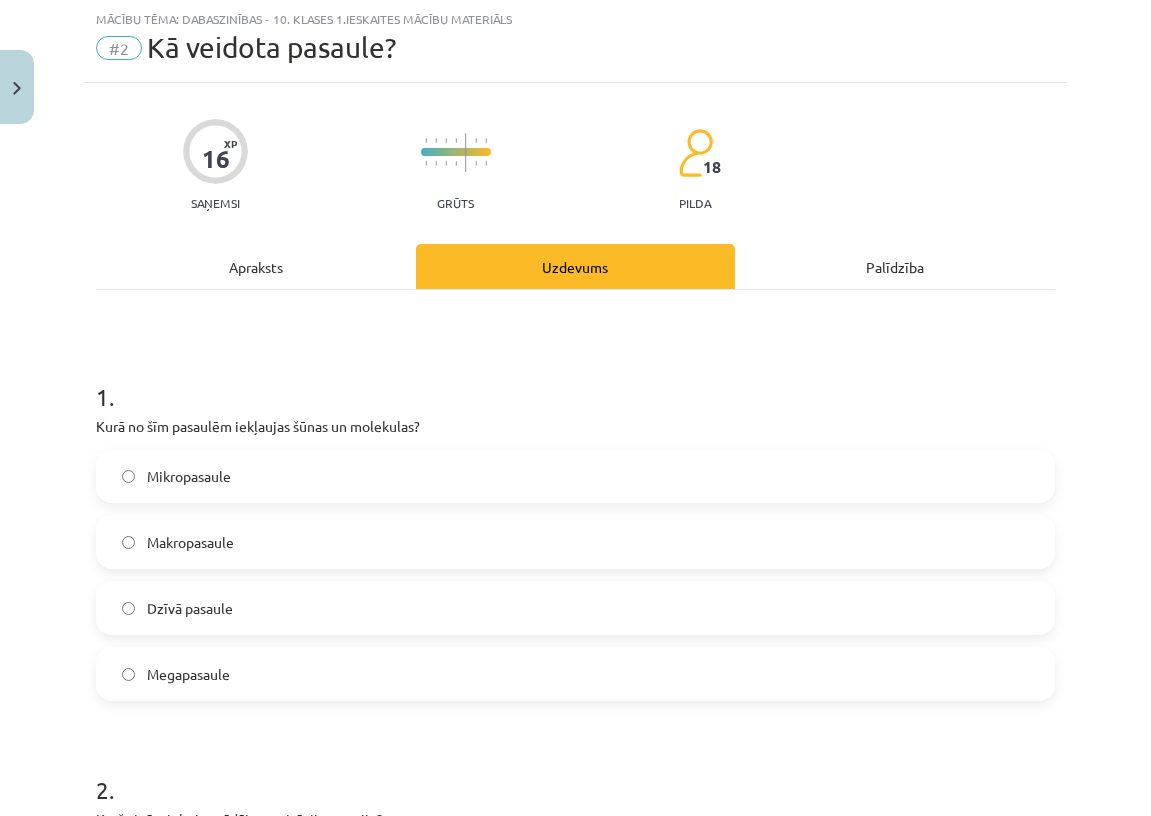click on "Dzīvā pasaule" 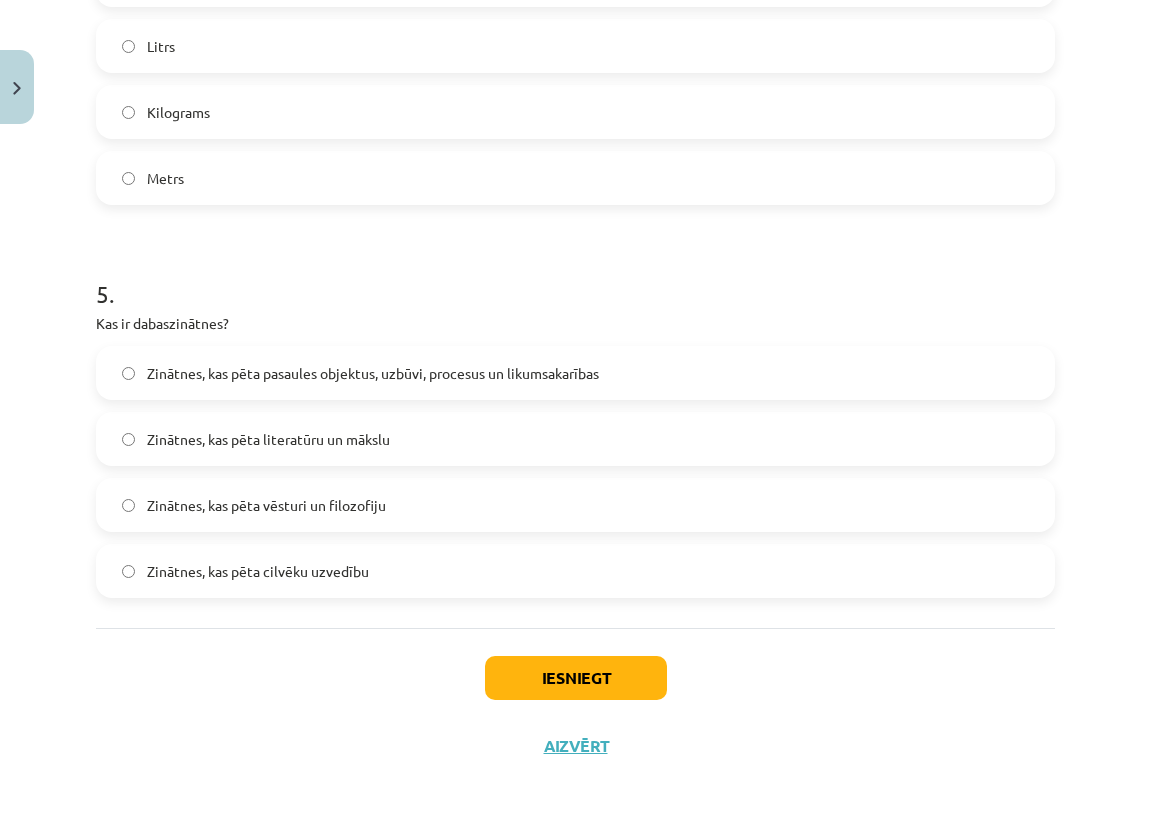 scroll, scrollTop: 1739, scrollLeft: 0, axis: vertical 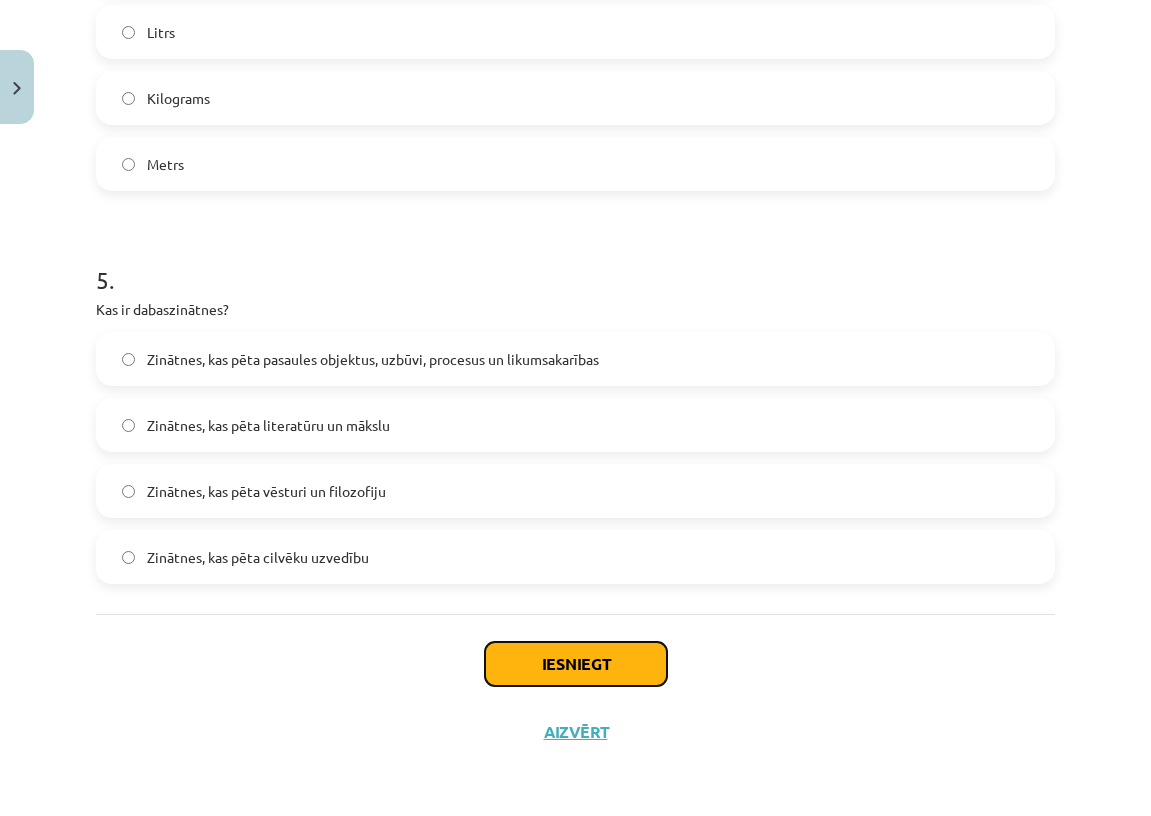 click on "Iesniegt" 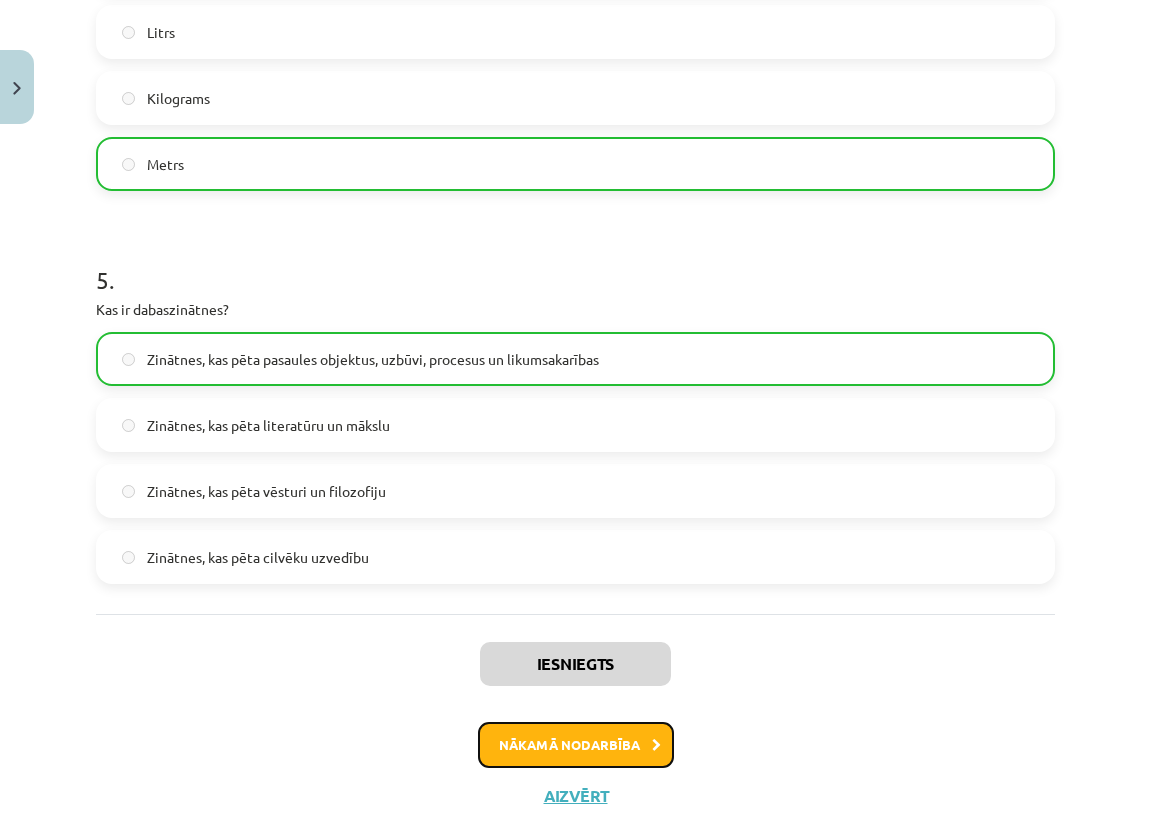 click on "Nākamā nodarbība" 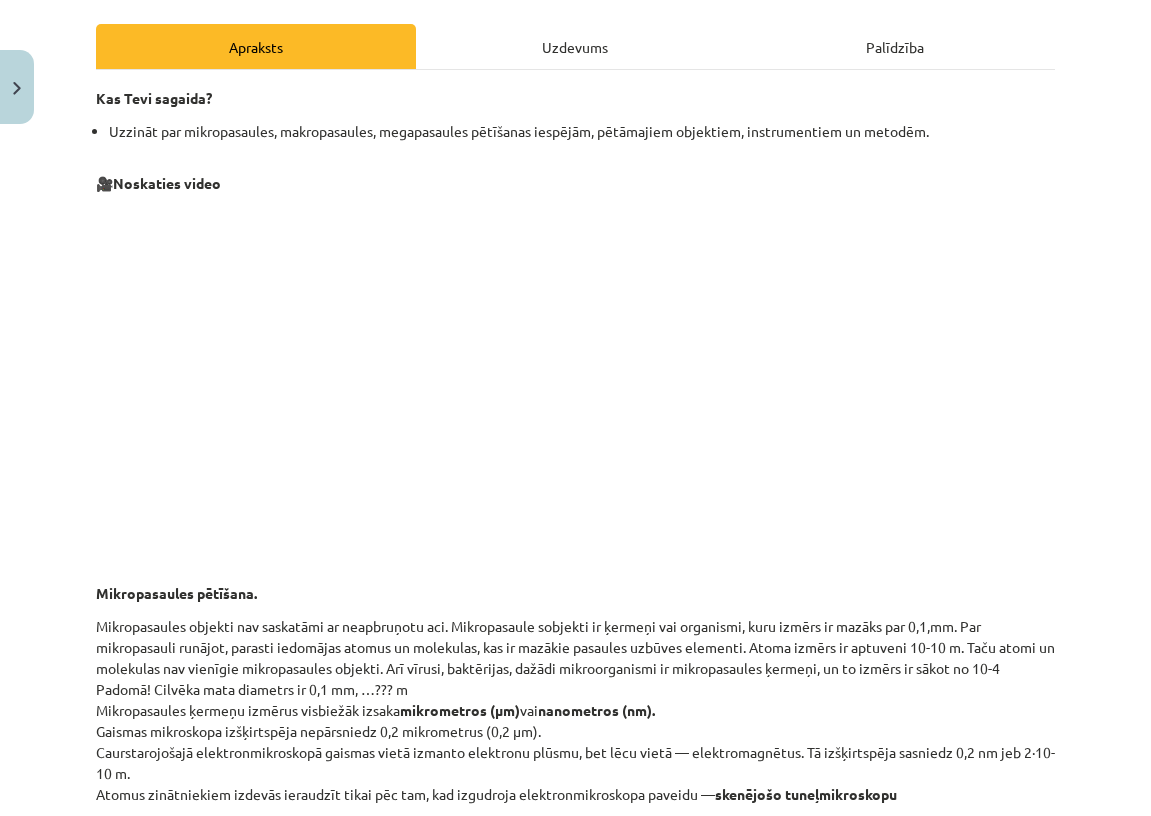 scroll, scrollTop: 50, scrollLeft: 0, axis: vertical 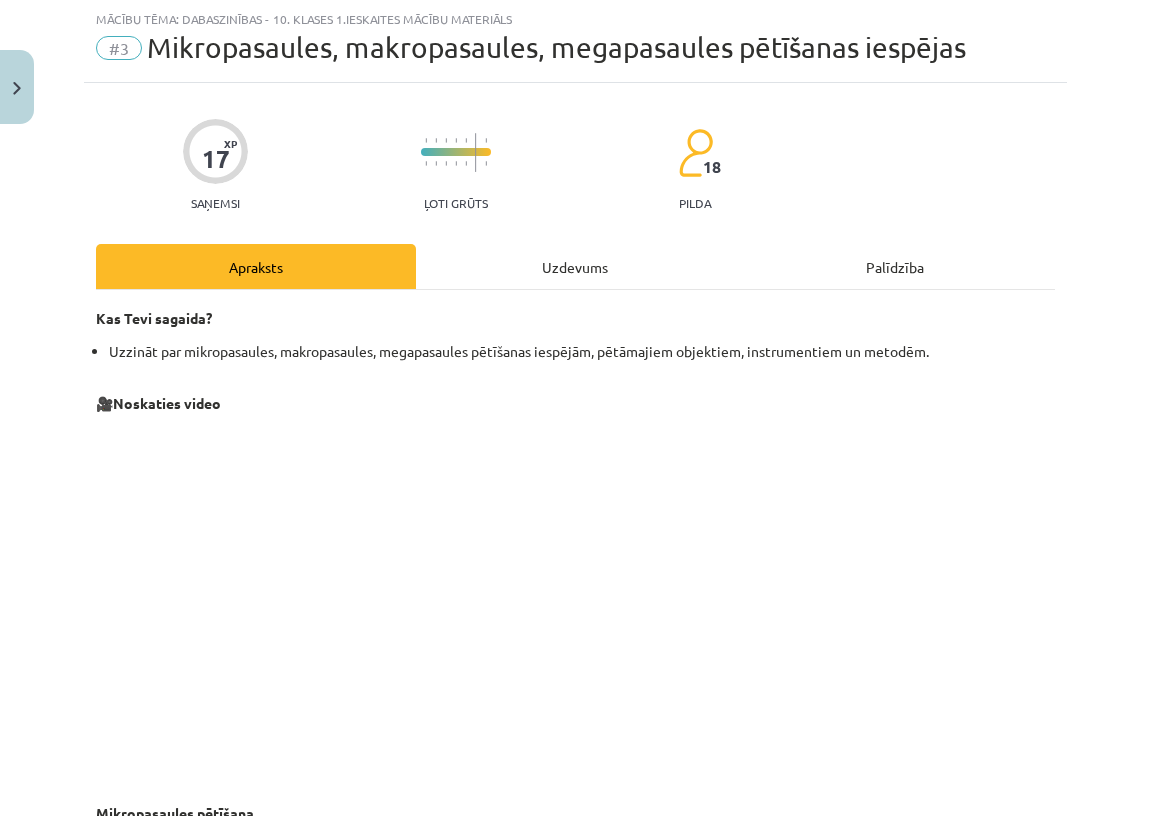 click on "Uzdevums" 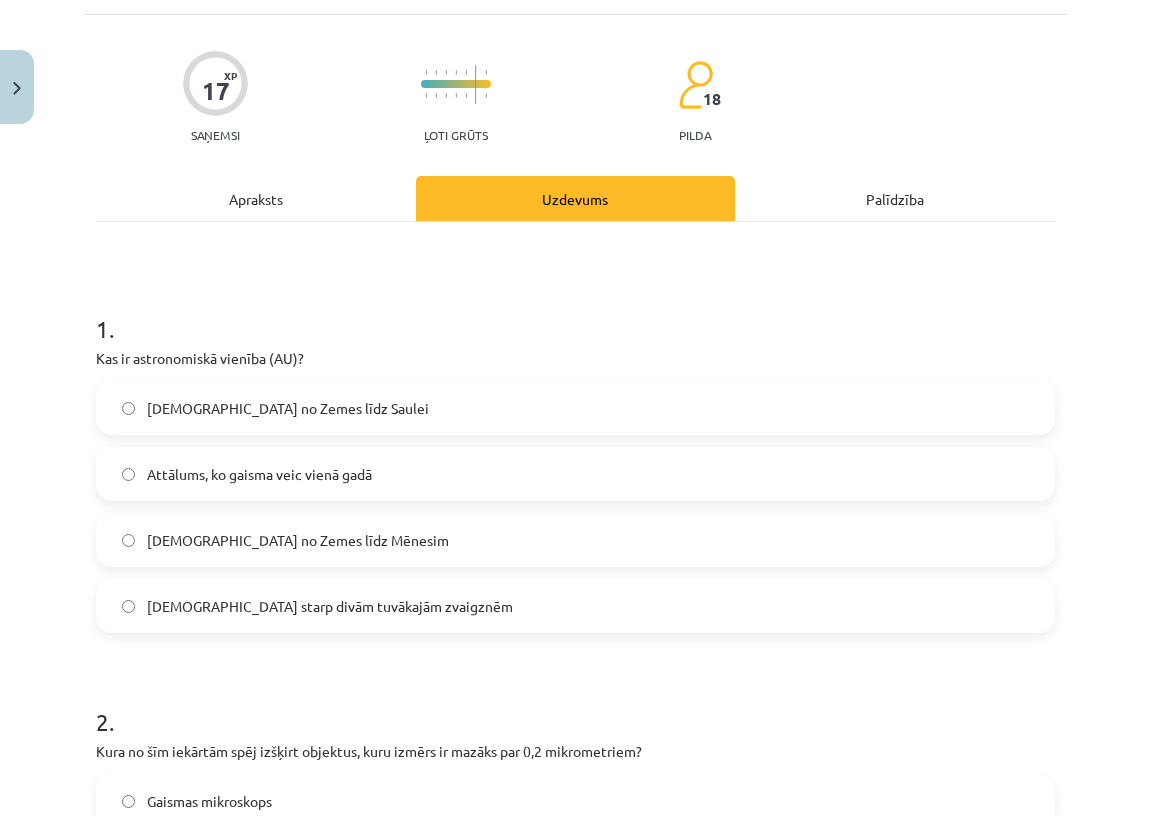 scroll, scrollTop: 641, scrollLeft: 0, axis: vertical 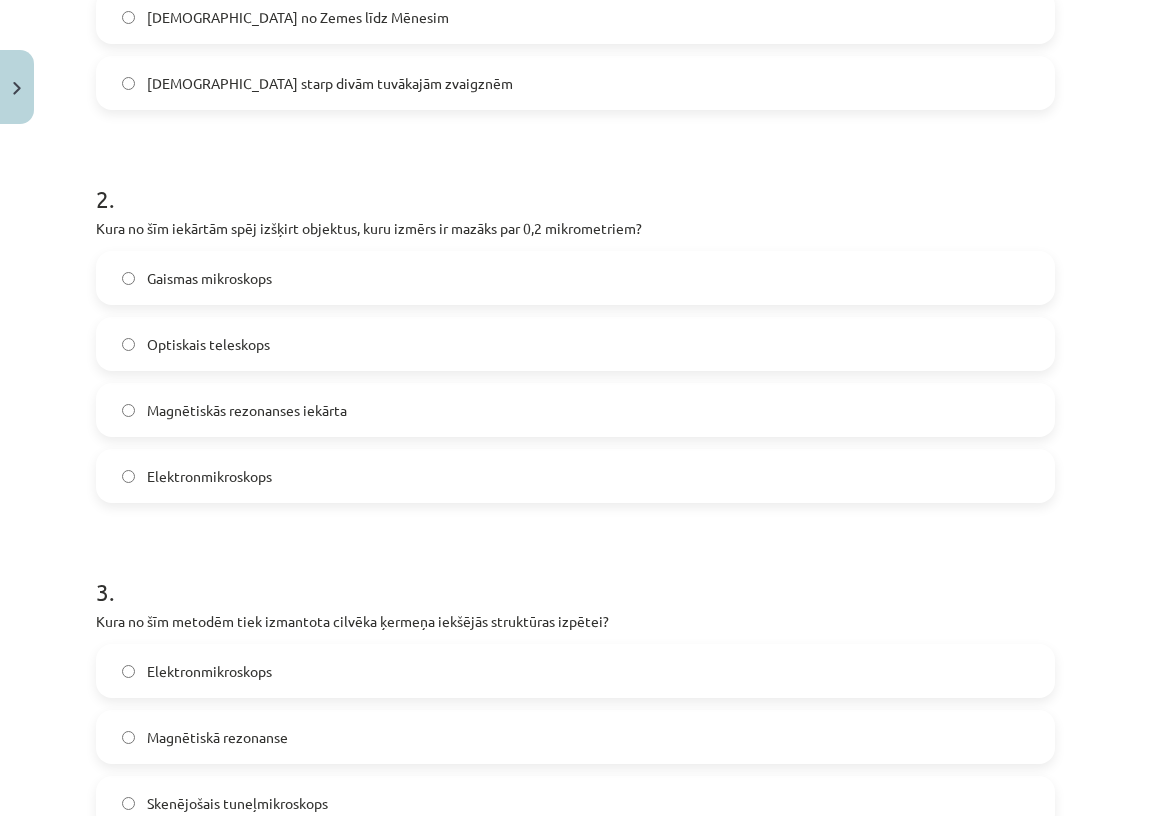 click on "Magnētiskā rezonanse" 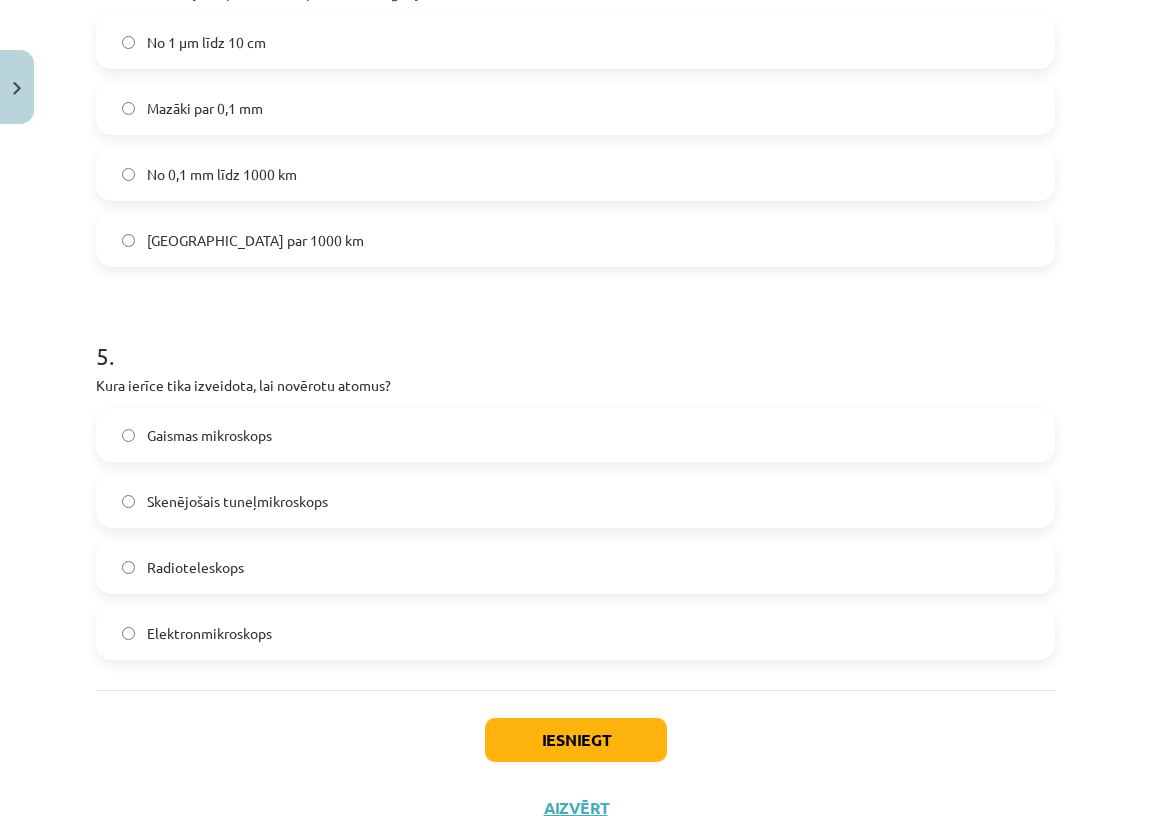scroll, scrollTop: 1739, scrollLeft: 0, axis: vertical 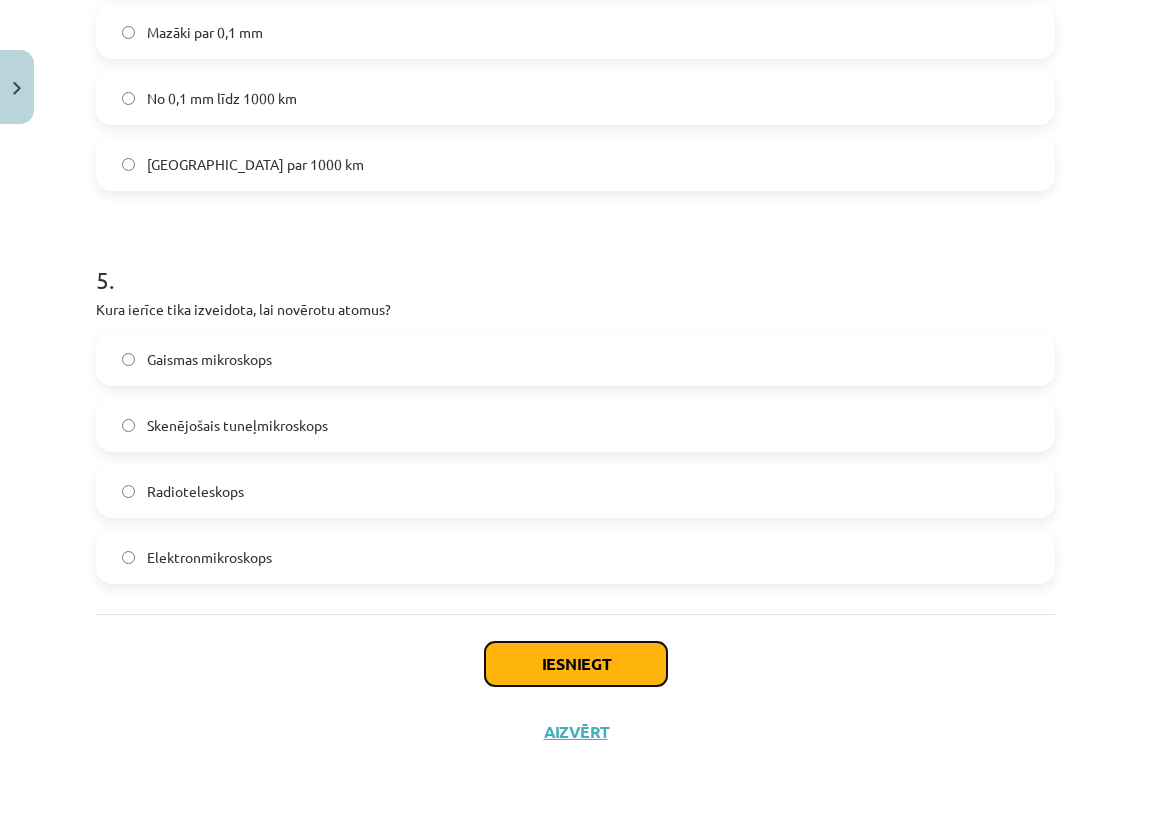 click on "Iesniegt" 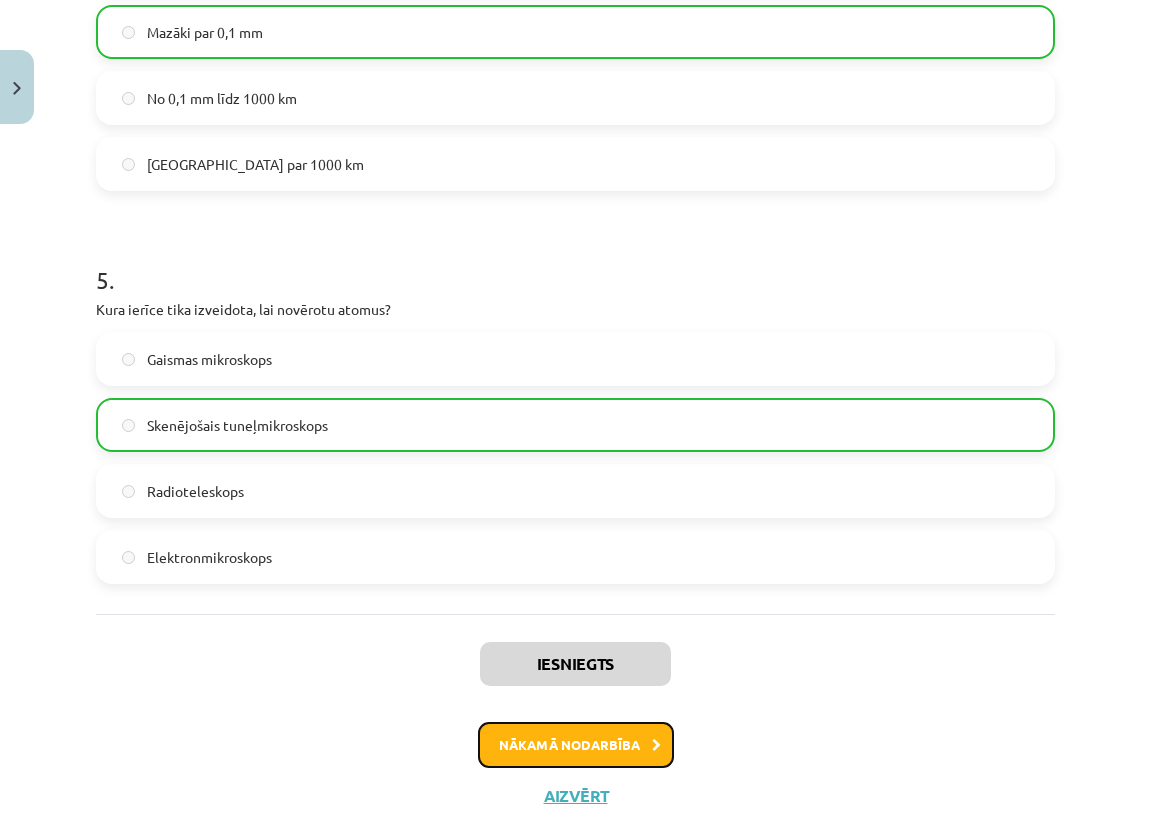 click on "Nākamā nodarbība" 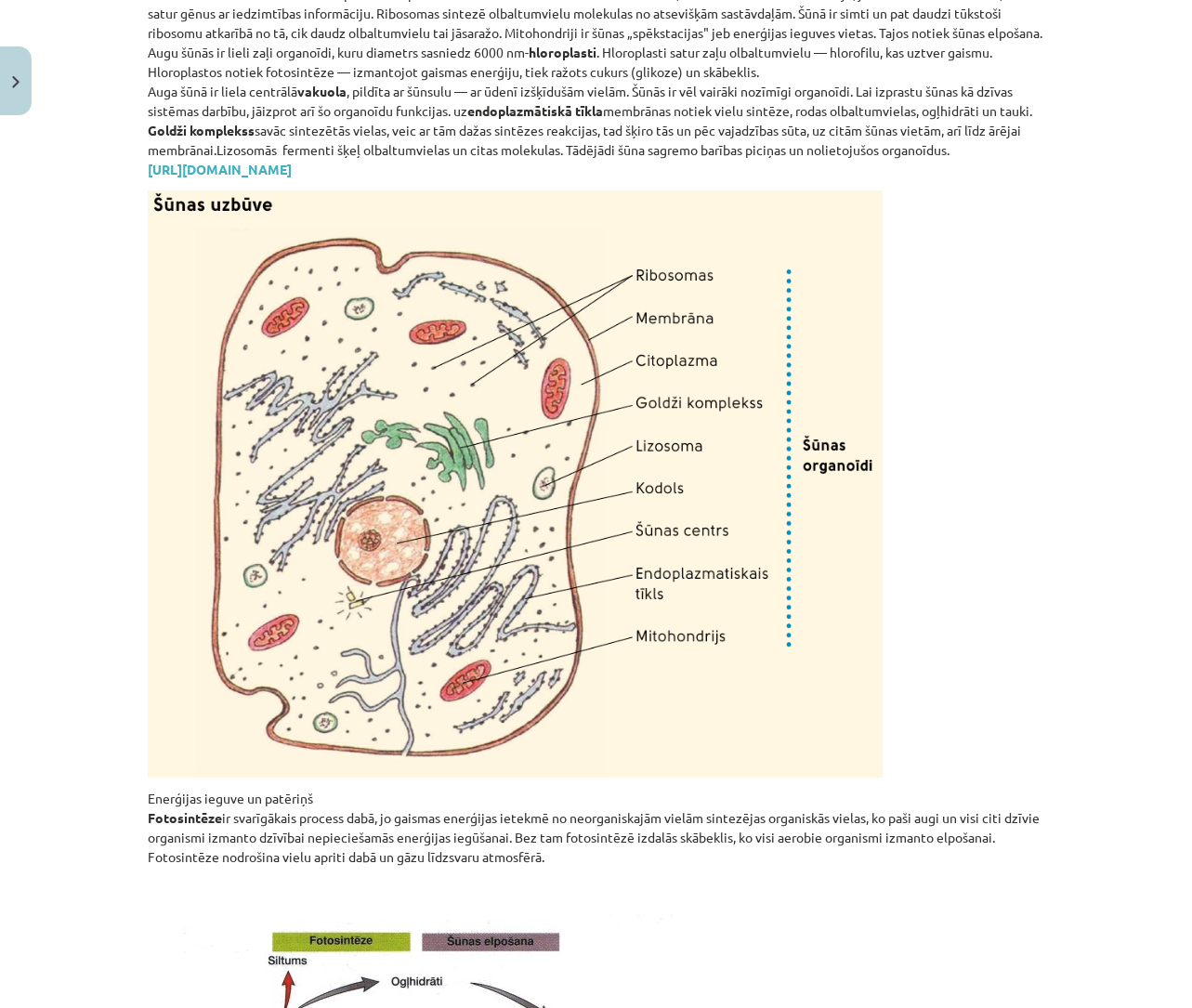 scroll, scrollTop: 2286, scrollLeft: 0, axis: vertical 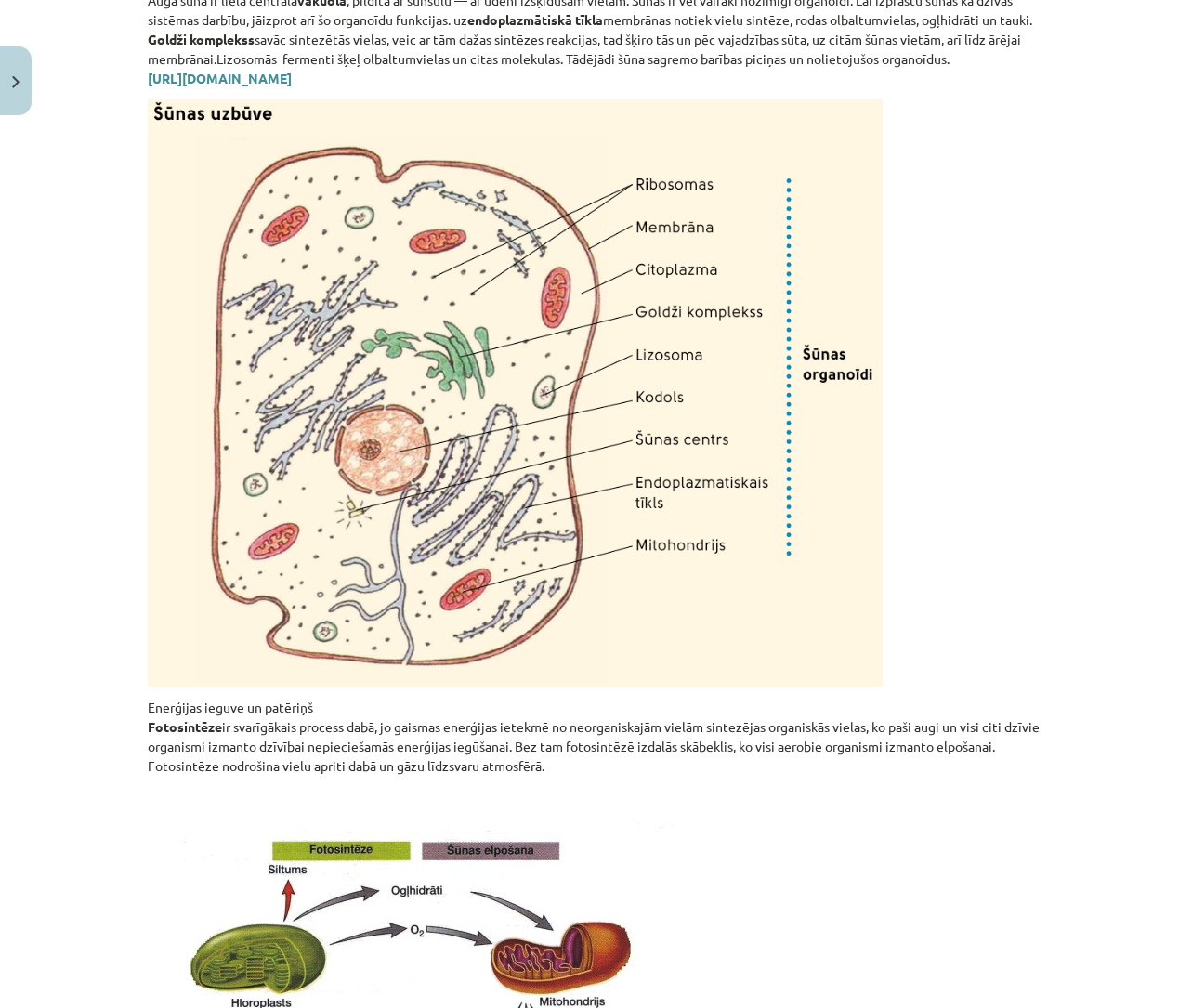 click on "https://maconis.zvaigzne.lv/product-a/539" 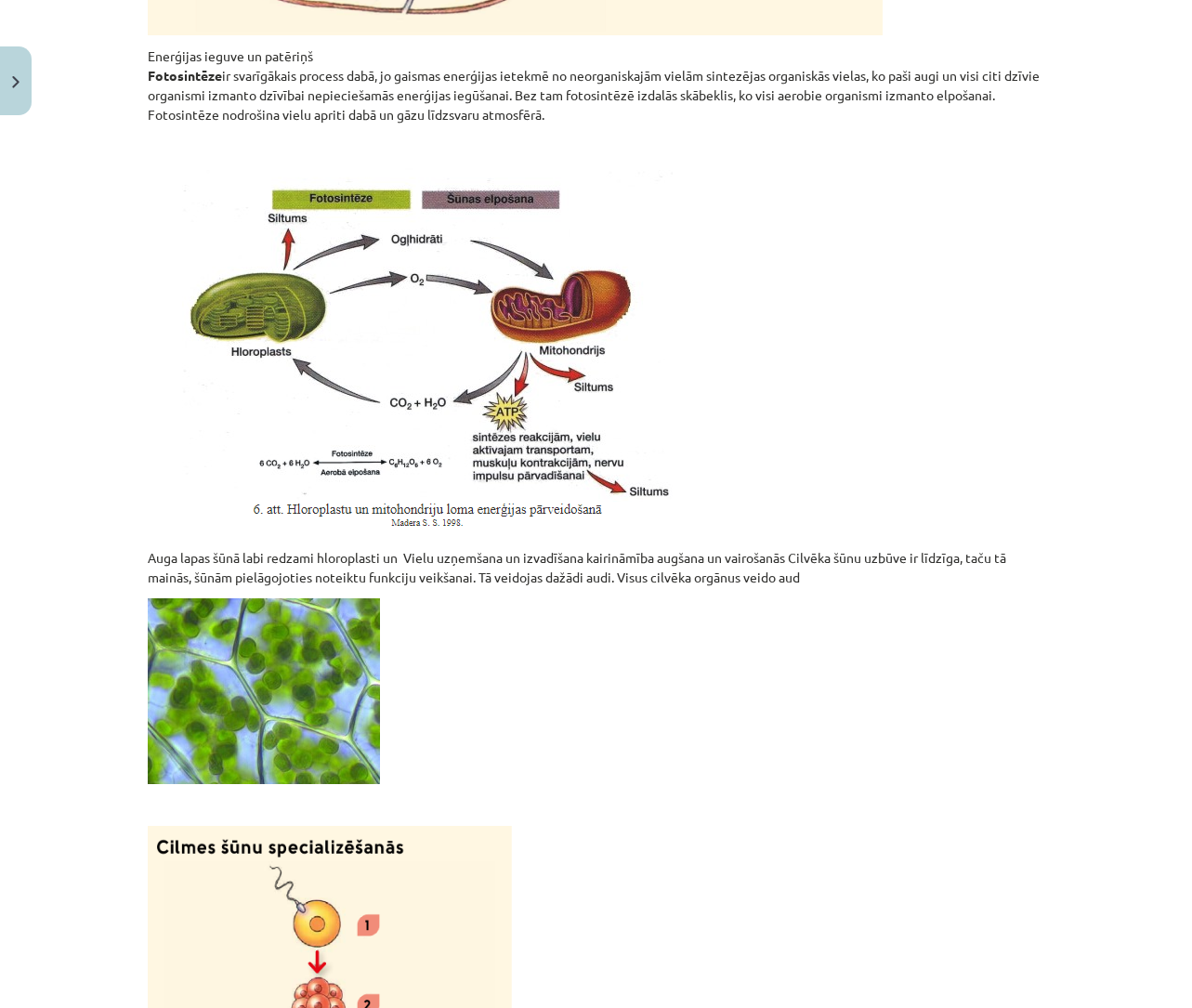 scroll, scrollTop: 2959, scrollLeft: 0, axis: vertical 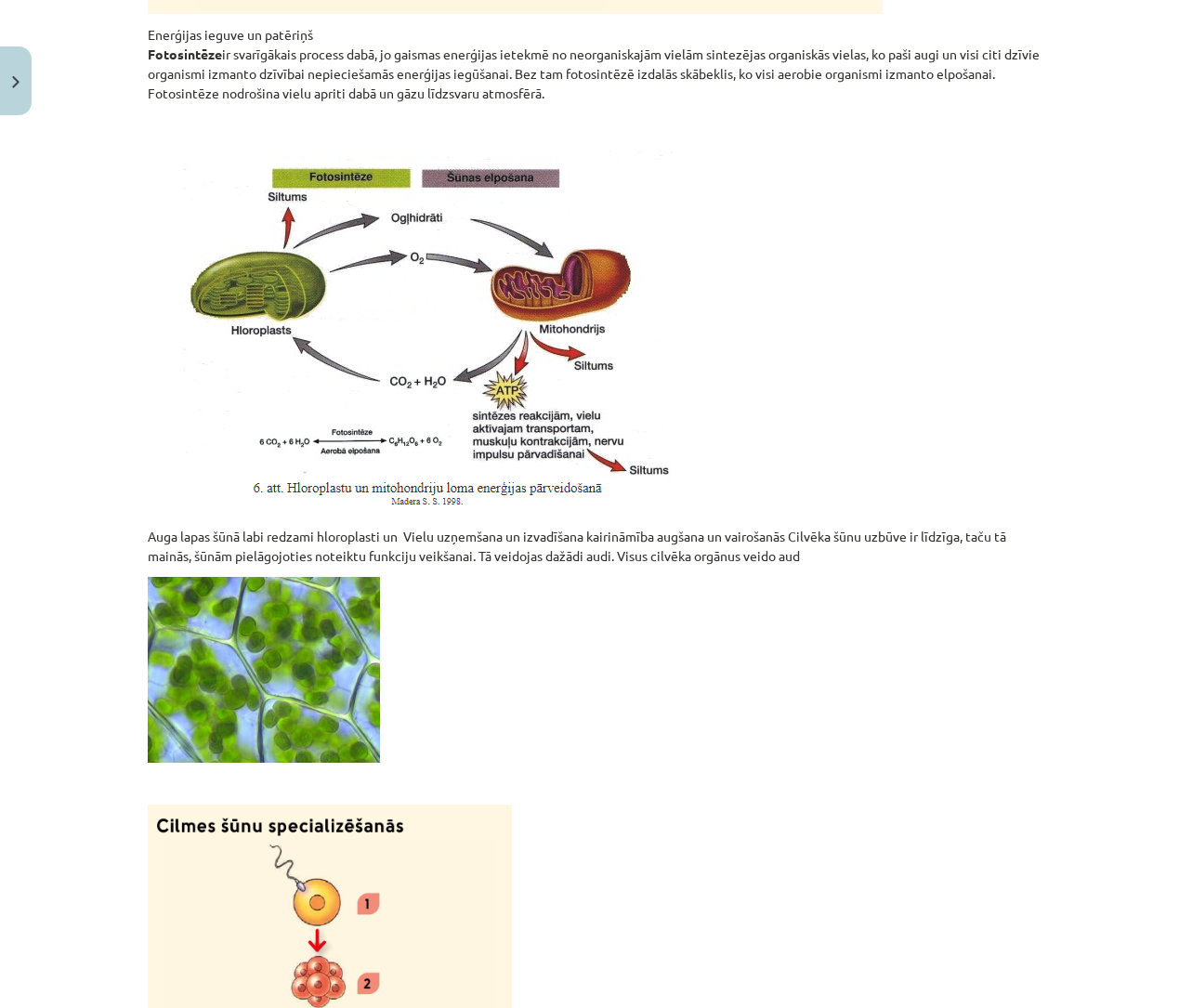 click on "Auga lapas šūnā labi redzami hloroplasti un  Vielu uzņemšana un izvadīšana kairināmība augšana un vairošanās Cilvēka šūnu uzbūve ir līdzīga, taču tā mainās, šūnām pielāgojoties noteiktu funkciju veikšanai. Tā veidojas dažādi audi. Visus cilvēka orgānus veido aud" 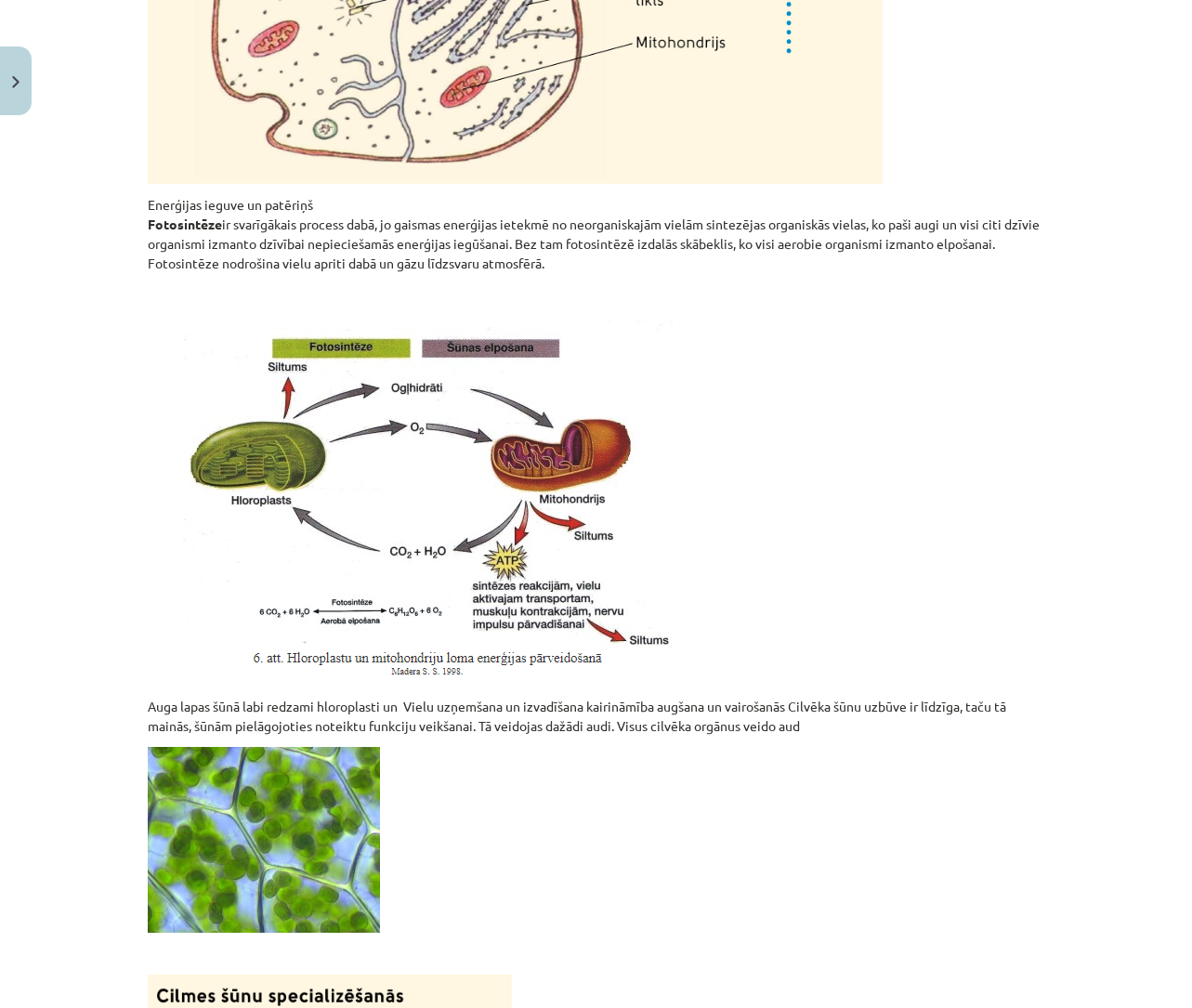 scroll, scrollTop: 2774, scrollLeft: 0, axis: vertical 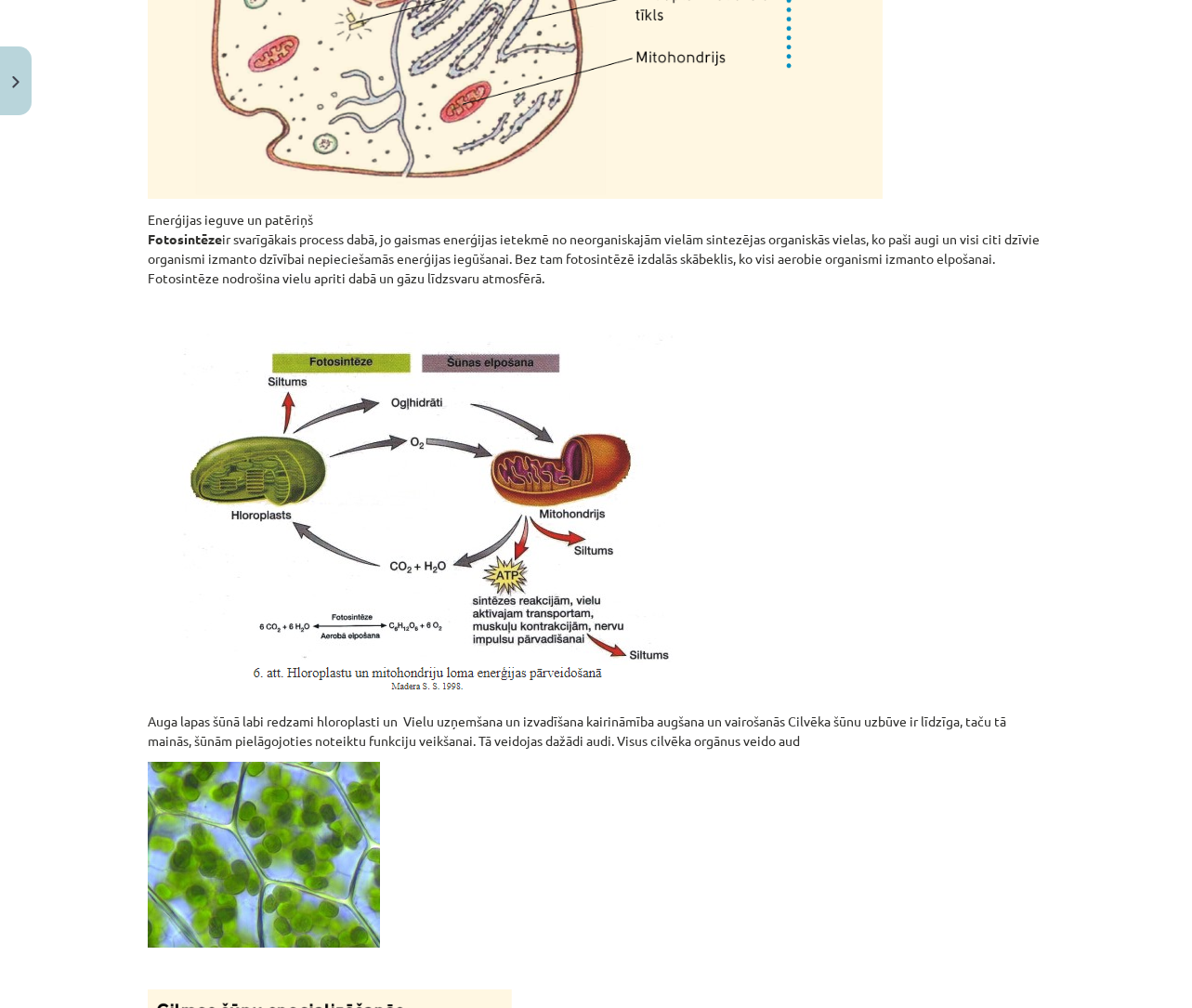 click on "Enerģijas ieguve un patēriņš
Fotosintēze  ir svarīgākais process dabā, jo gaismas enerģijas ietekmē no neorganiskajām vielām sintezējas organiskās vielas, ko paši augi un visi citi dzīvie organismi izmanto dzīvībai nepieciešamās enerģijas iegūšanai. Bez tam fotosintēzē izdalās skābeklis, ko visi aerobie organismi izmanto elpošanai. Fotosintēze nodrošina vielu apriti dabā un gāzu līdzsvaru atmosfērā." 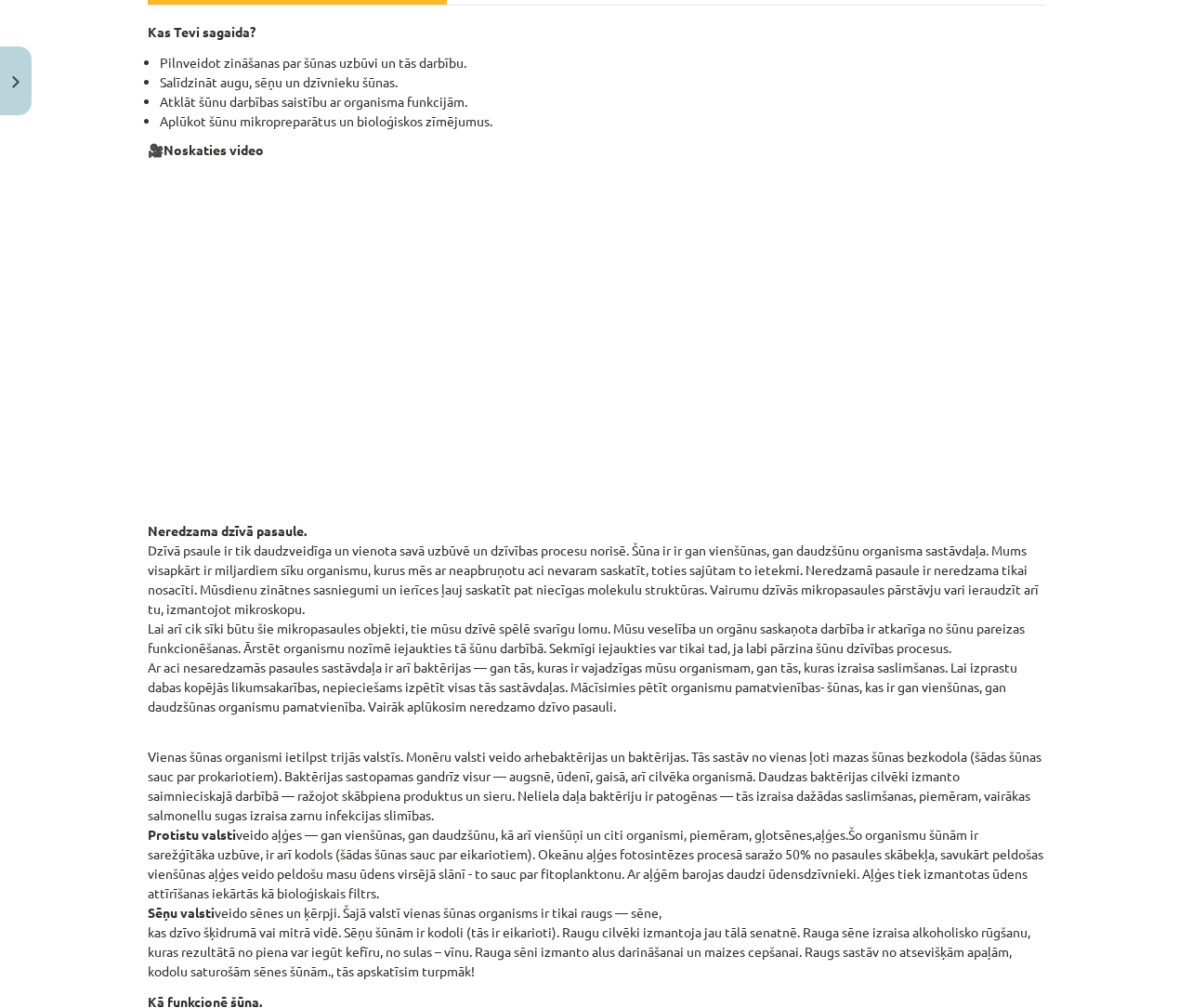 scroll, scrollTop: 0, scrollLeft: 0, axis: both 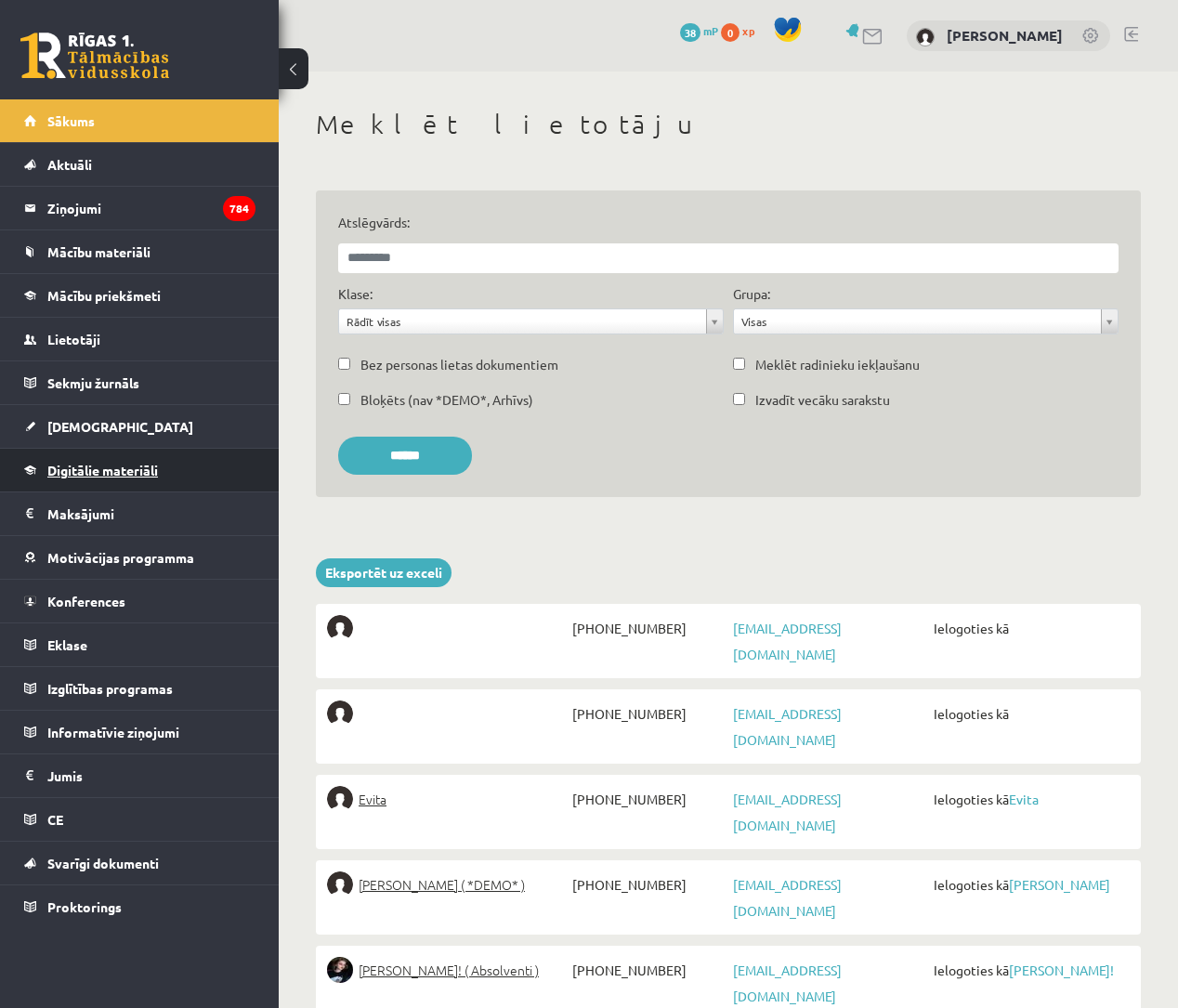 click on "Digitālie materiāli" at bounding box center [102, 470] 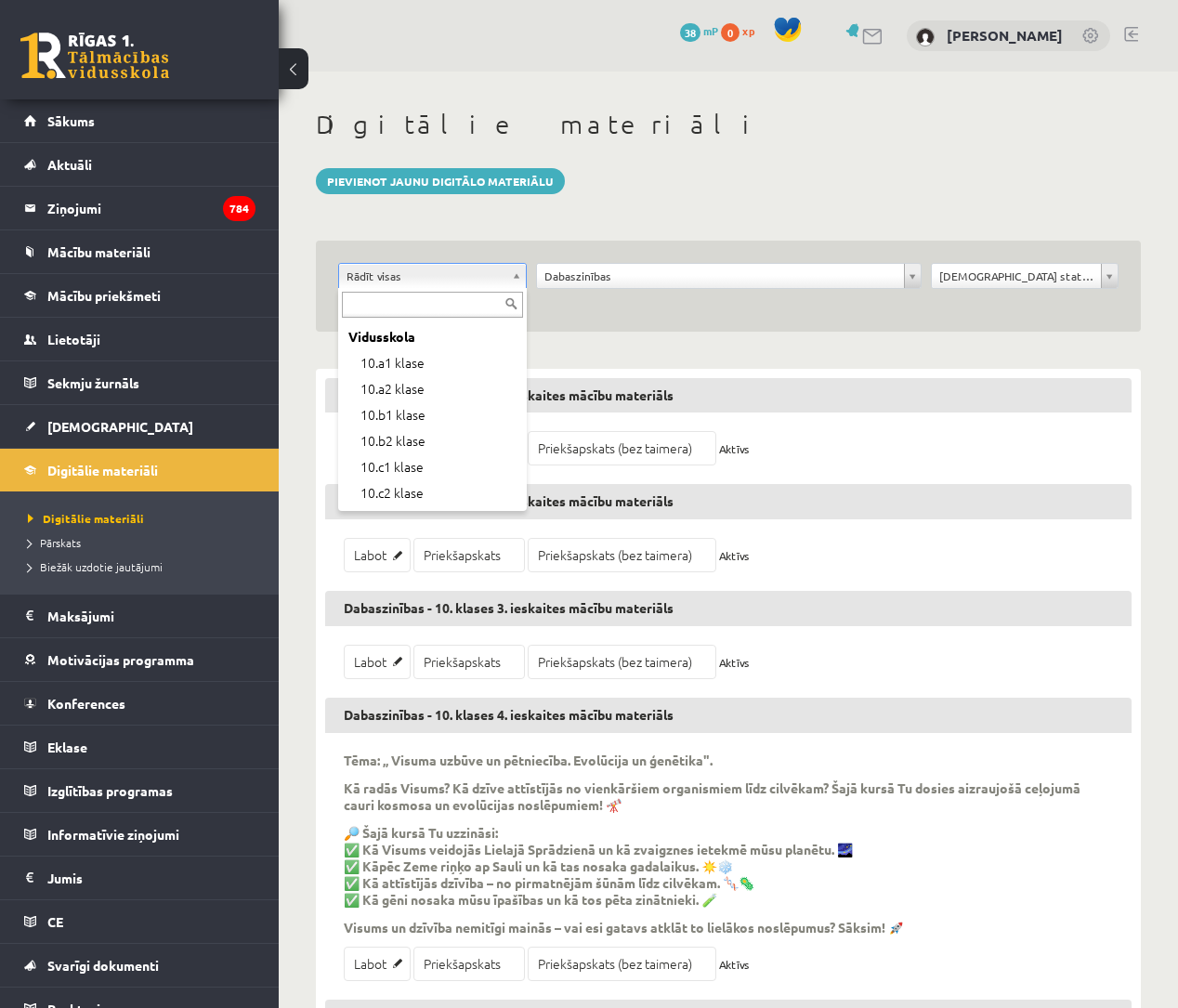 scroll, scrollTop: 266, scrollLeft: 0, axis: vertical 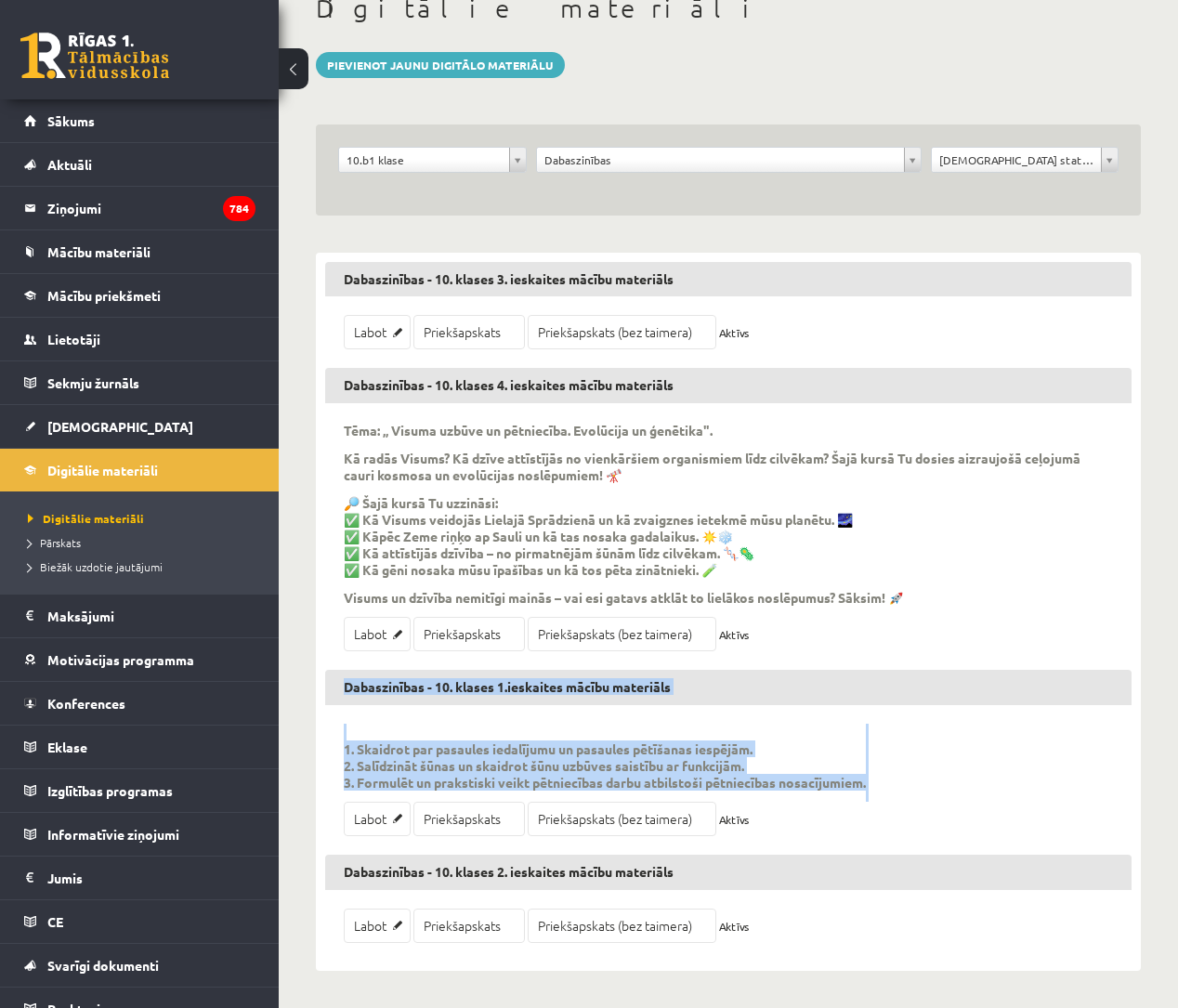 drag, startPoint x: 904, startPoint y: 787, endPoint x: 337, endPoint y: 675, distance: 577.9559 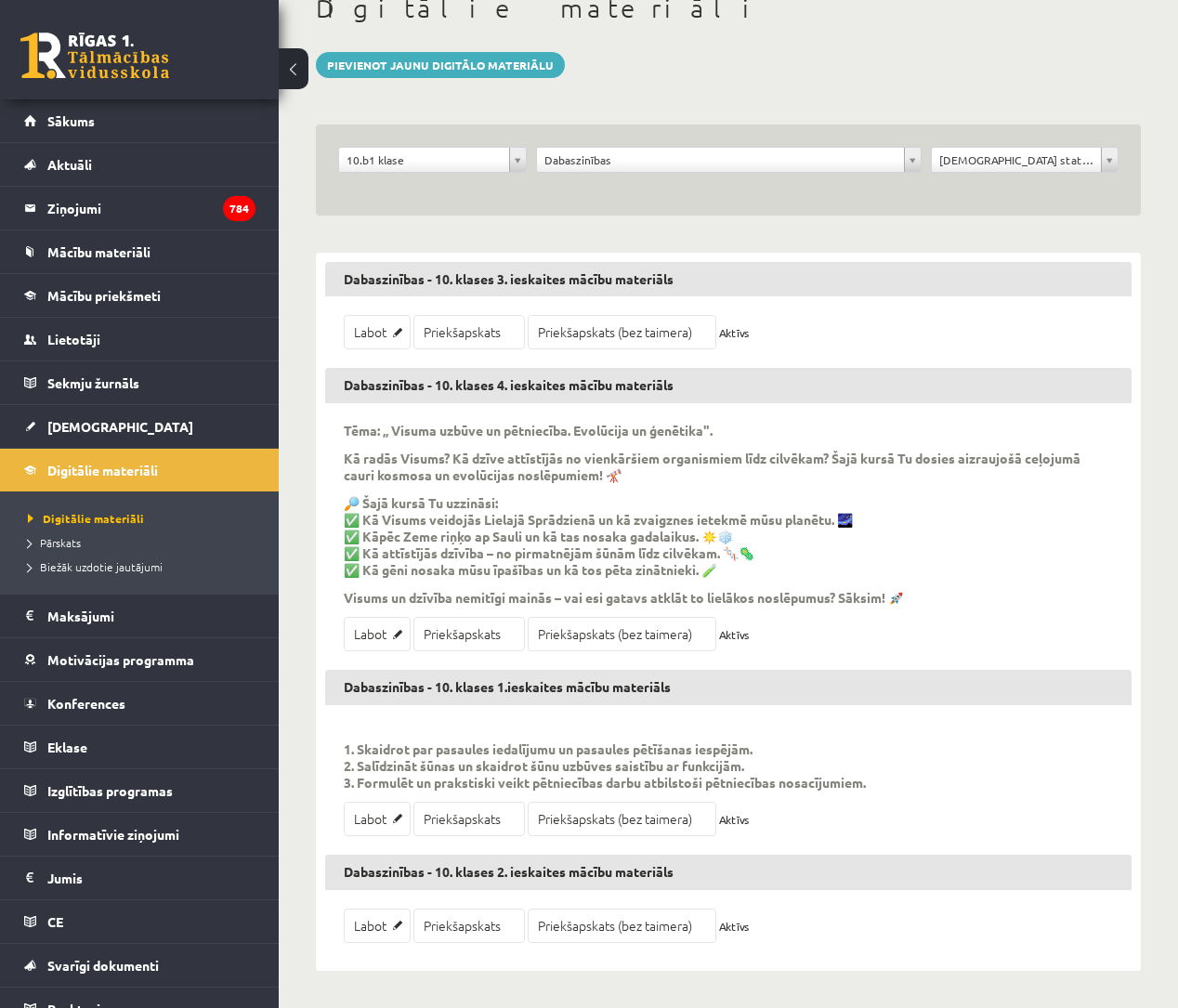 click on "Dabaszinības - 10. klases 4. ieskaites mācību materiāls
Tēma: „ Visuma uzbūve un pētniecība. Evolūcija un ģenētika".
Kā radās Visums? Kā dzīve attīstījās no vienkāršiem organismiem līdz cilvēkam? Šajā kursā Tu dosies aizraujošā ceļojumā cauri kosmosa un evolūcijas noslēpumiem! 🔭
🔎 Šajā kursā Tu uzzināsi:
✅ Kā Visums veidojās Lielajā Sprādzienā un kā zvaigznes ietekmē mūsu planētu. 🌌
✅ Kāpēc Zeme riņķo ap Sauli un kā tas nosaka gadalaikus. ☀️❄️
✅ Kā attīstījās dzīvība – no pirmatnējām šūnām līdz cilvēkam. 🧬🦠
✅ Kā gēni nosaka mūsu īpašības un kā tos pēta zinātnieki. 🧪
Visums un dzīvība nemitīgi mainās – vai esi gatavs atklāt to lielākos noslēpumus? Sāksim! 🚀
Labot
Priekšapskats
Priekšapskats (bez taimera)
Aktīvs" at bounding box center (728, 518) 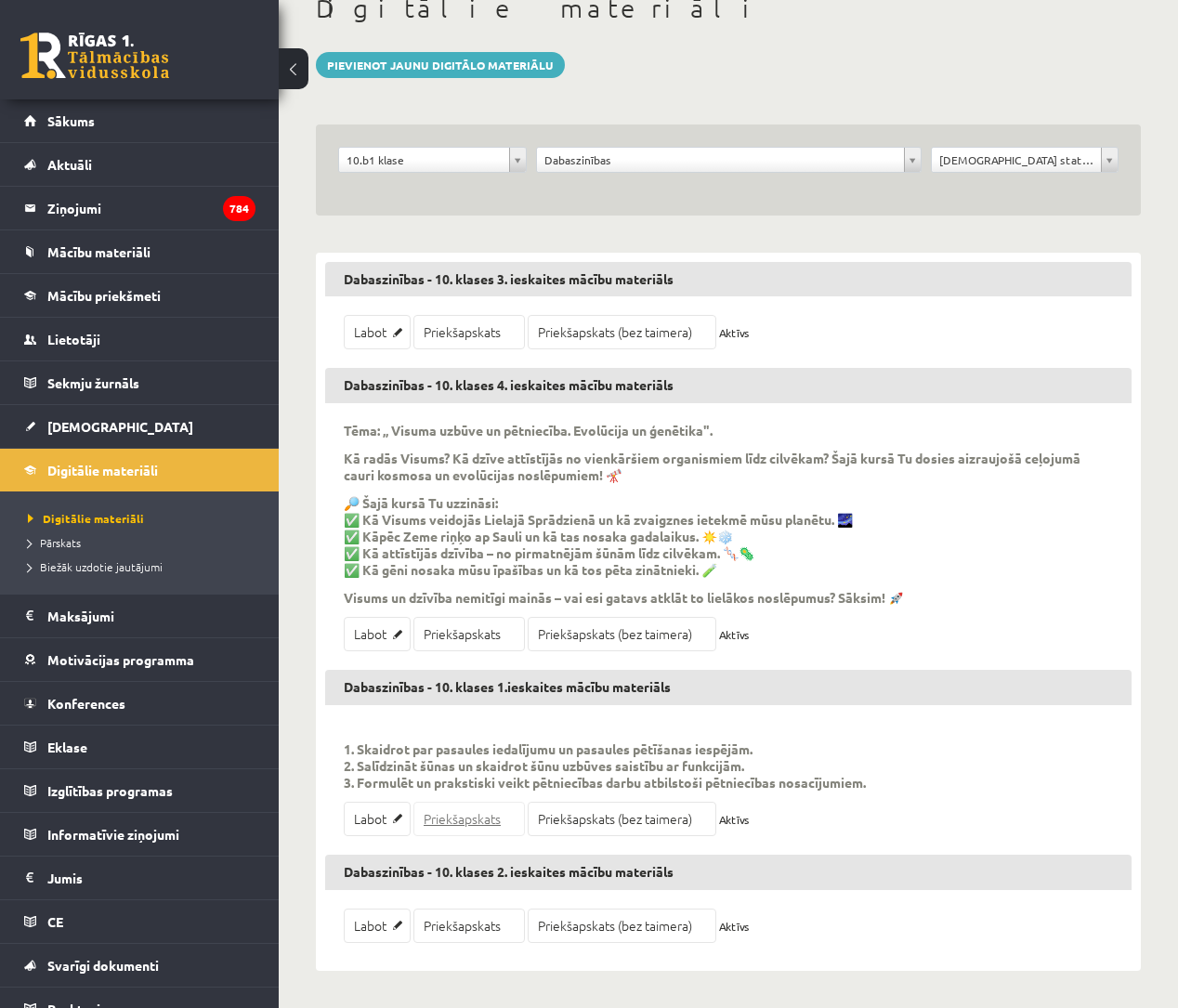 click on "Priekšapskats" at bounding box center [469, 818] 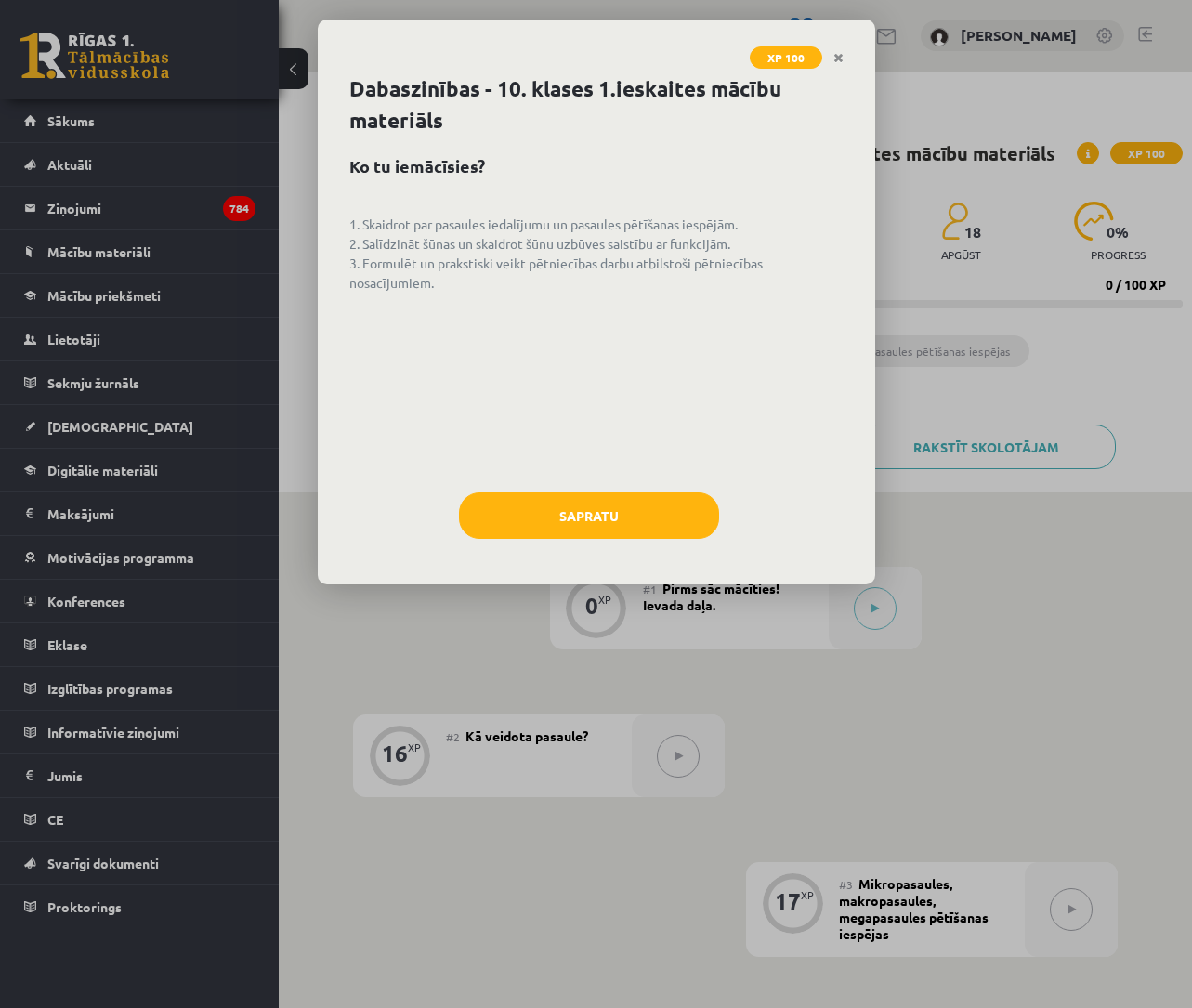 scroll, scrollTop: 0, scrollLeft: 0, axis: both 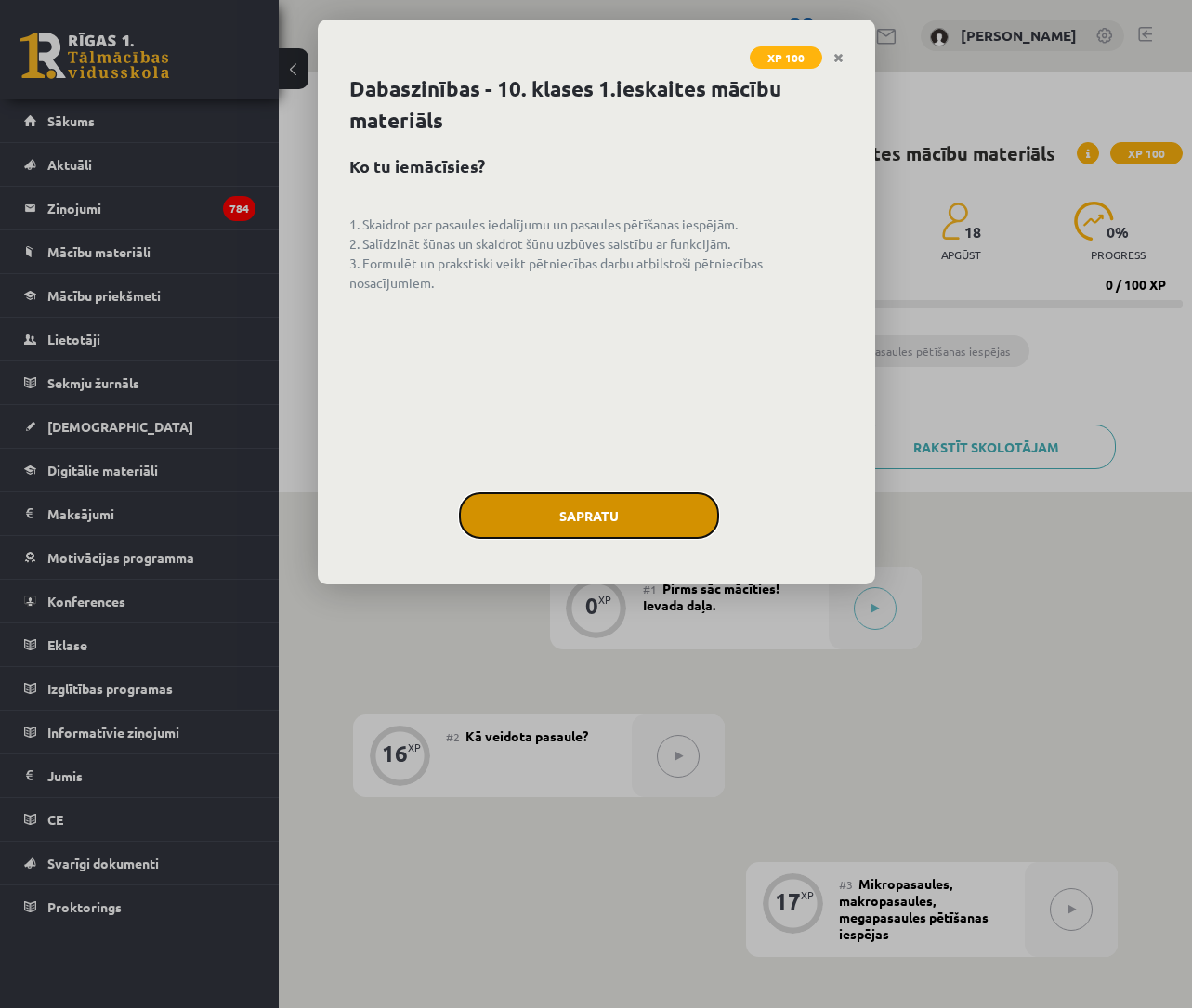 click on "Sapratu" 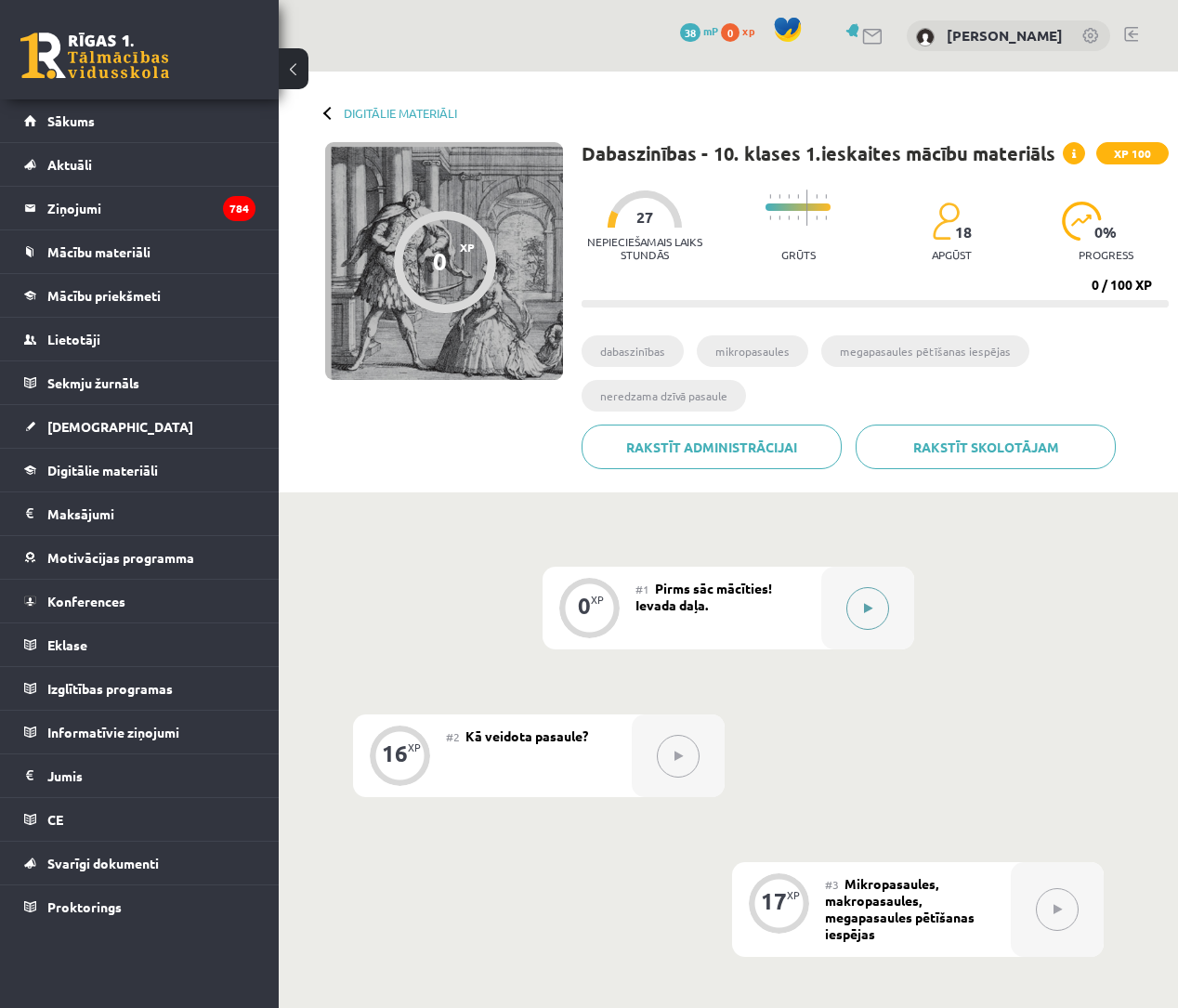 click 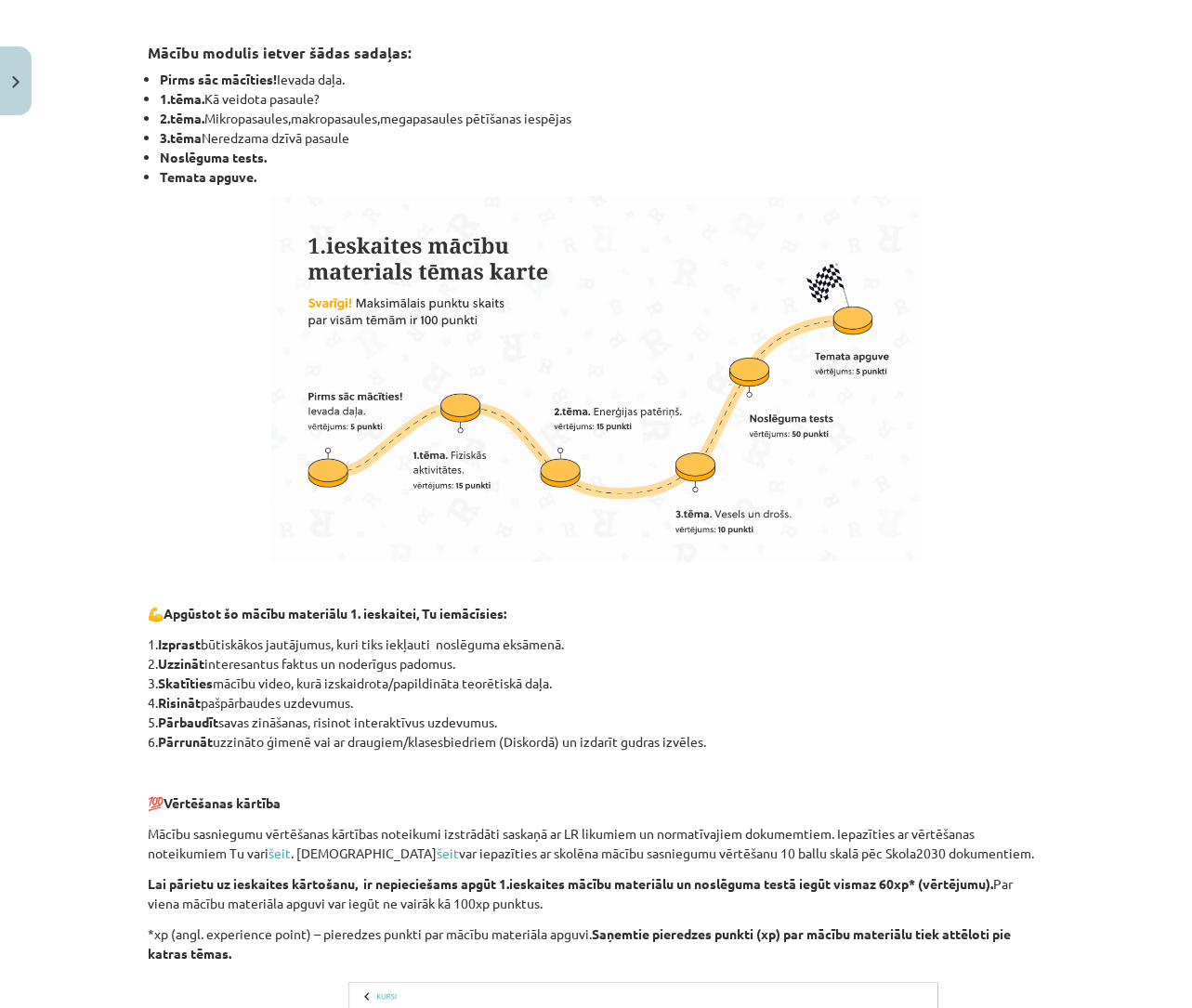 scroll, scrollTop: 860, scrollLeft: 0, axis: vertical 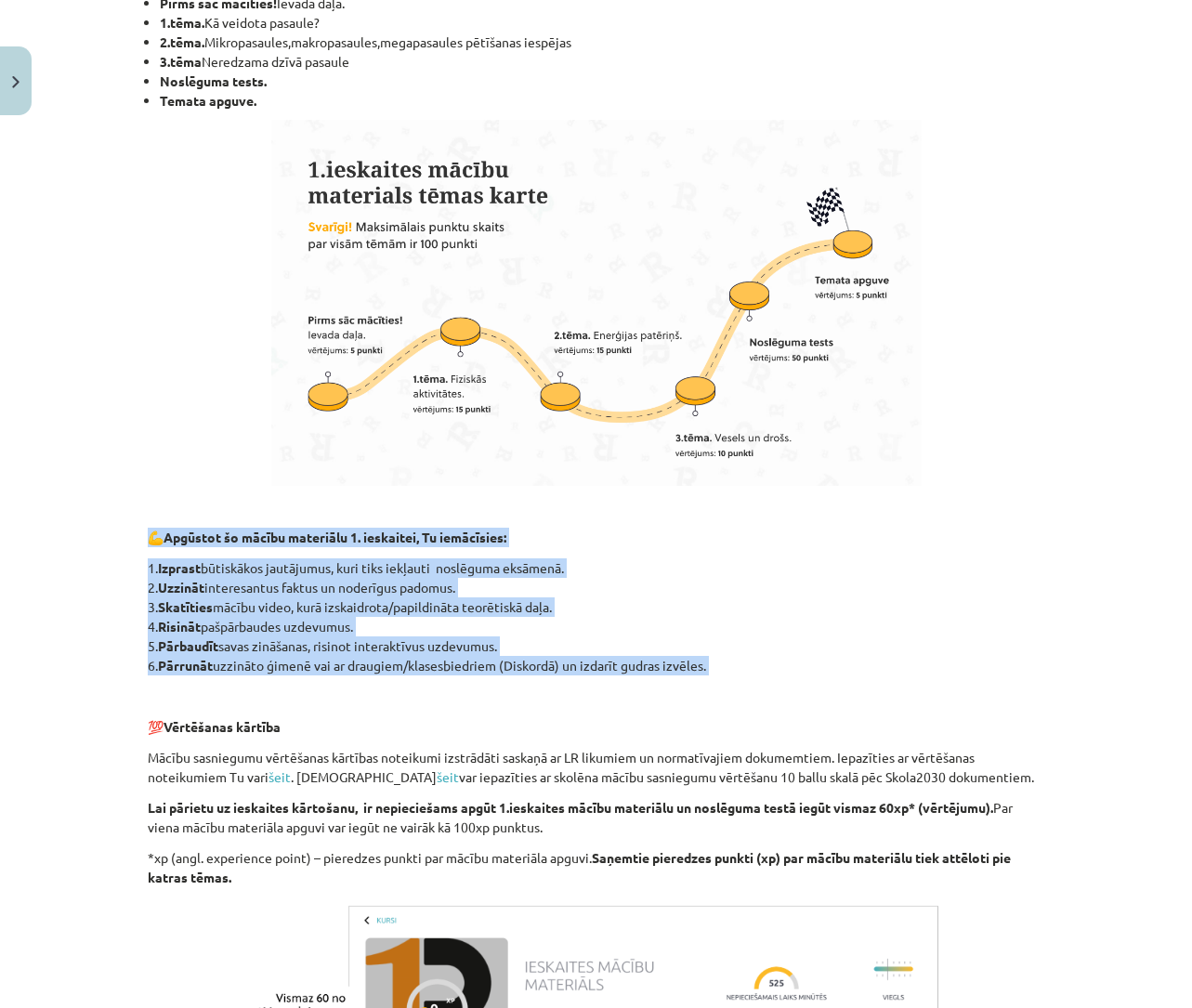 drag, startPoint x: 753, startPoint y: 683, endPoint x: 119, endPoint y: 539, distance: 650.1477 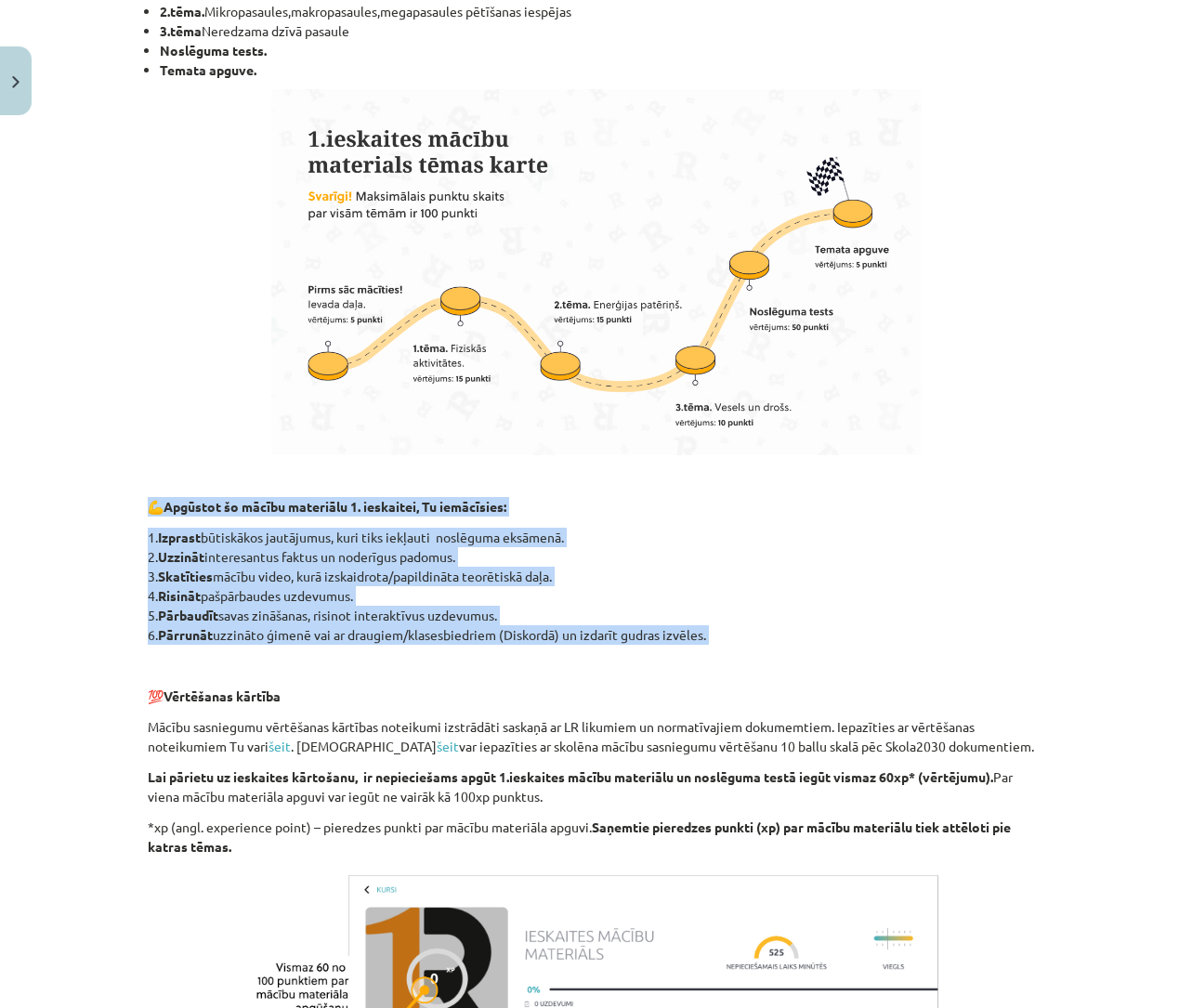 scroll, scrollTop: 895, scrollLeft: 0, axis: vertical 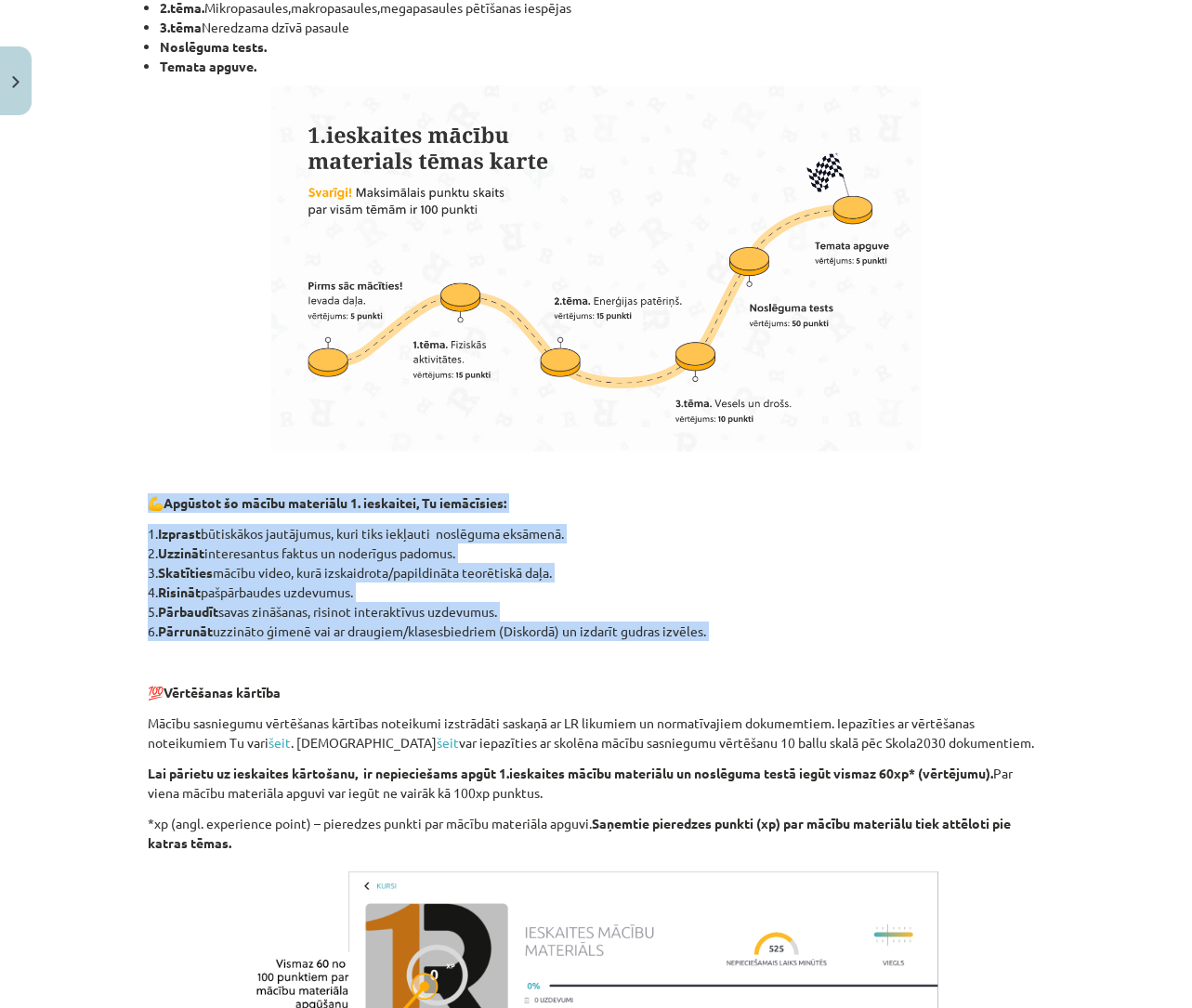 click on "1.  Izprast  būtiskākos jautājumus, kuri tiks iekļauti  noslēguma eksāmenā.
2.  Uzzināt  interesantus faktus un noderīgus padomus.
3.  Skatīties  mācību video, kurā izskaidrota/papildināta teorētiskā daļa.
4.  Risināt  pašpārbaudes uzdevumus.
5.  Pārbaudīt  savas zināšanas, risinot interaktīvus uzdevumus.
6.  Pārrunāt  uzzināto ģimenē vai ar draugiem/klasesbiedriem (Diskordā) un izdarīt gudras izvēles." 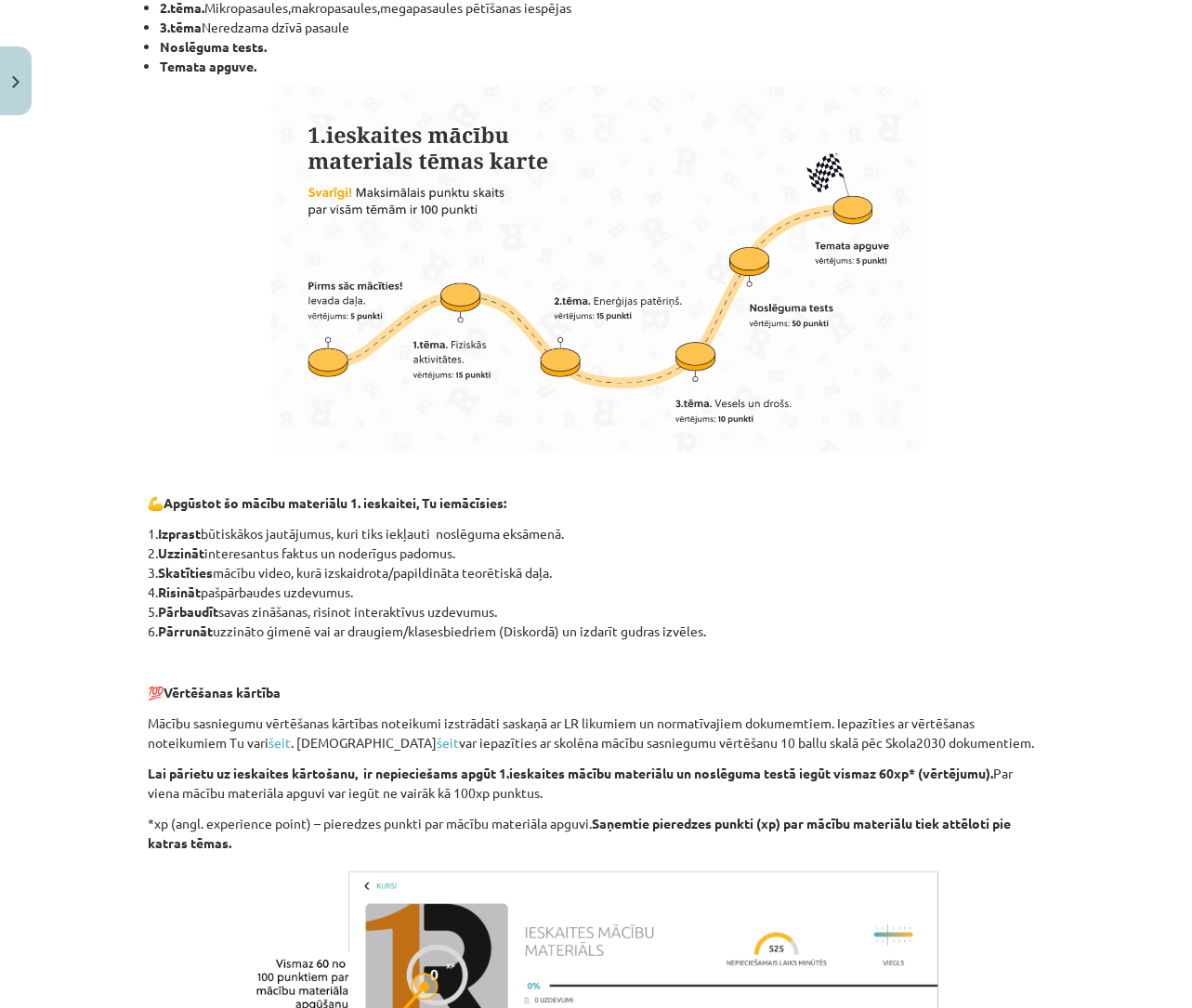 drag, startPoint x: 672, startPoint y: 629, endPoint x: 124, endPoint y: 538, distance: 555.5043 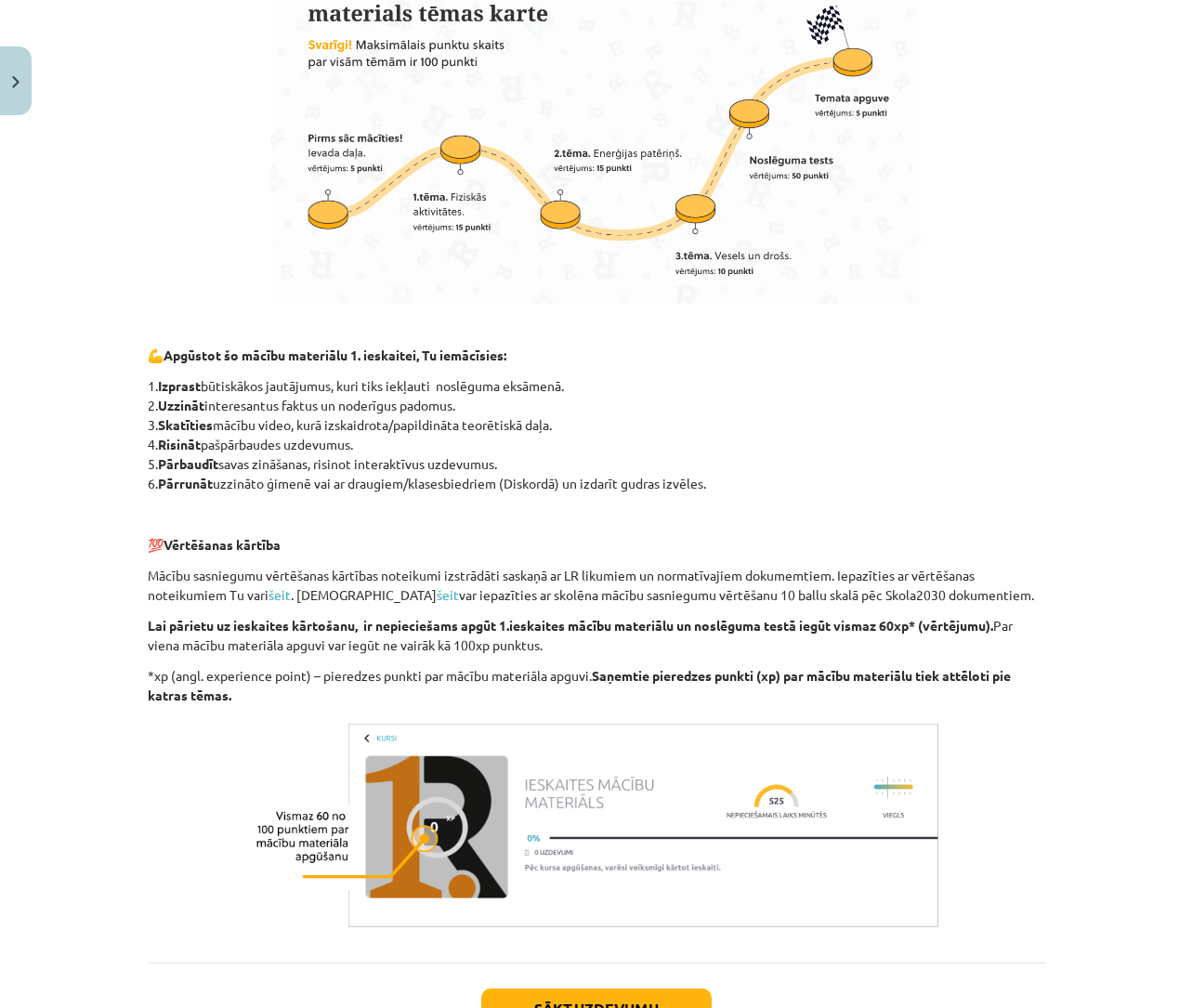 scroll, scrollTop: 1185, scrollLeft: 0, axis: vertical 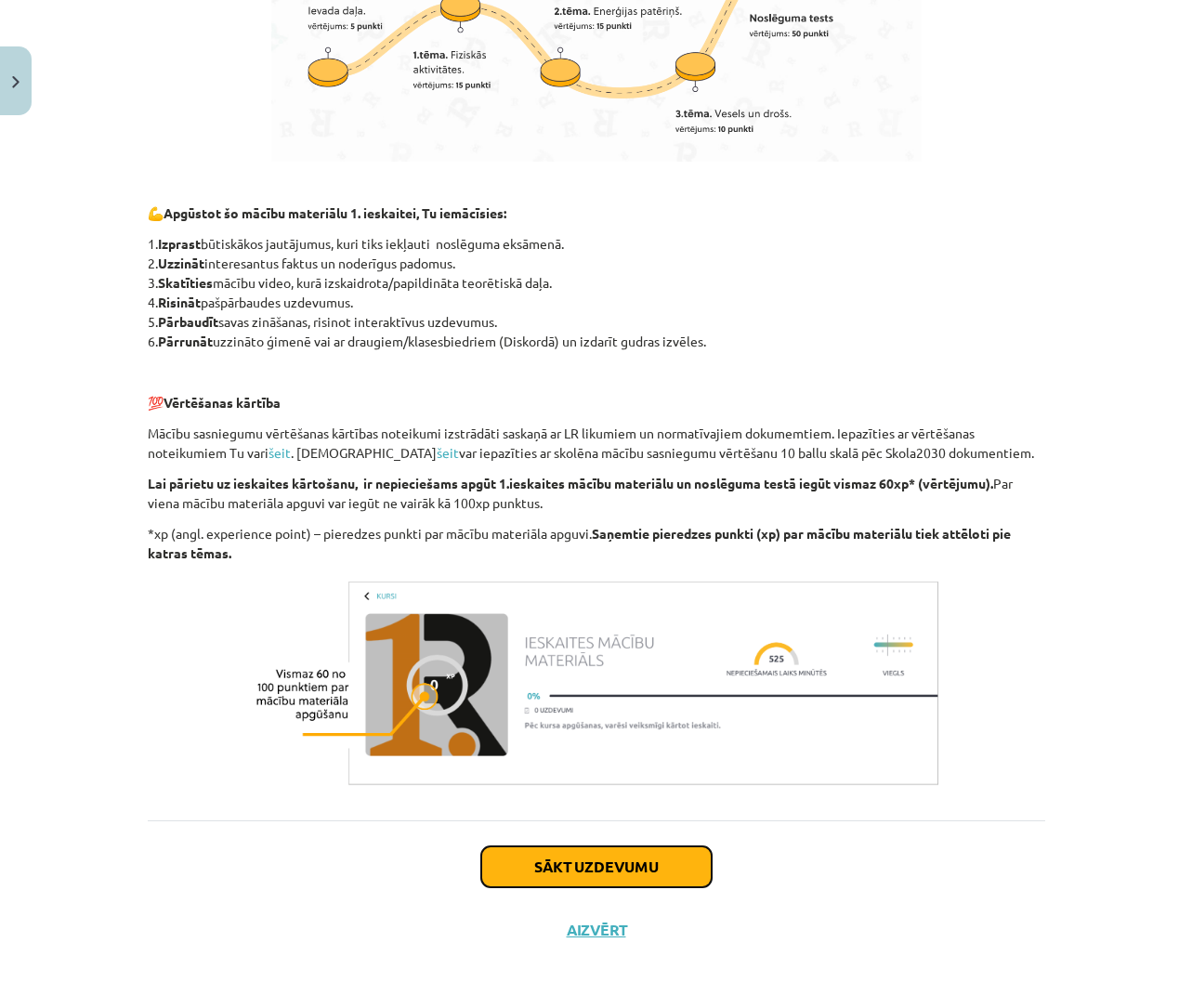 click on "Sākt uzdevumu" 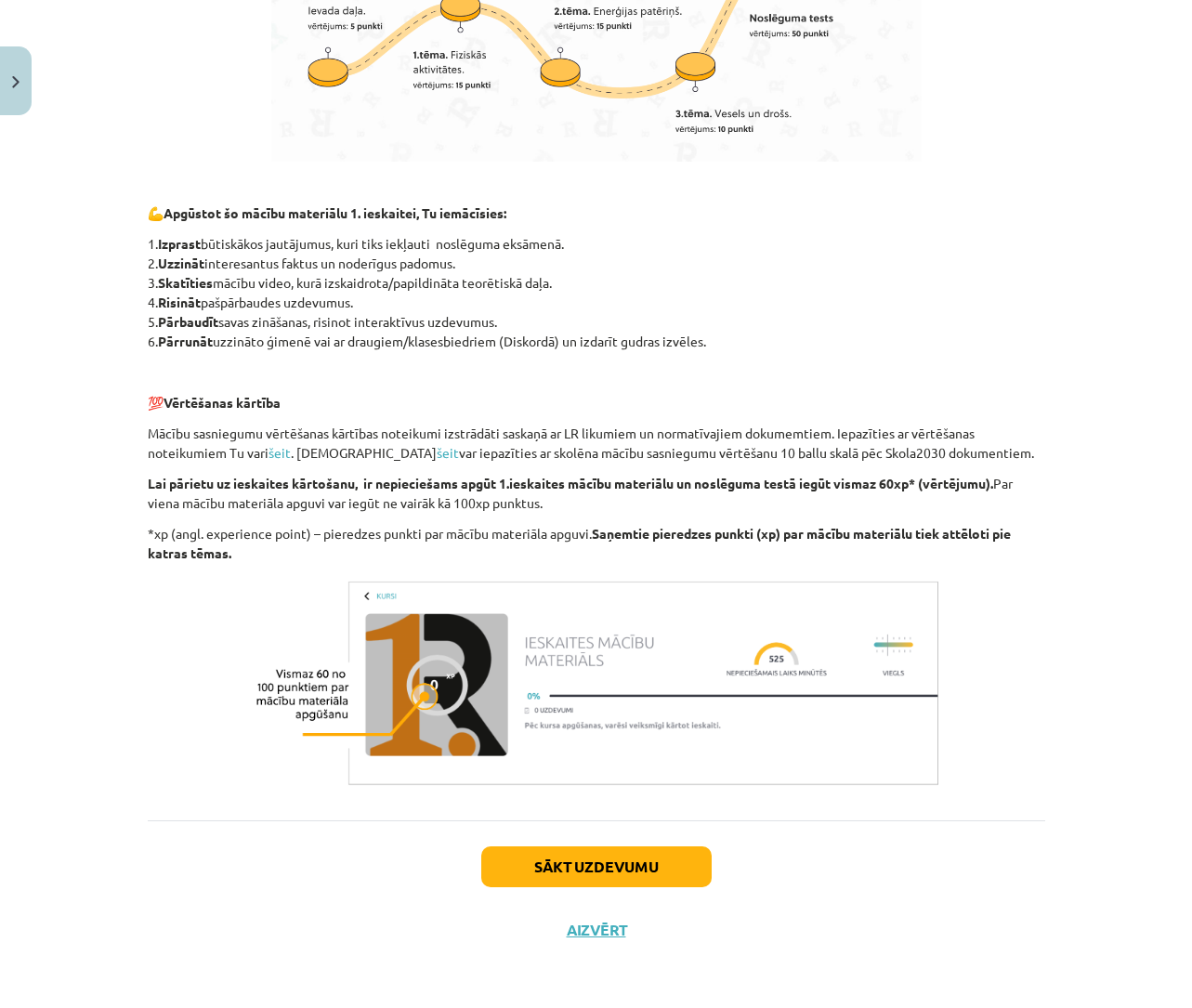 scroll, scrollTop: 0, scrollLeft: 0, axis: both 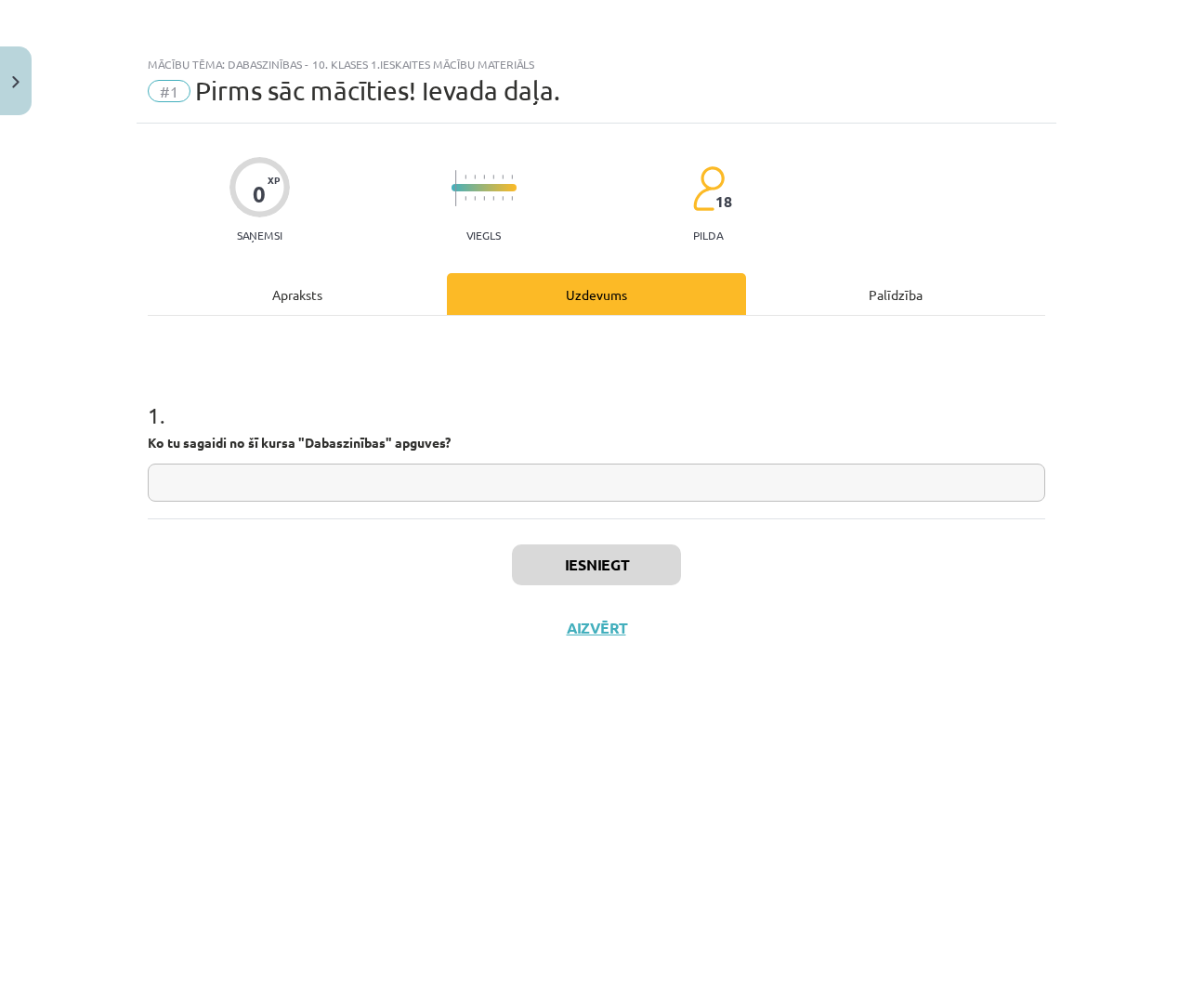 click 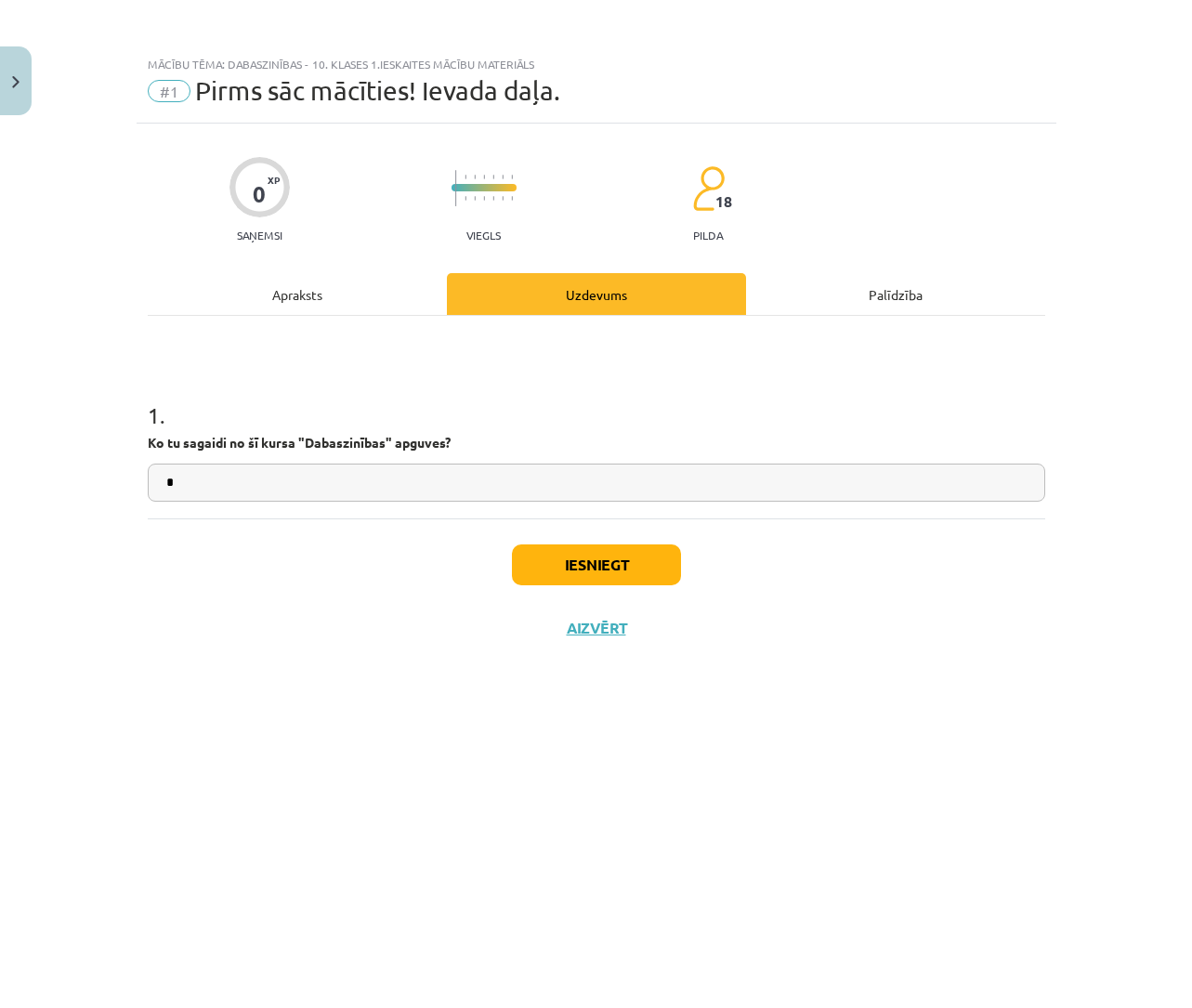 type on "*" 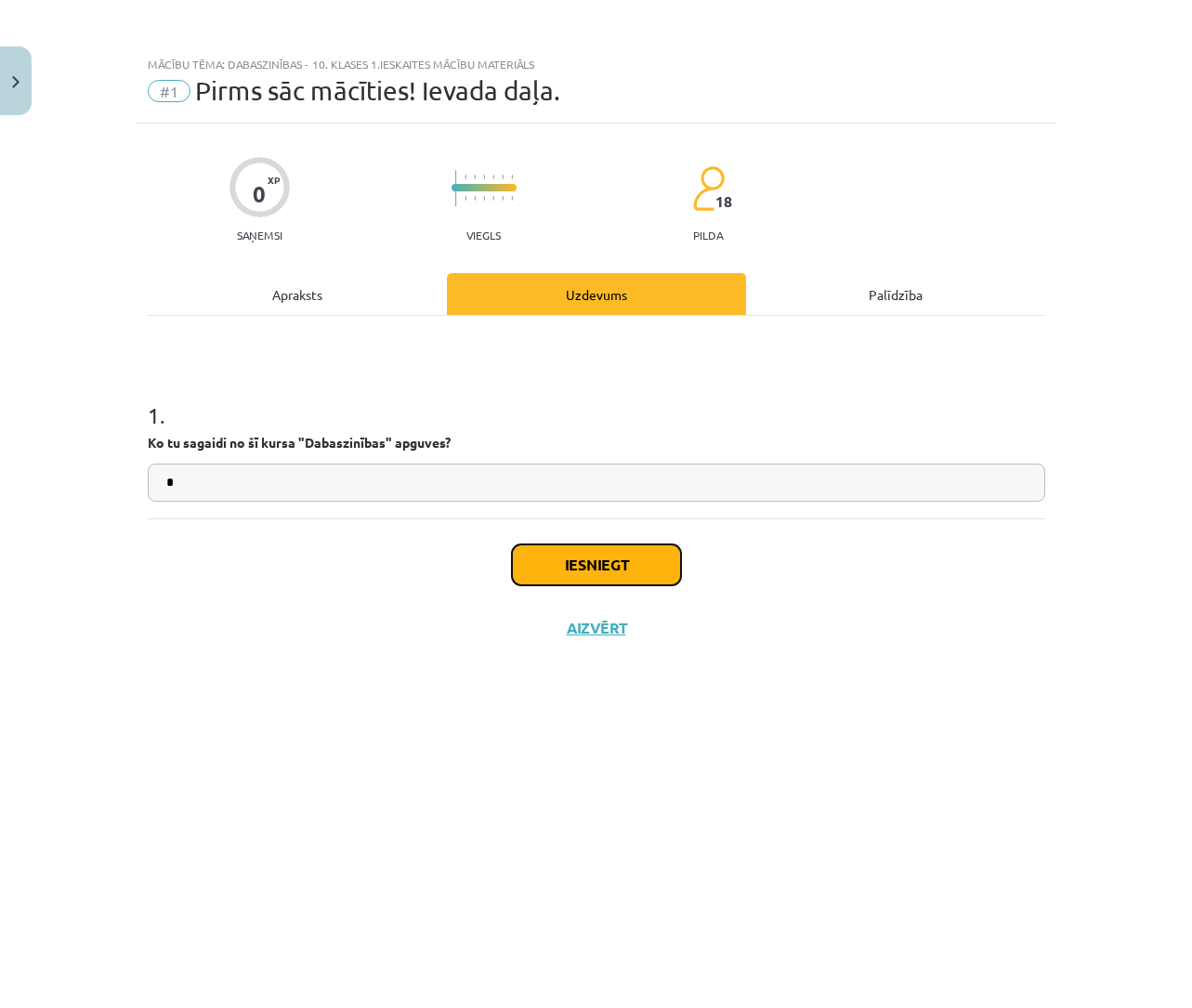 click on "Iesniegt" 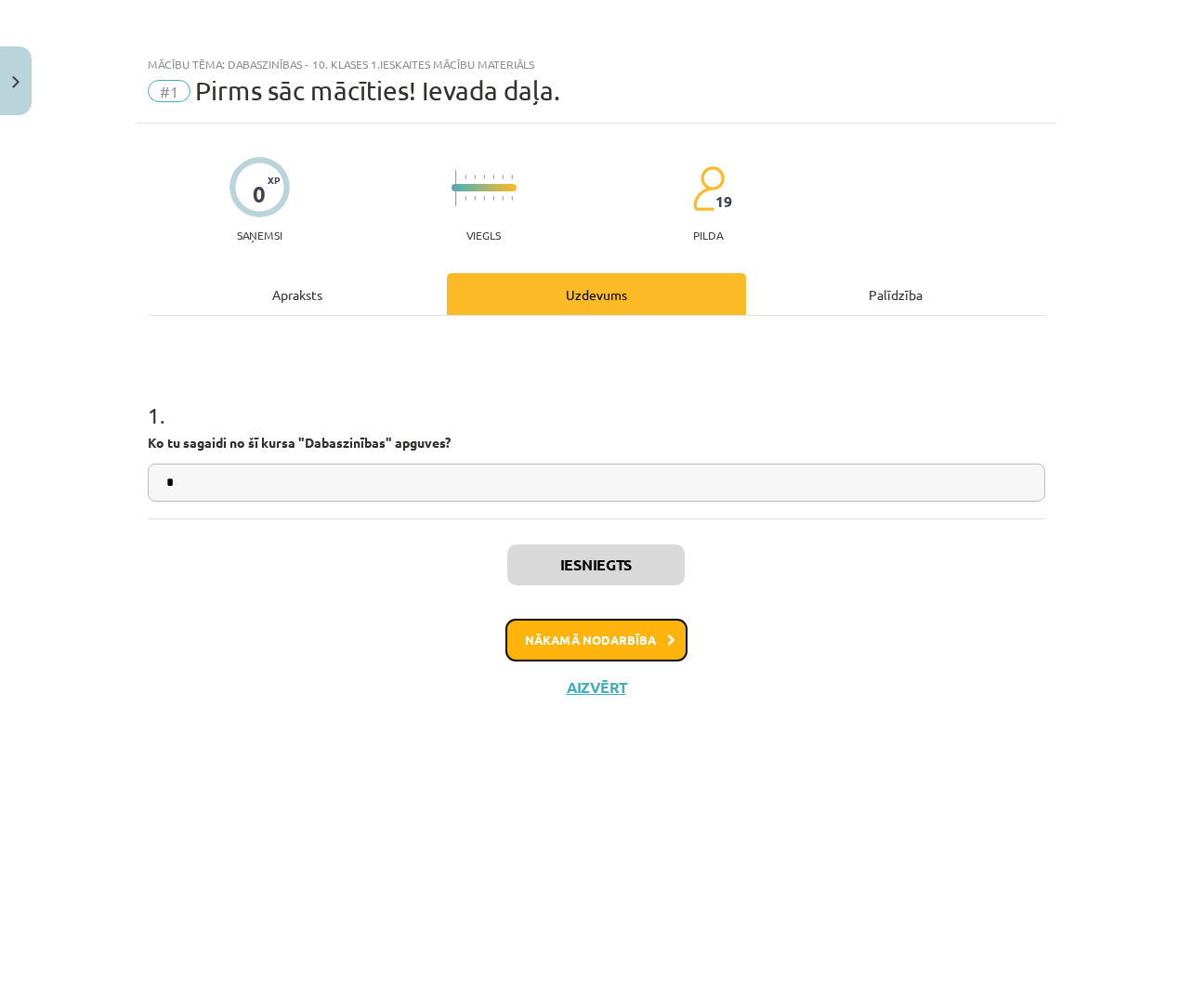 click on "Nākamā nodarbība" 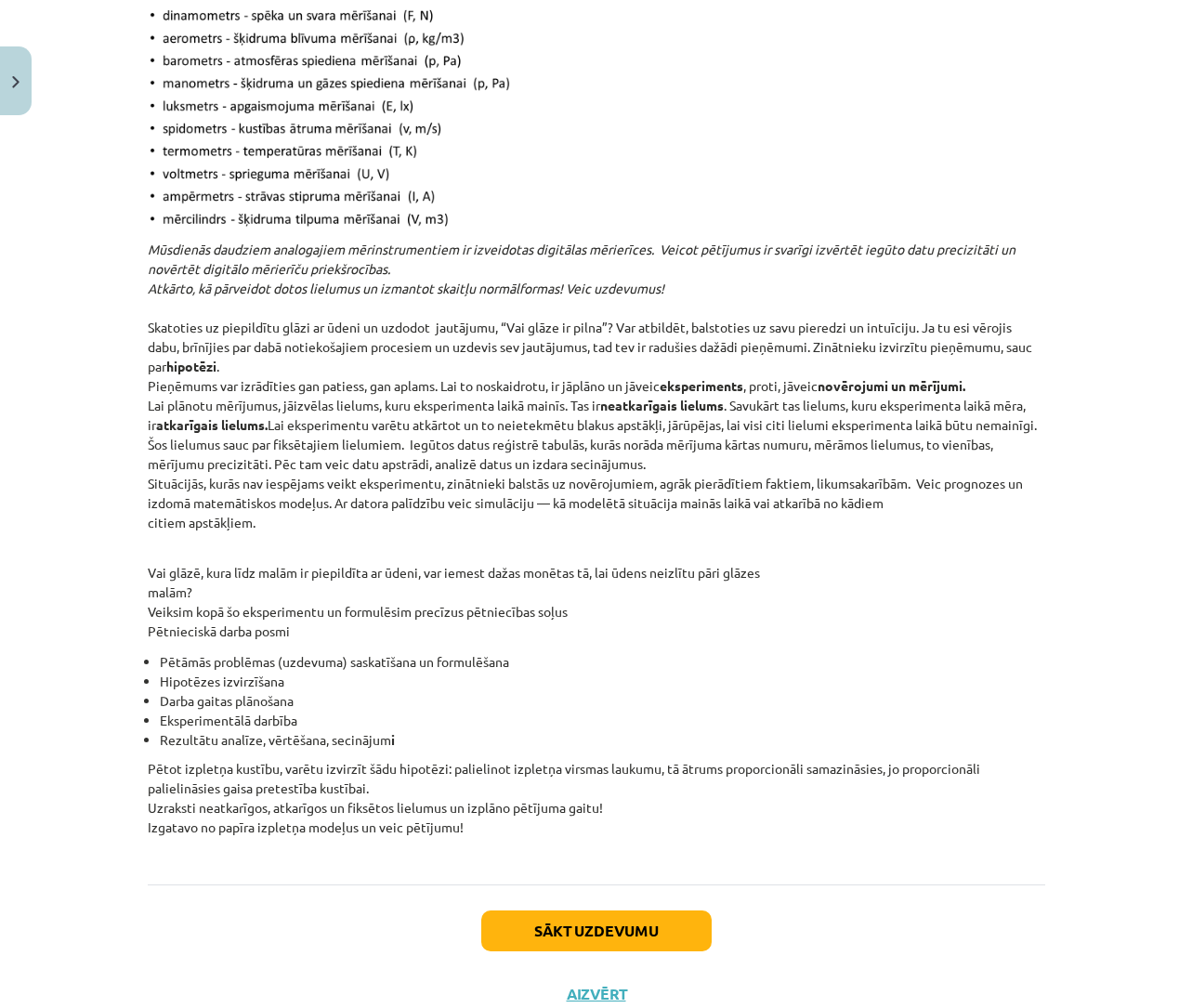 scroll, scrollTop: 2547, scrollLeft: 0, axis: vertical 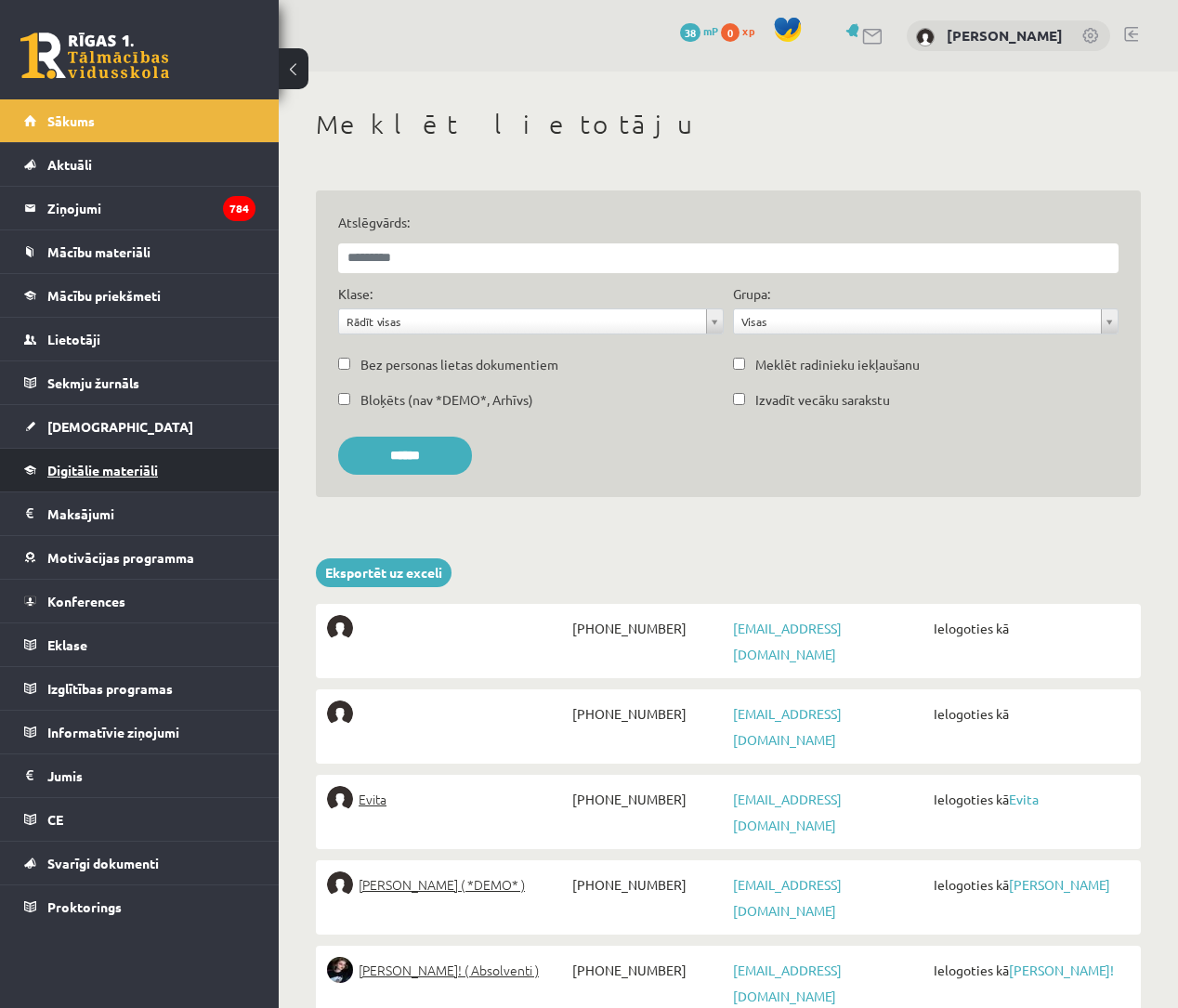 click on "Digitālie materiāli" at bounding box center [102, 470] 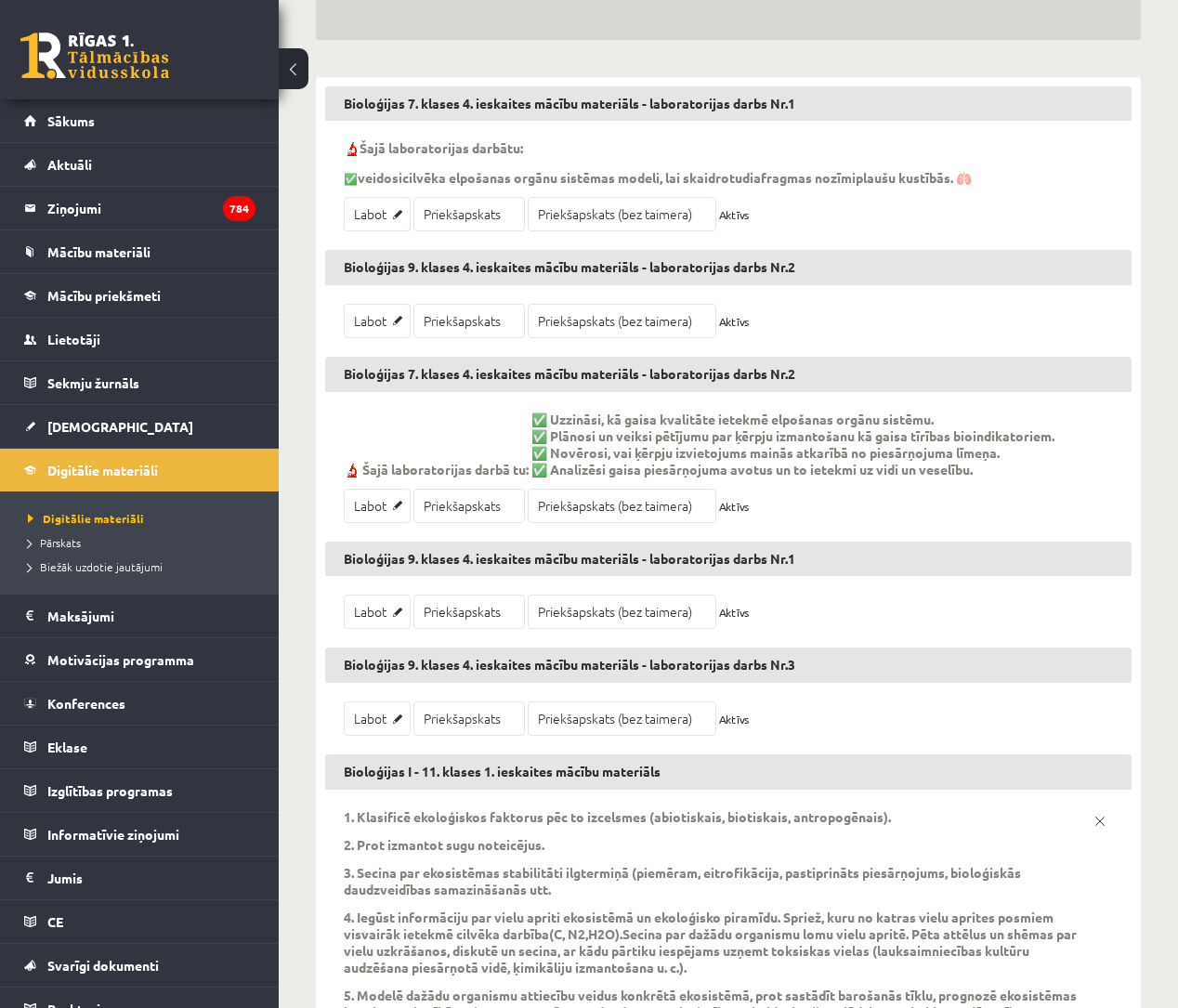 scroll, scrollTop: 0, scrollLeft: 0, axis: both 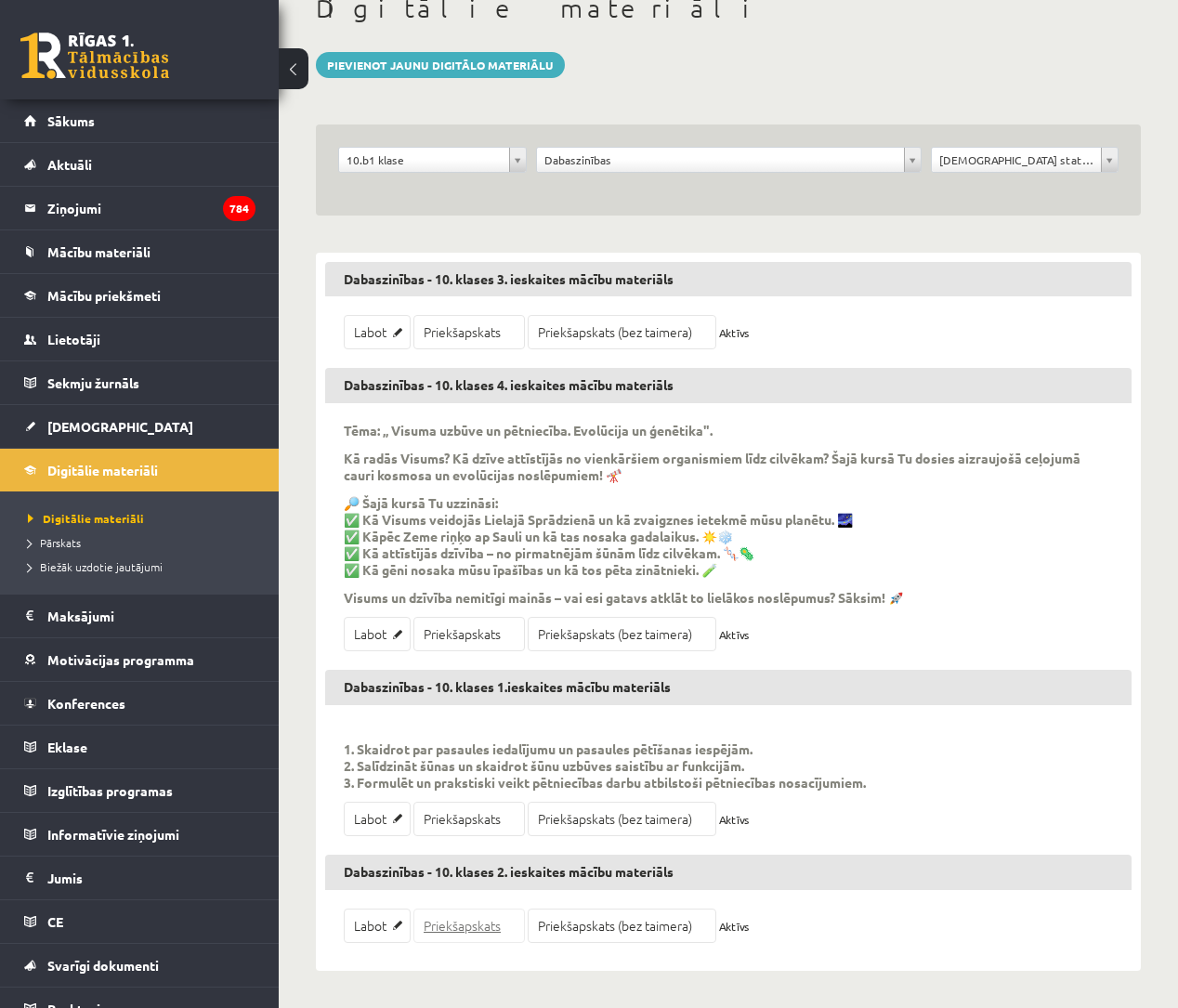 click on "Priekšapskats" at bounding box center (469, 925) 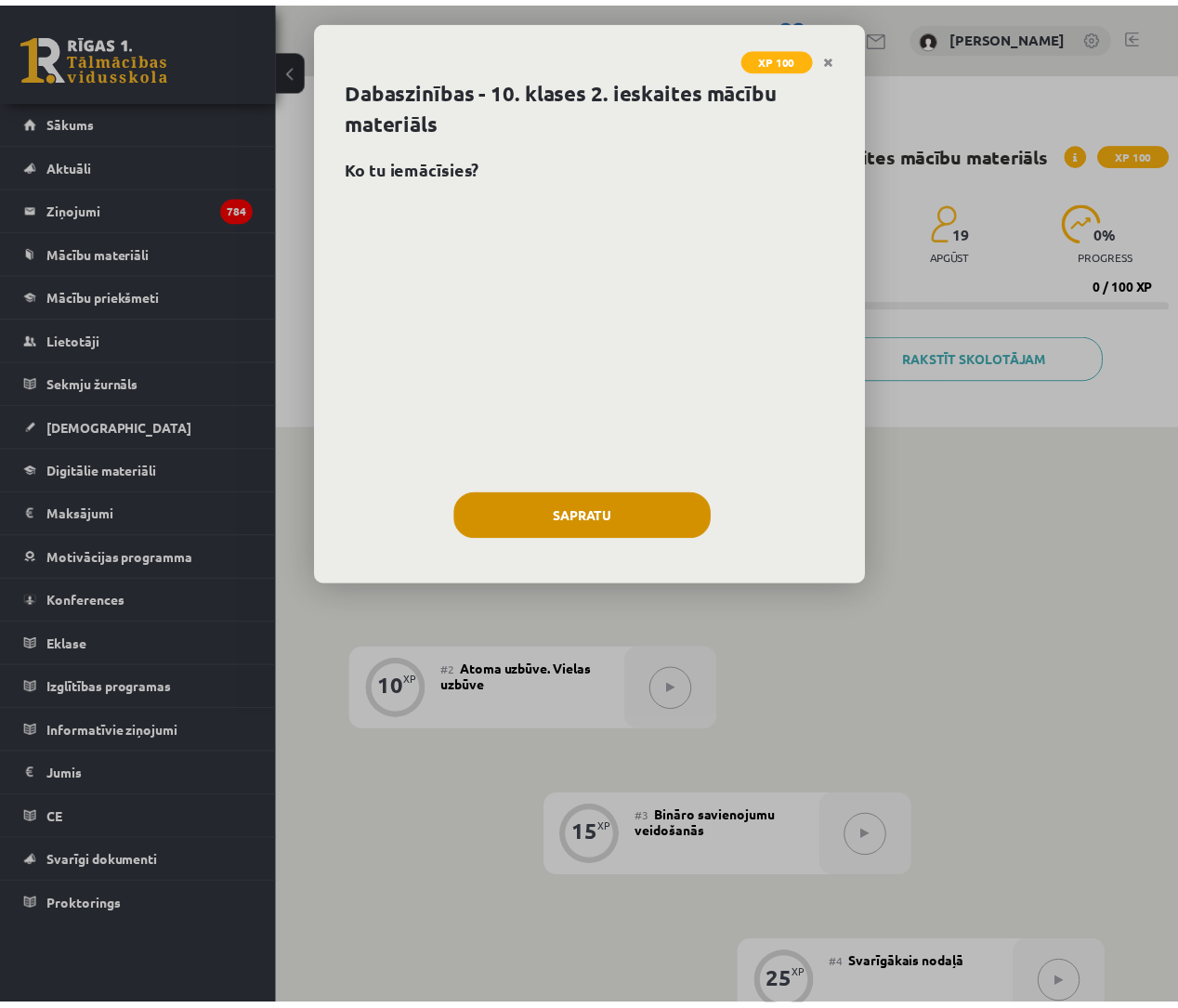 scroll, scrollTop: 0, scrollLeft: 0, axis: both 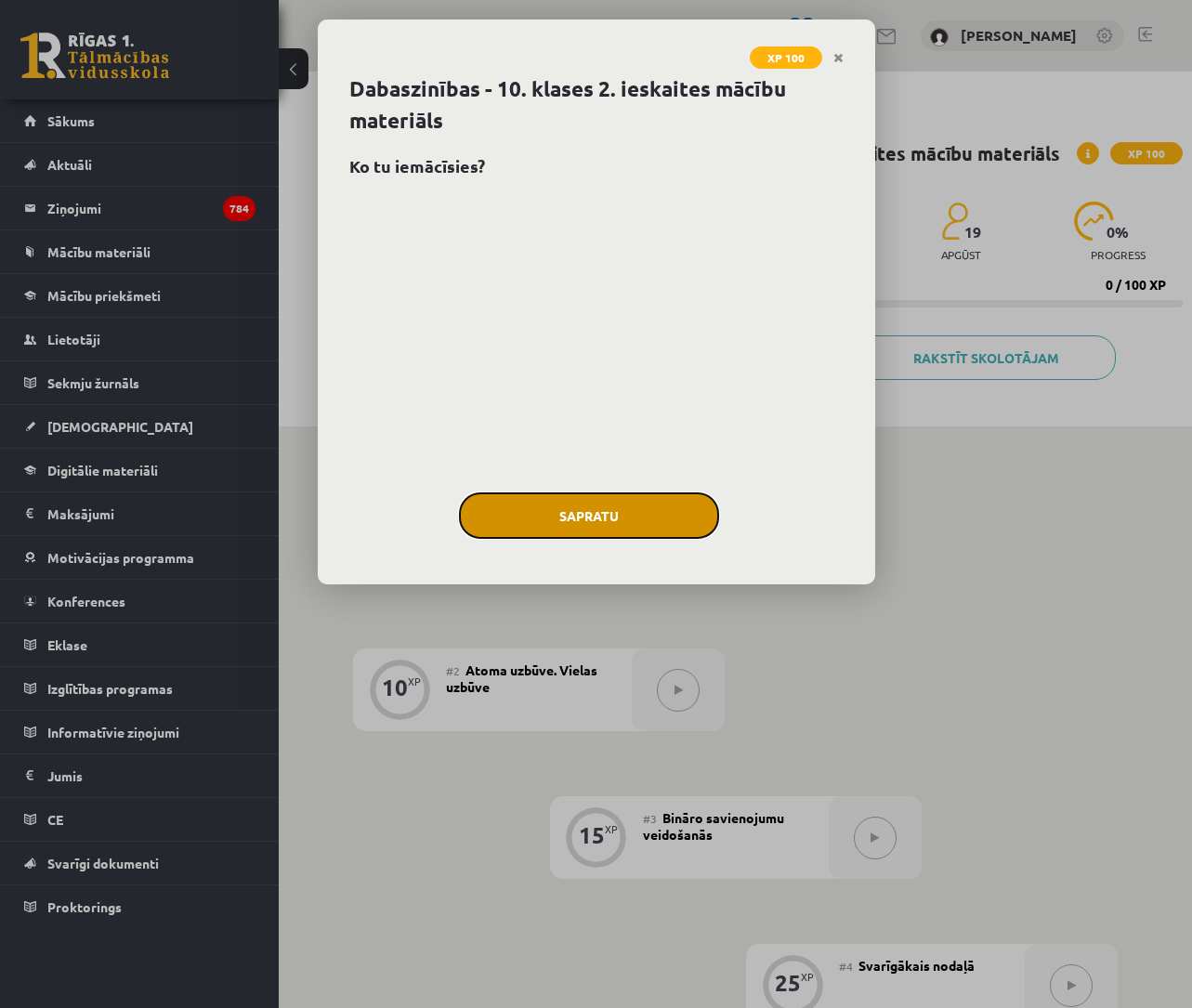 click on "Sapratu" 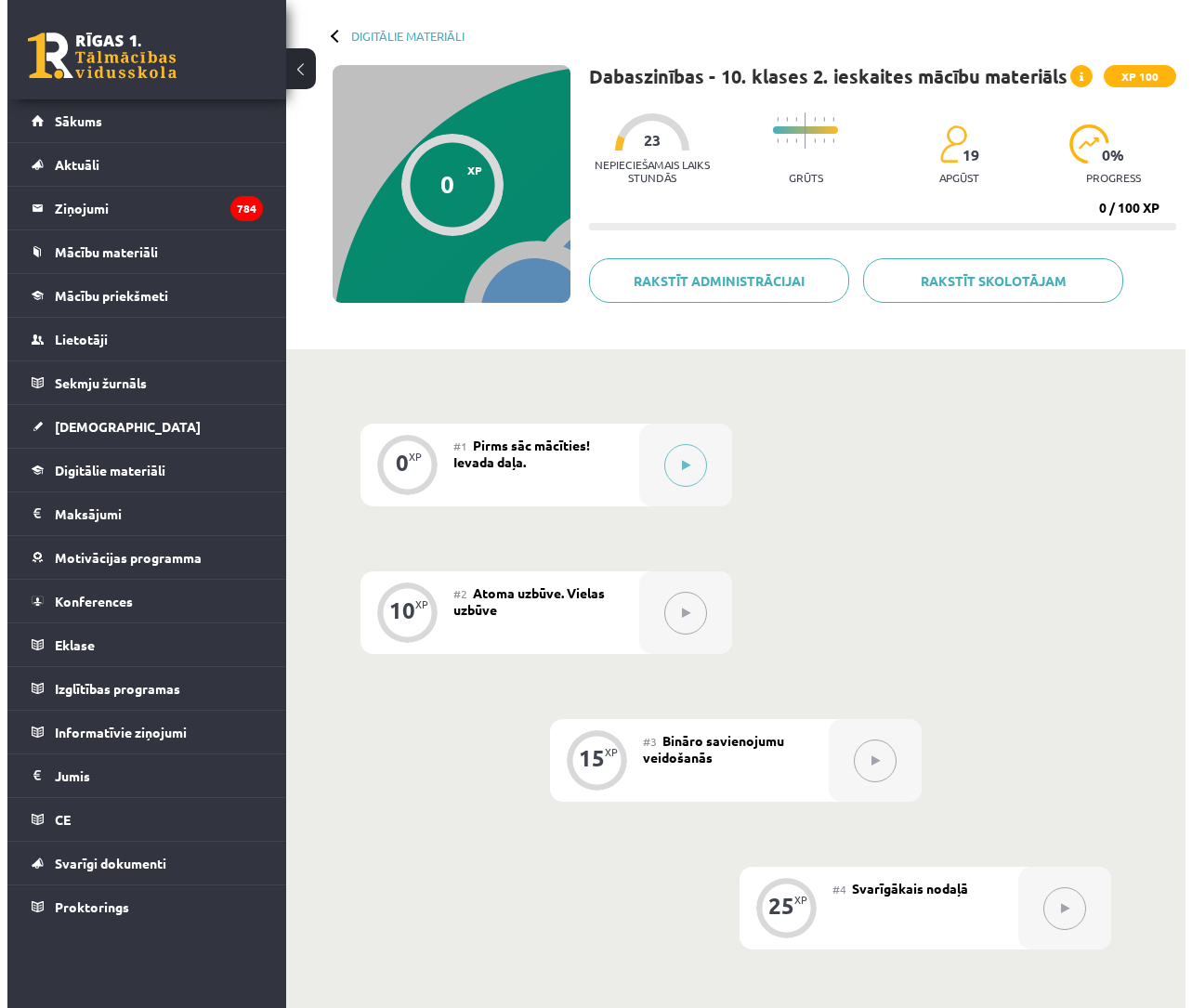scroll, scrollTop: 95, scrollLeft: 0, axis: vertical 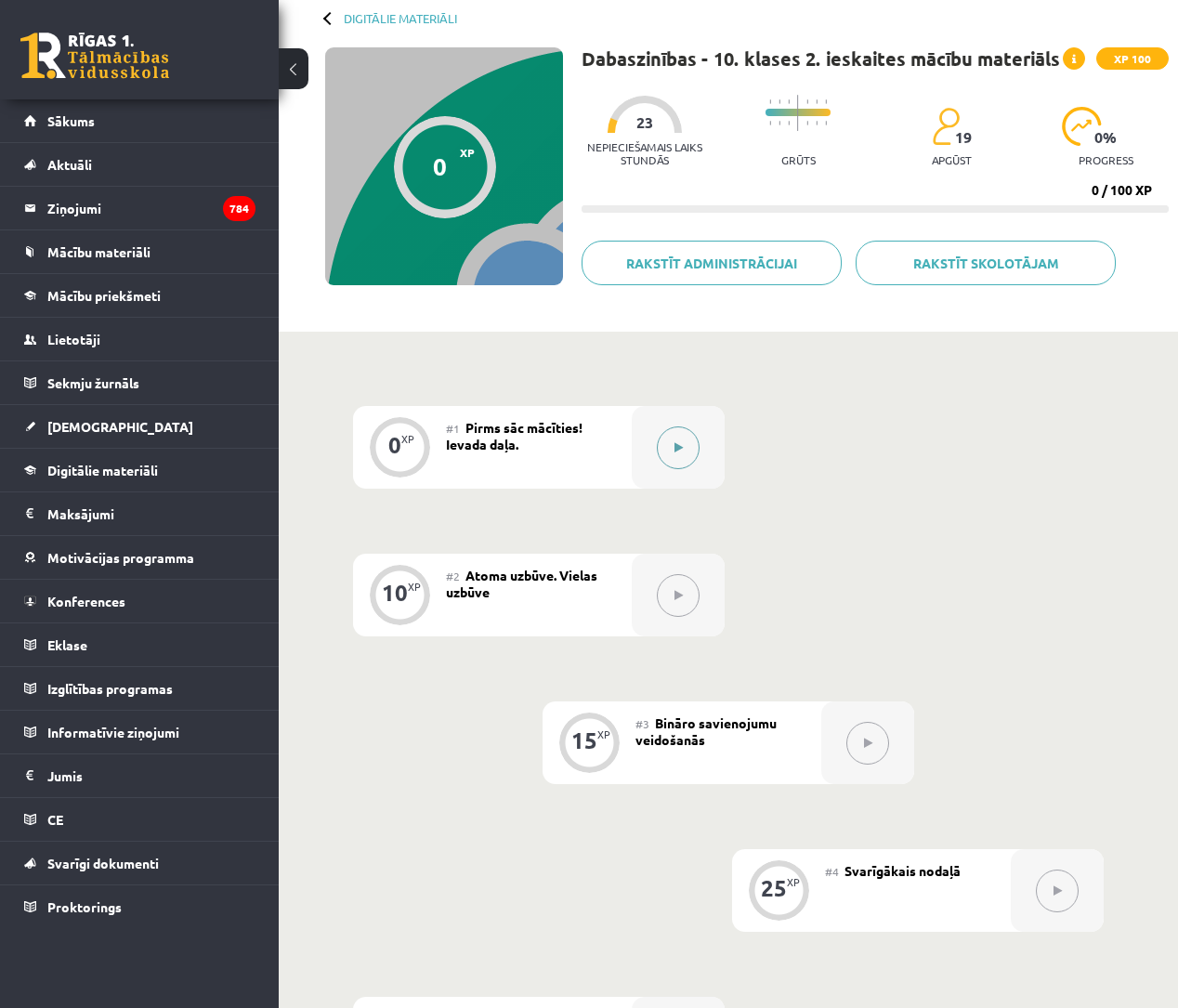 click 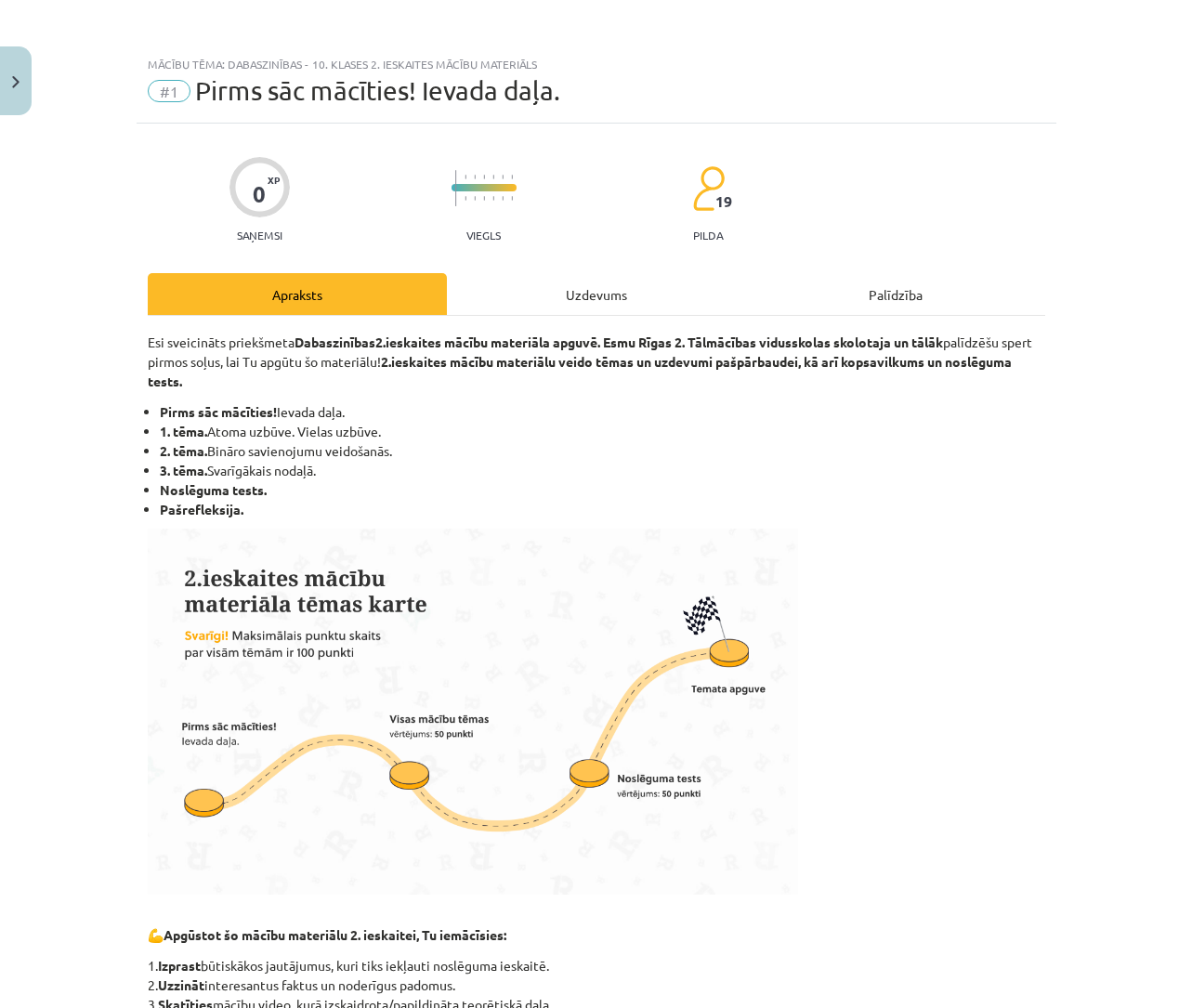 click on "Uzdevums" 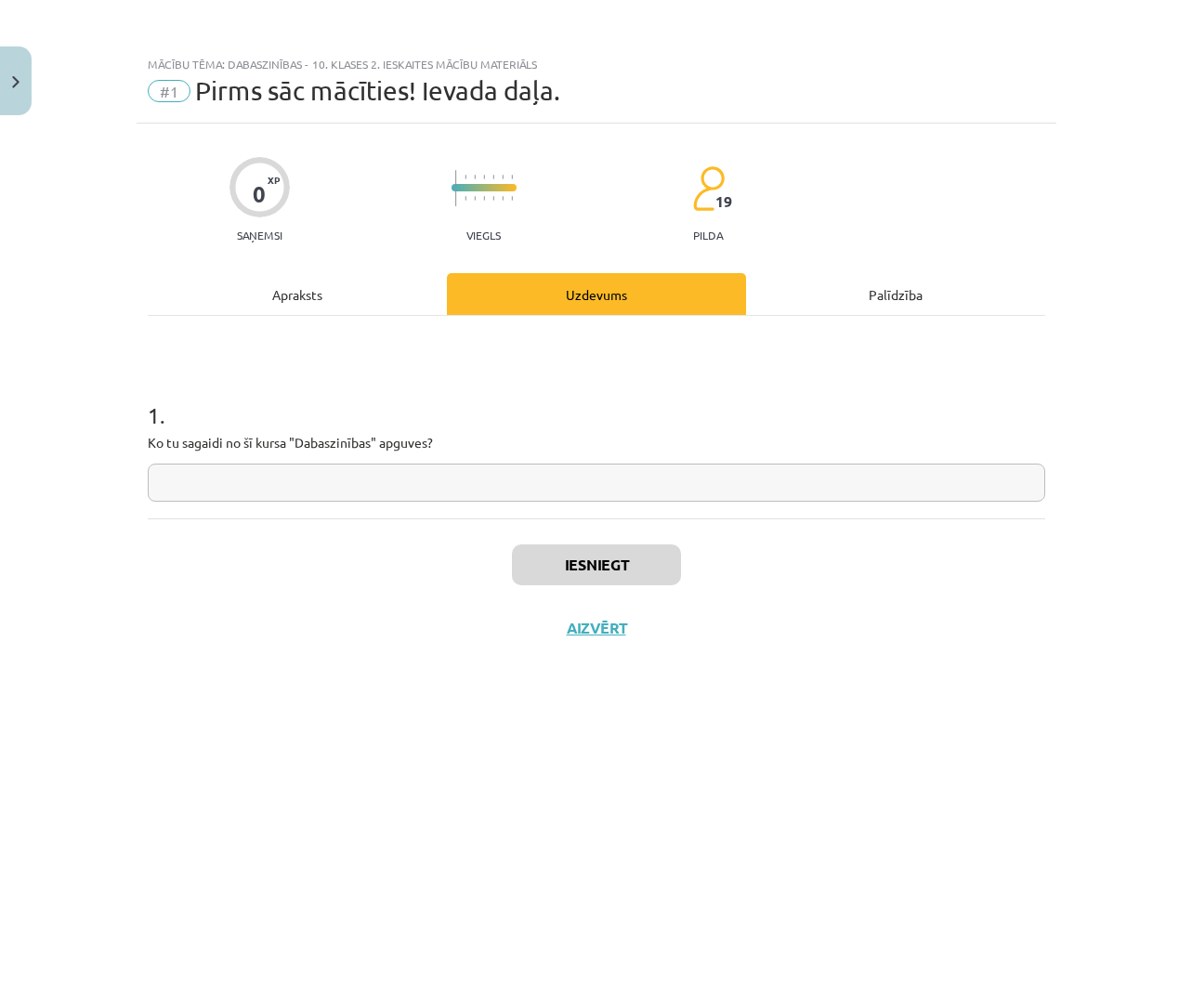 click 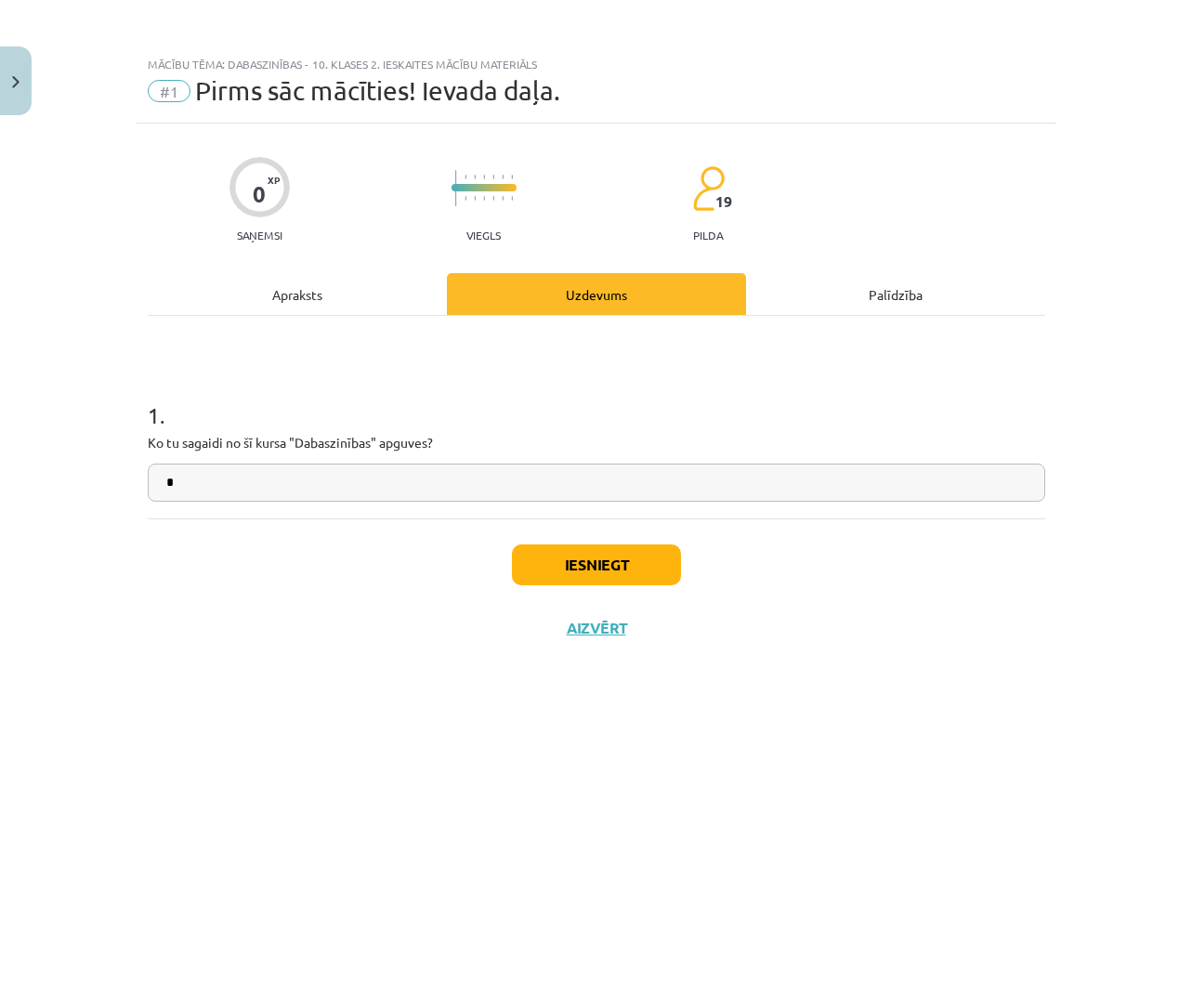 type on "*" 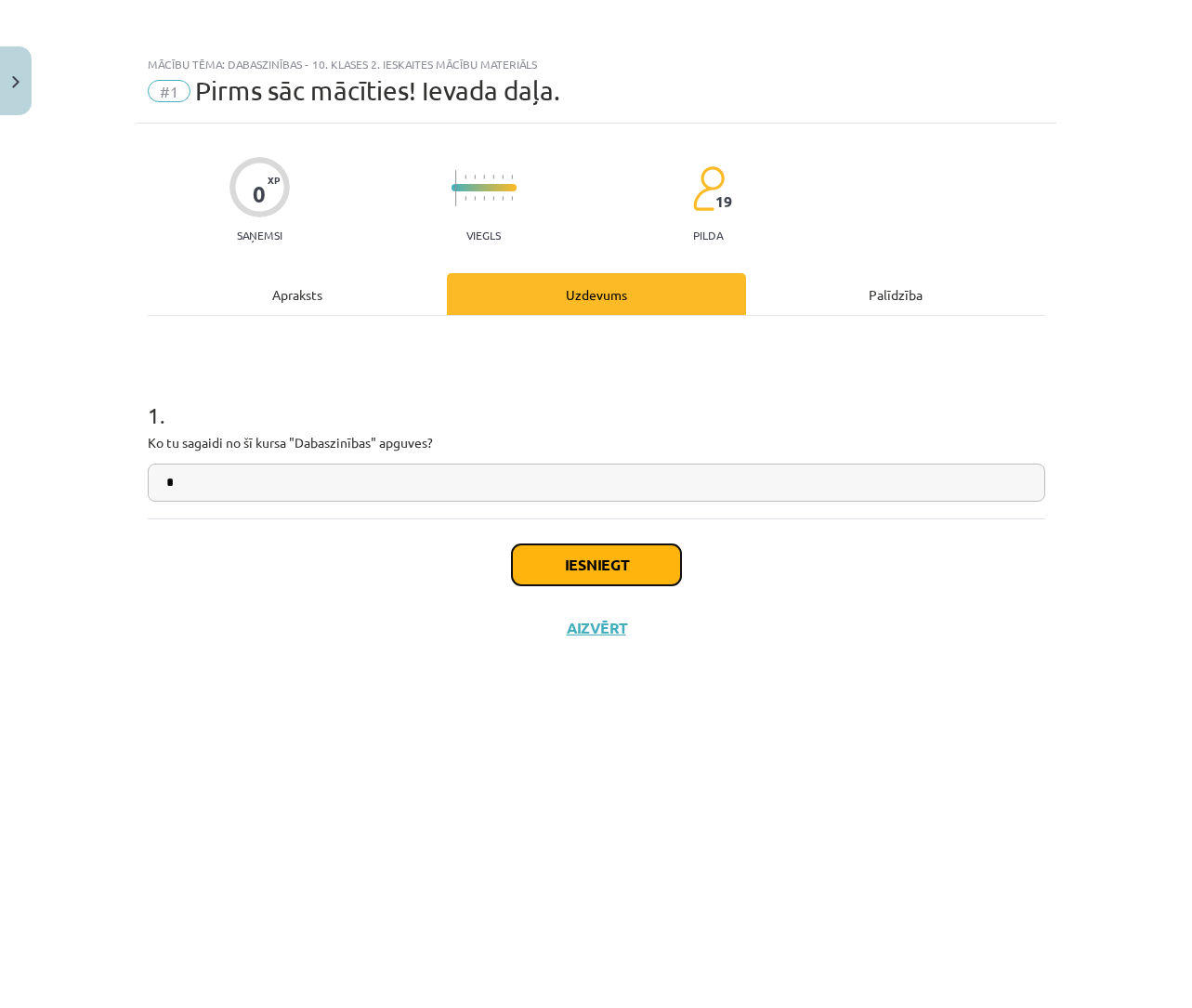 click on "Iesniegt" 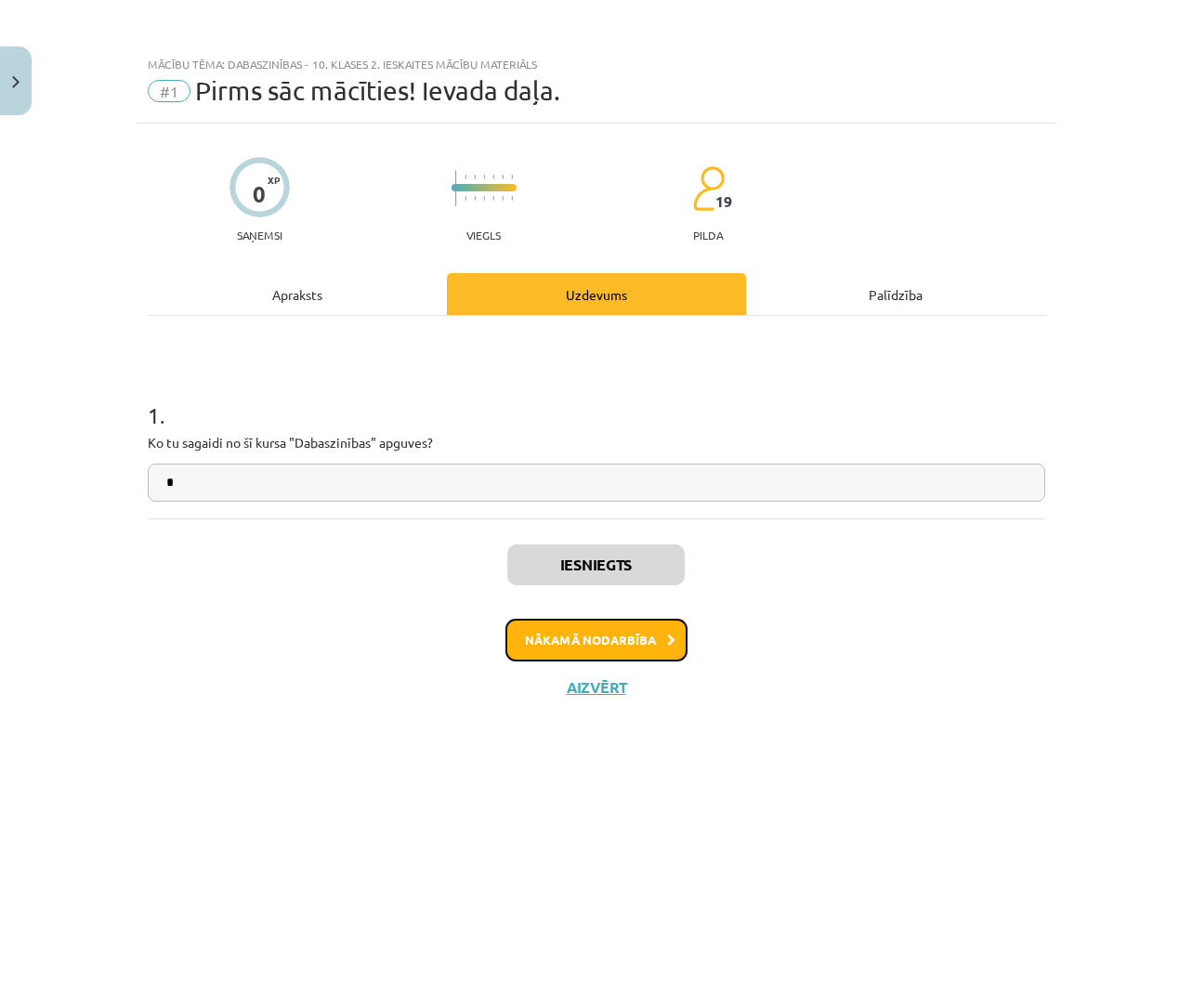 click on "Nākamā nodarbība" 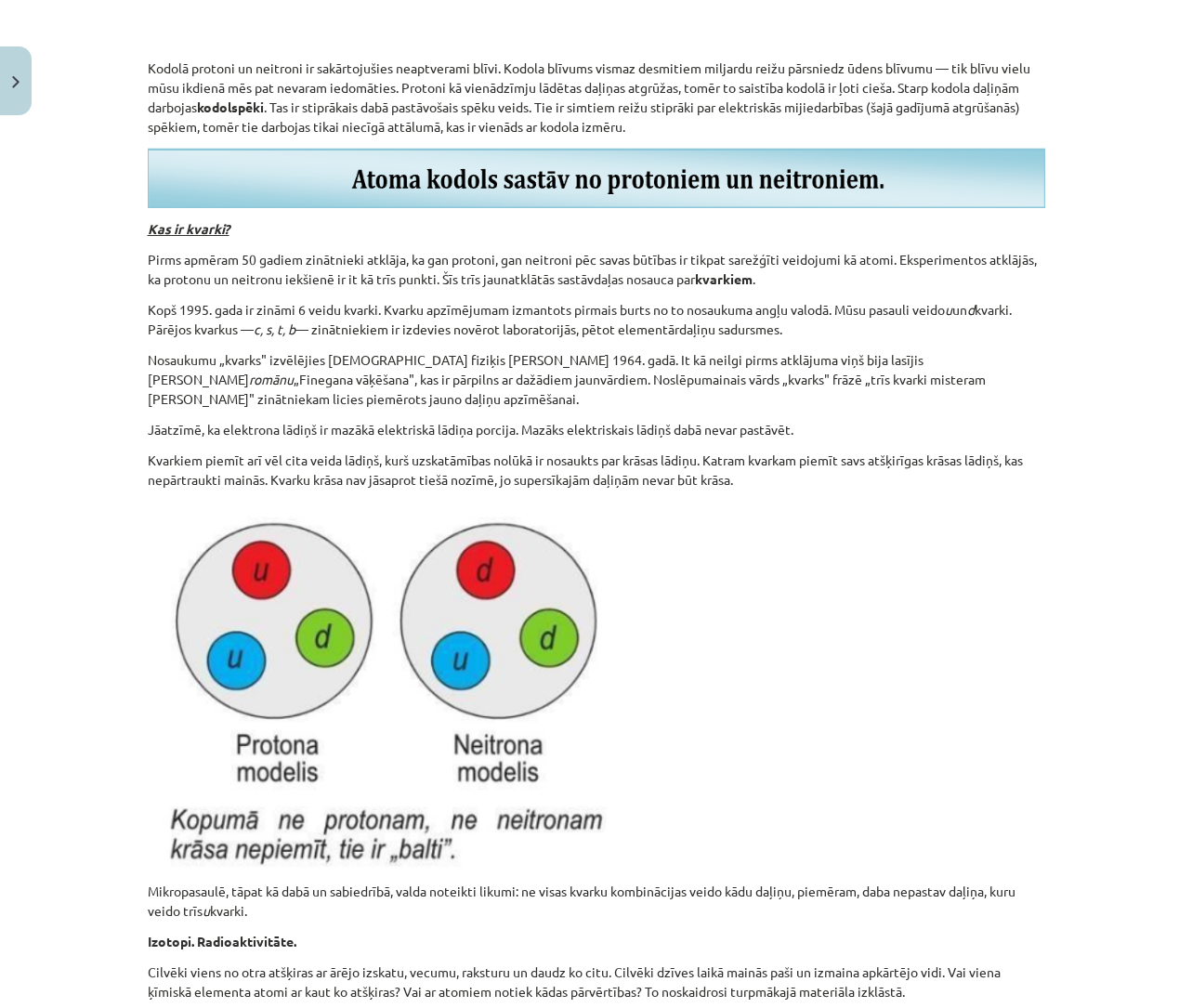 scroll, scrollTop: 2998, scrollLeft: 0, axis: vertical 